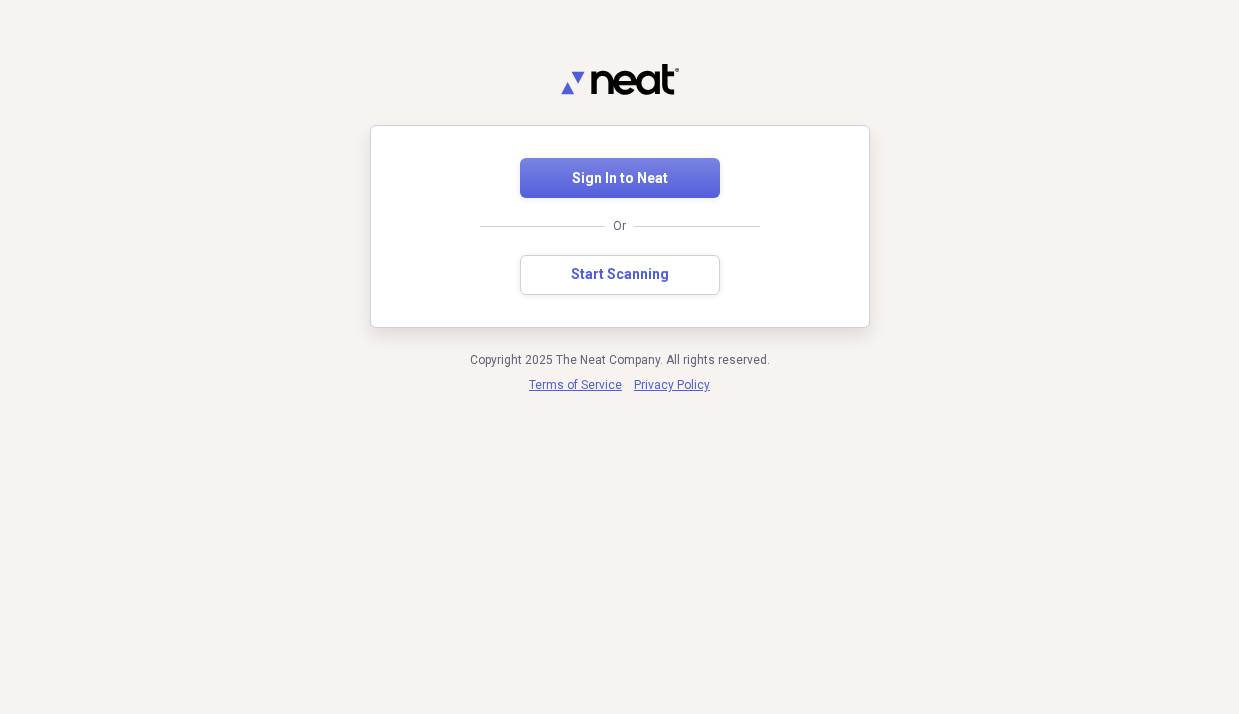 scroll, scrollTop: 0, scrollLeft: 0, axis: both 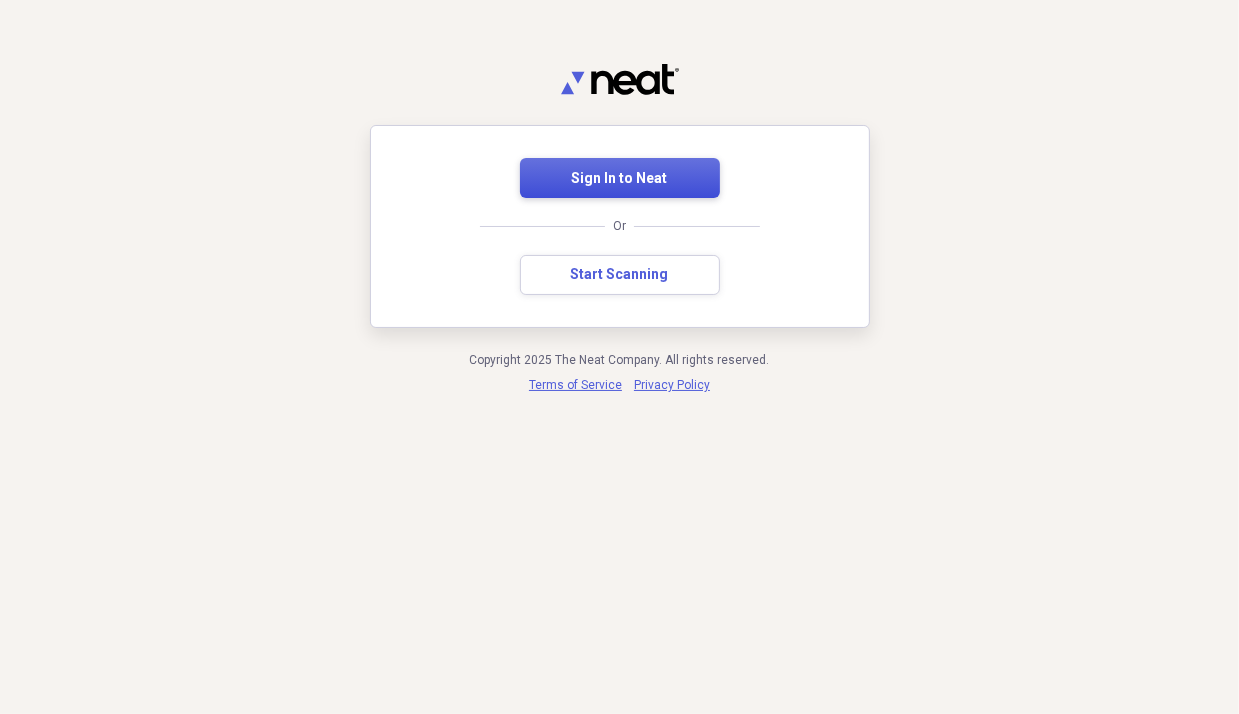click on "Sign In to Neat" at bounding box center [620, 178] 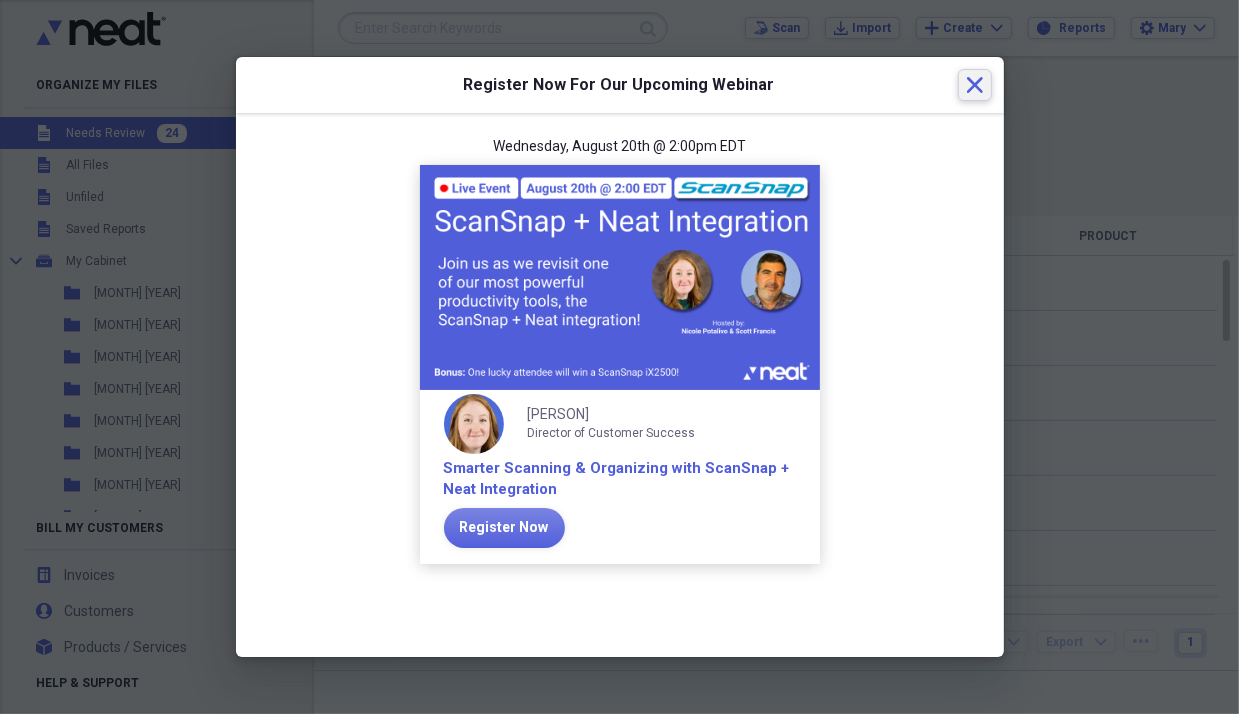 click 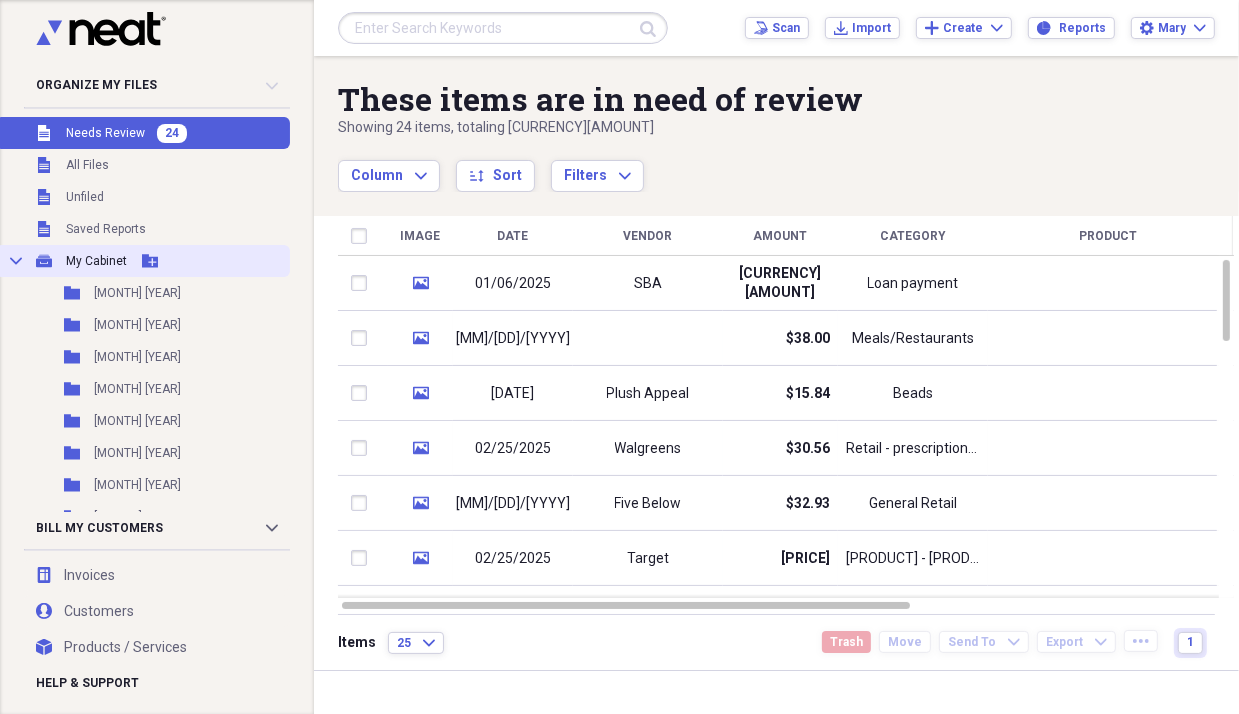 click on "My Cabinet" at bounding box center [96, 261] 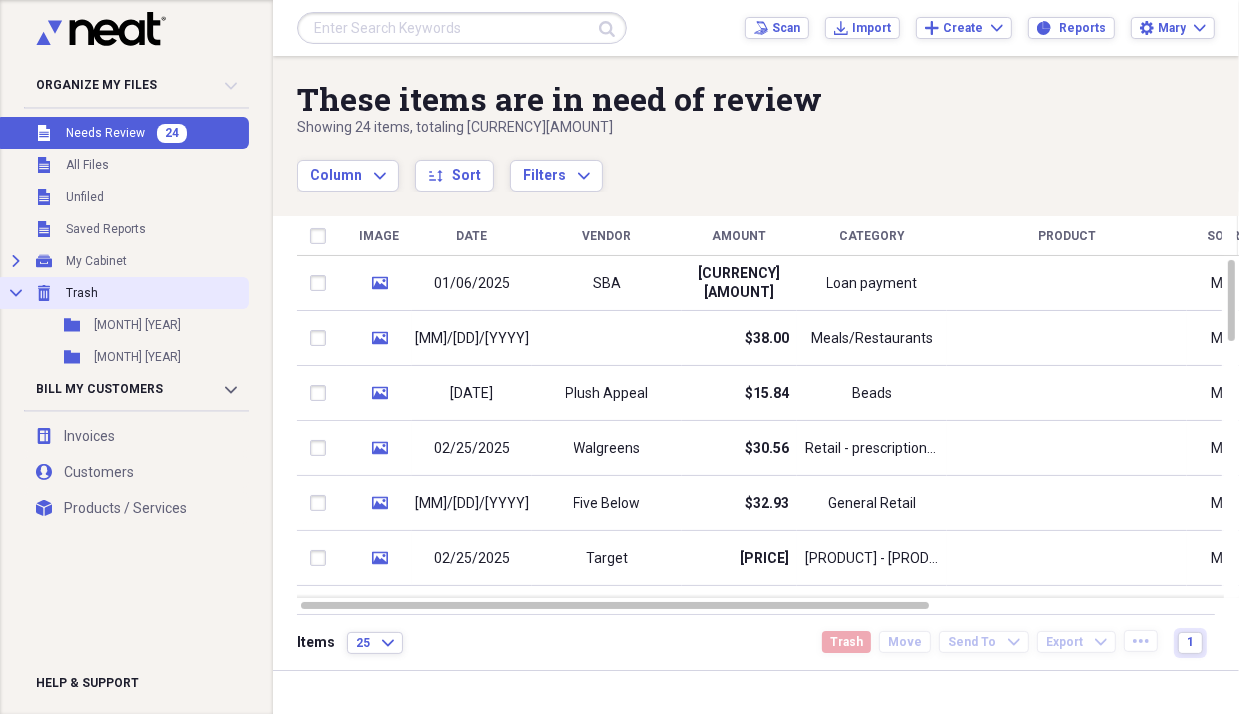 click on "Collapse" 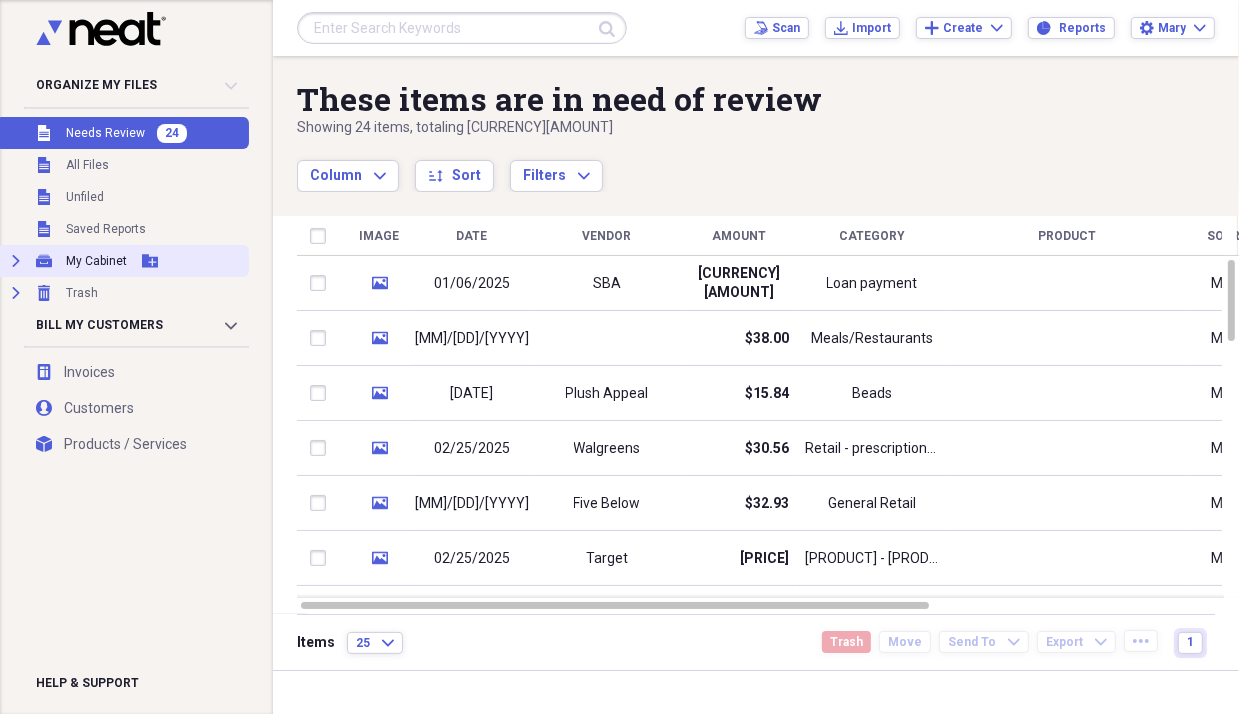click on "Expand" 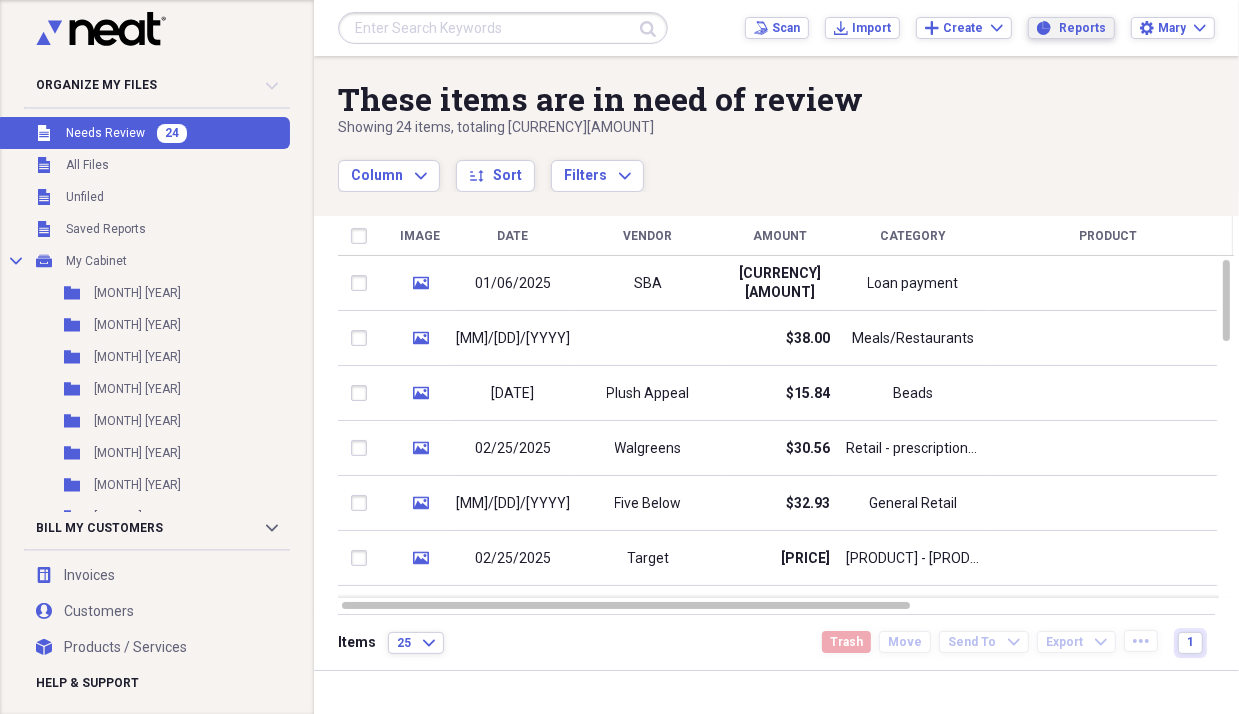 click on "Reports" at bounding box center (1082, 28) 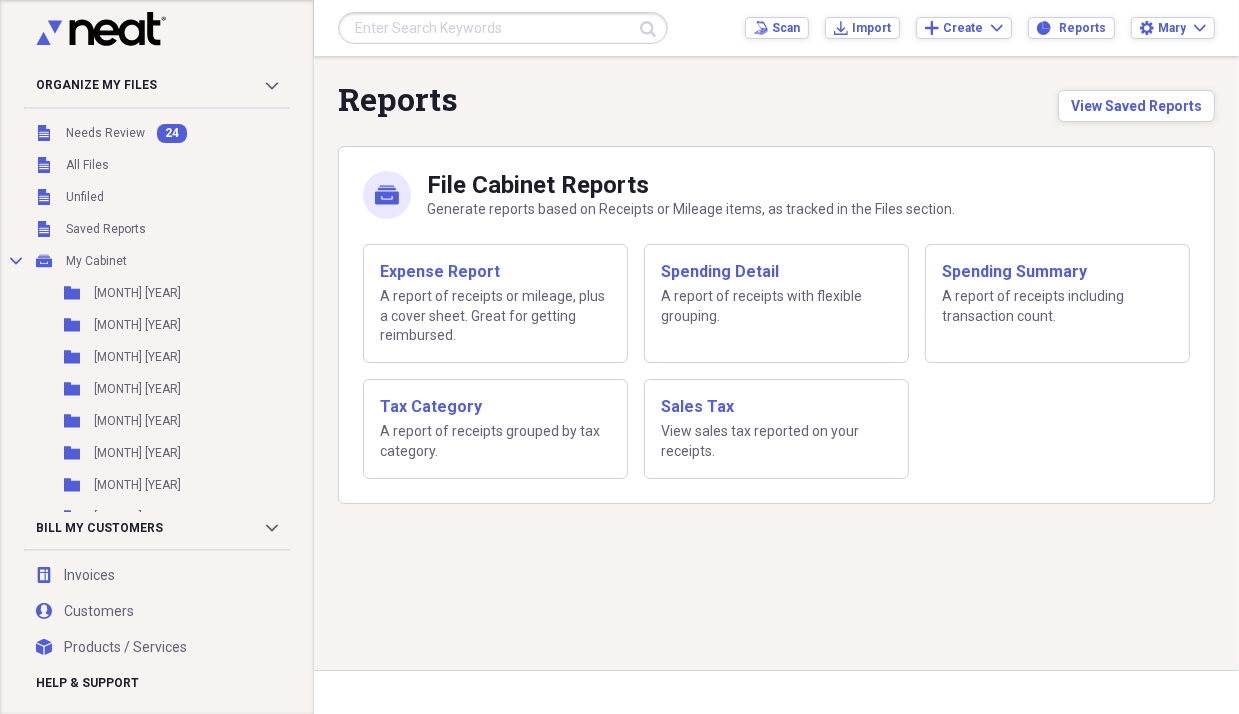 click on "Reports View Saved Reports" at bounding box center (776, 101) 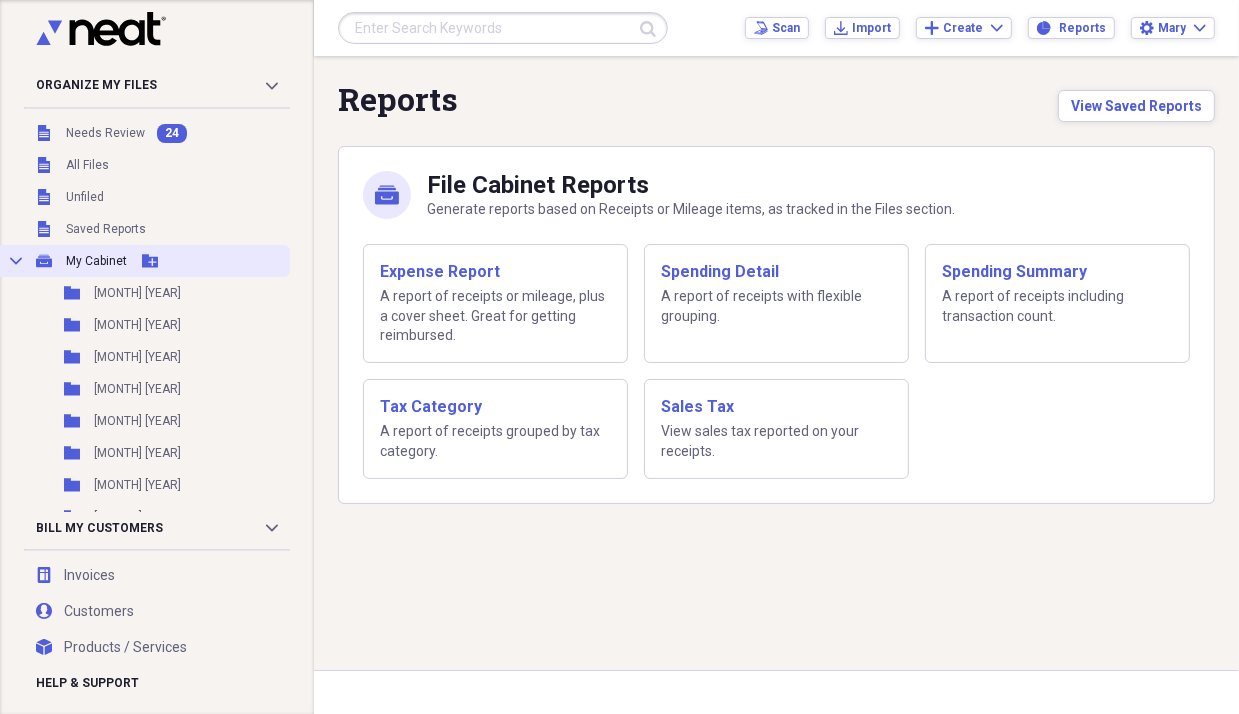 click on "My Cabinet" at bounding box center [96, 261] 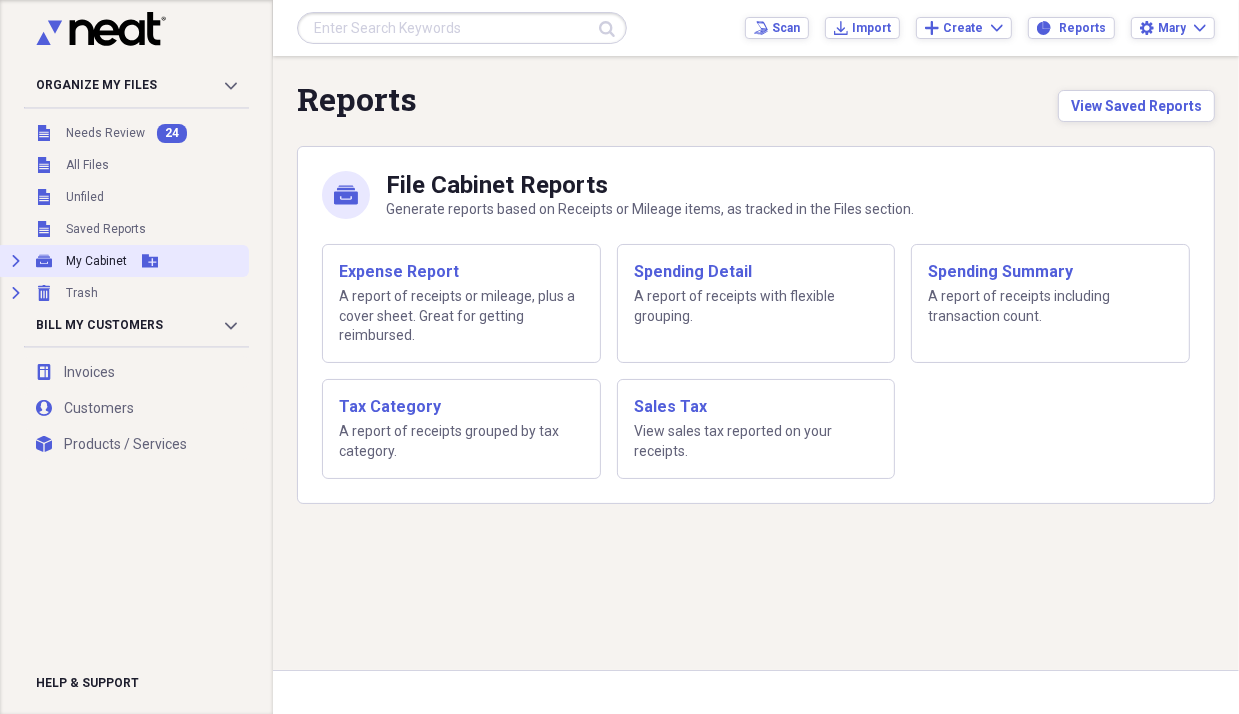 click on "Expand" 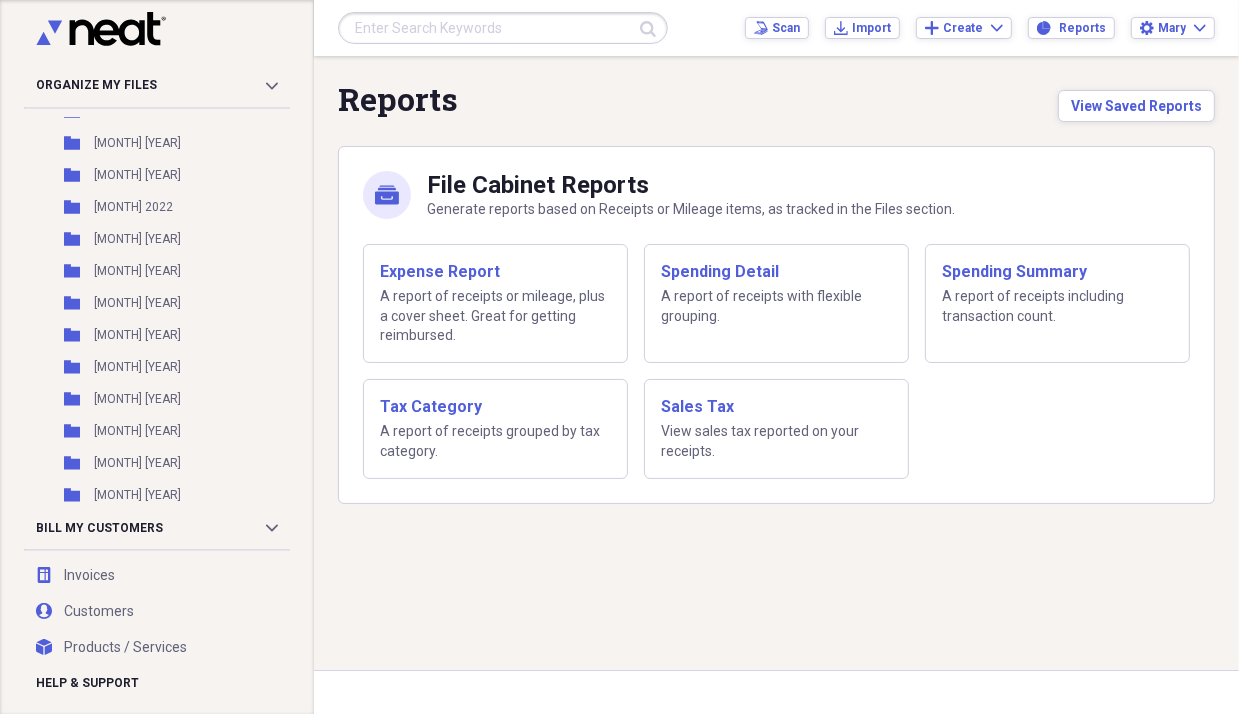 scroll, scrollTop: 331, scrollLeft: 0, axis: vertical 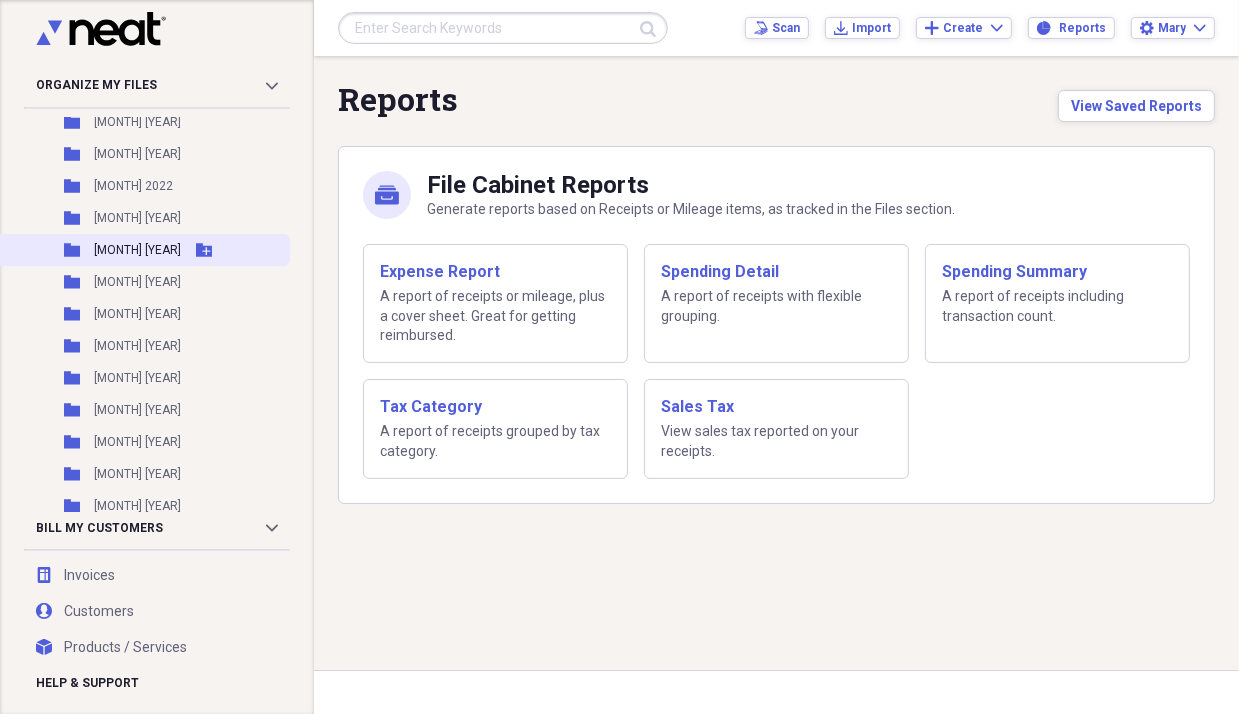 click on "[MONTH] [YEAR]" at bounding box center (137, 250) 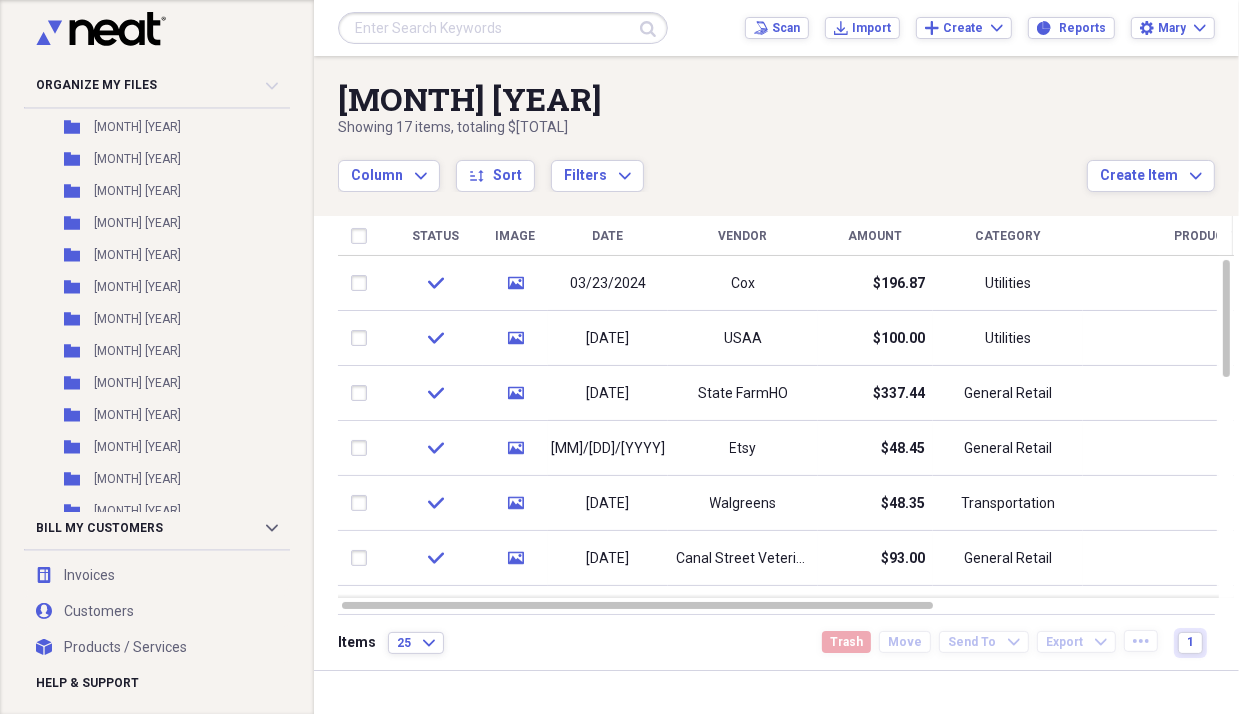 scroll, scrollTop: 496, scrollLeft: 0, axis: vertical 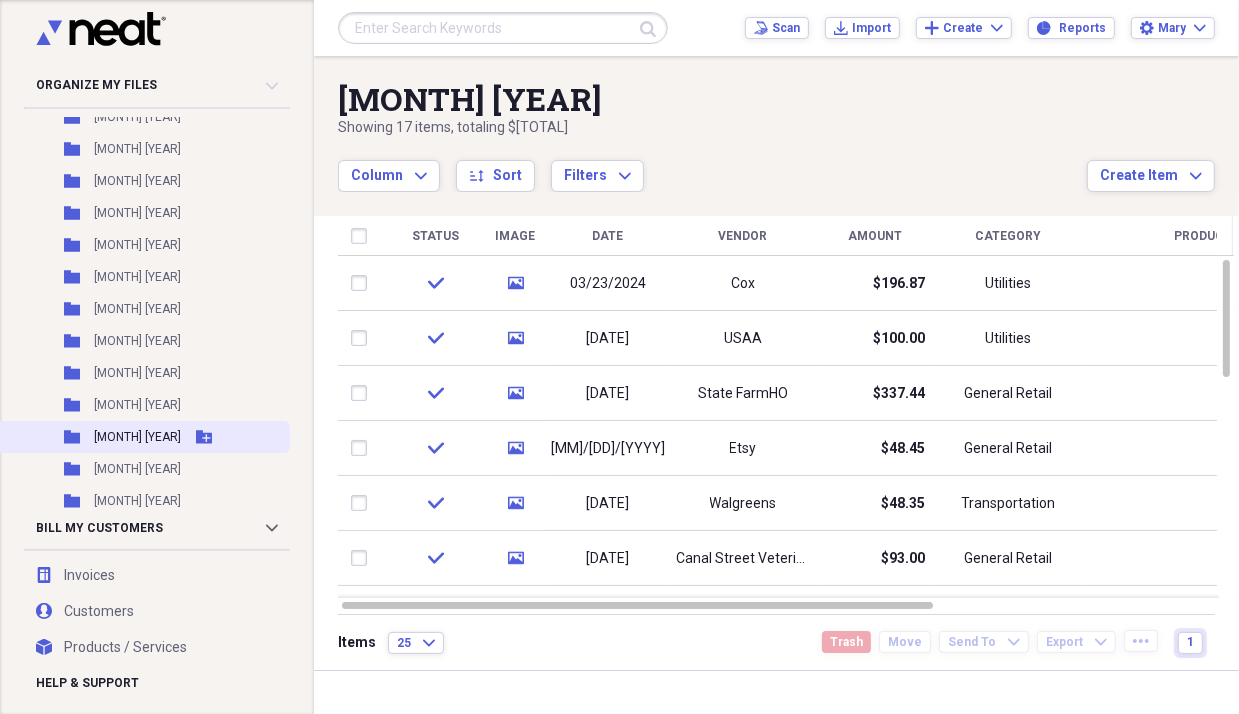 click on "Folder [MONTH] [YEAR] Add Folder" at bounding box center [143, 437] 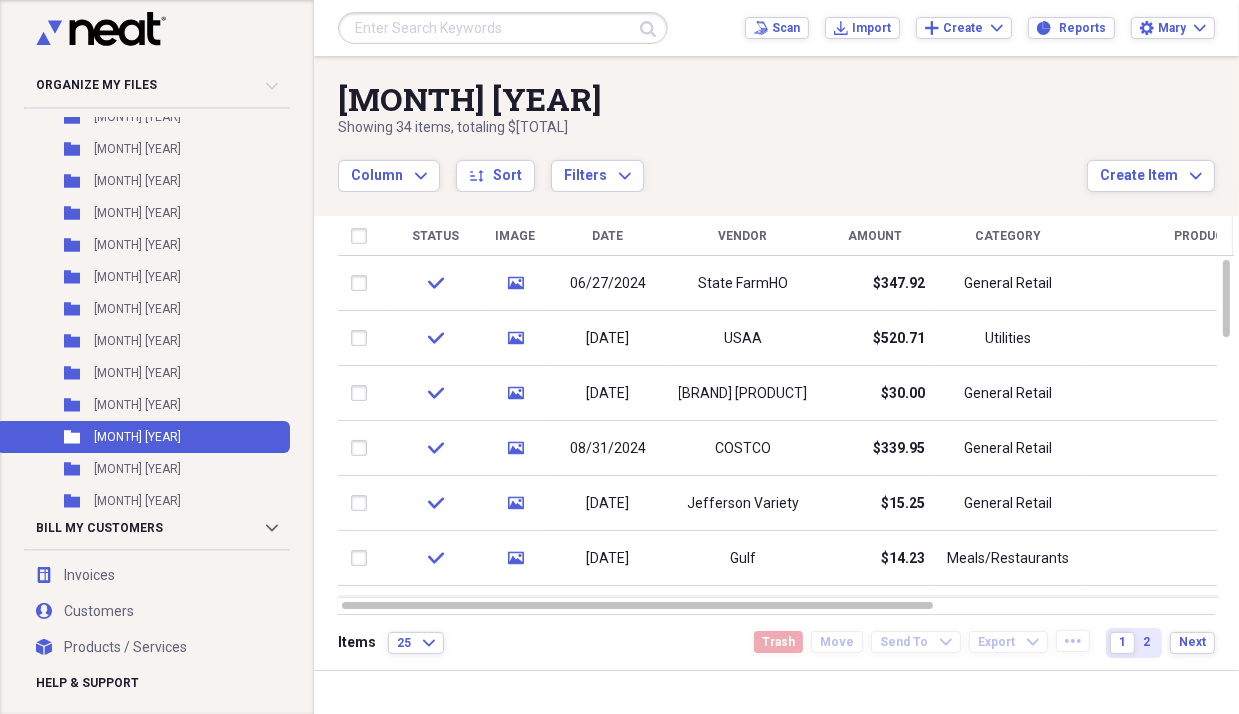 click on "Vendor" at bounding box center (743, 236) 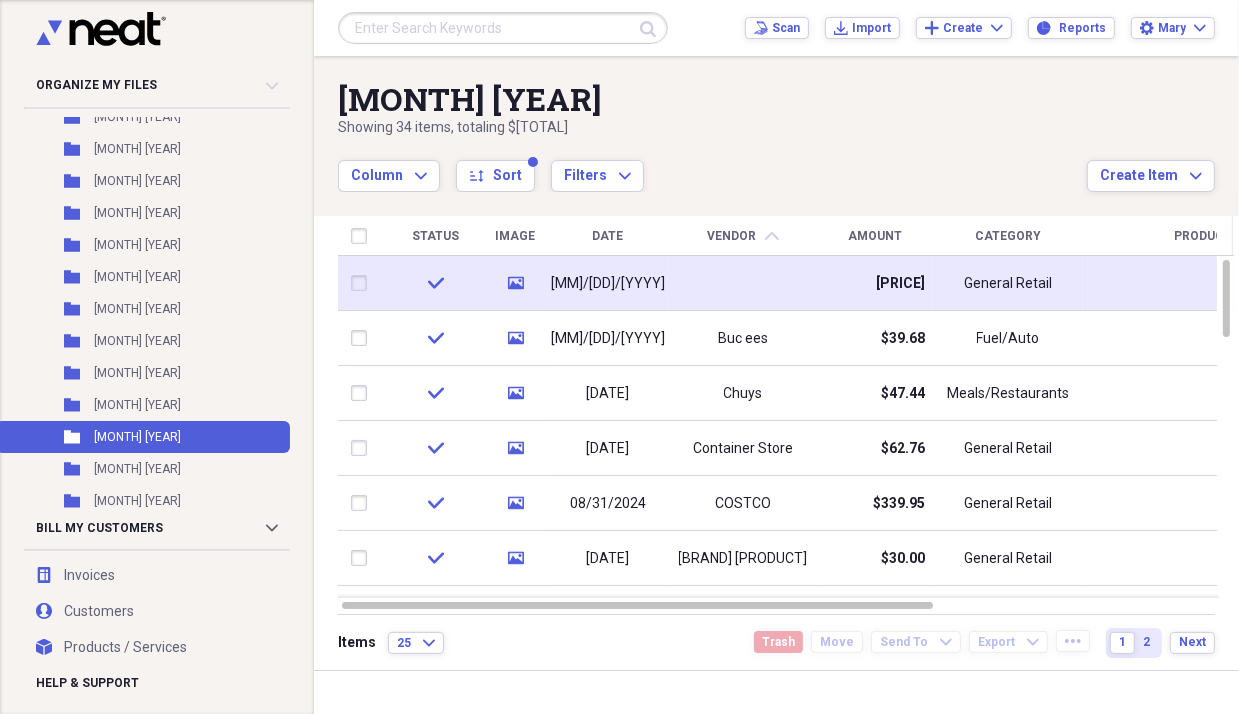 click on "[MM]/[DD]/[YYYY]" at bounding box center (608, 284) 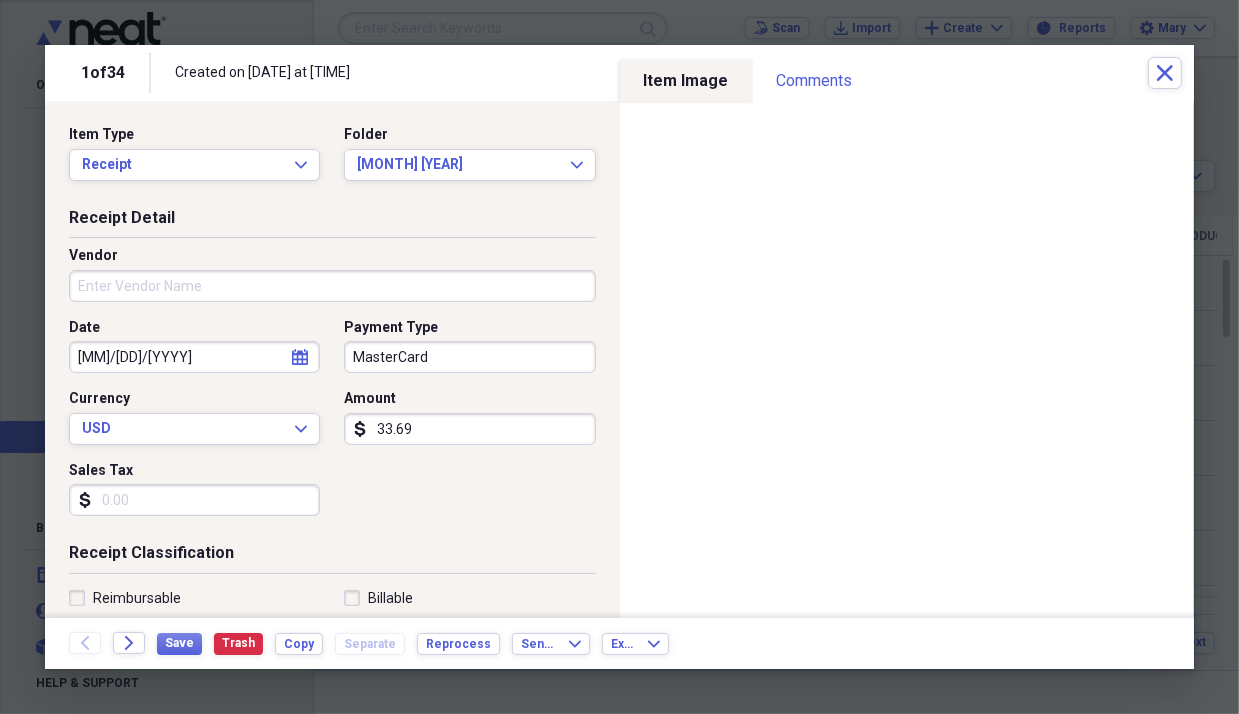 click on "Vendor" at bounding box center (332, 286) 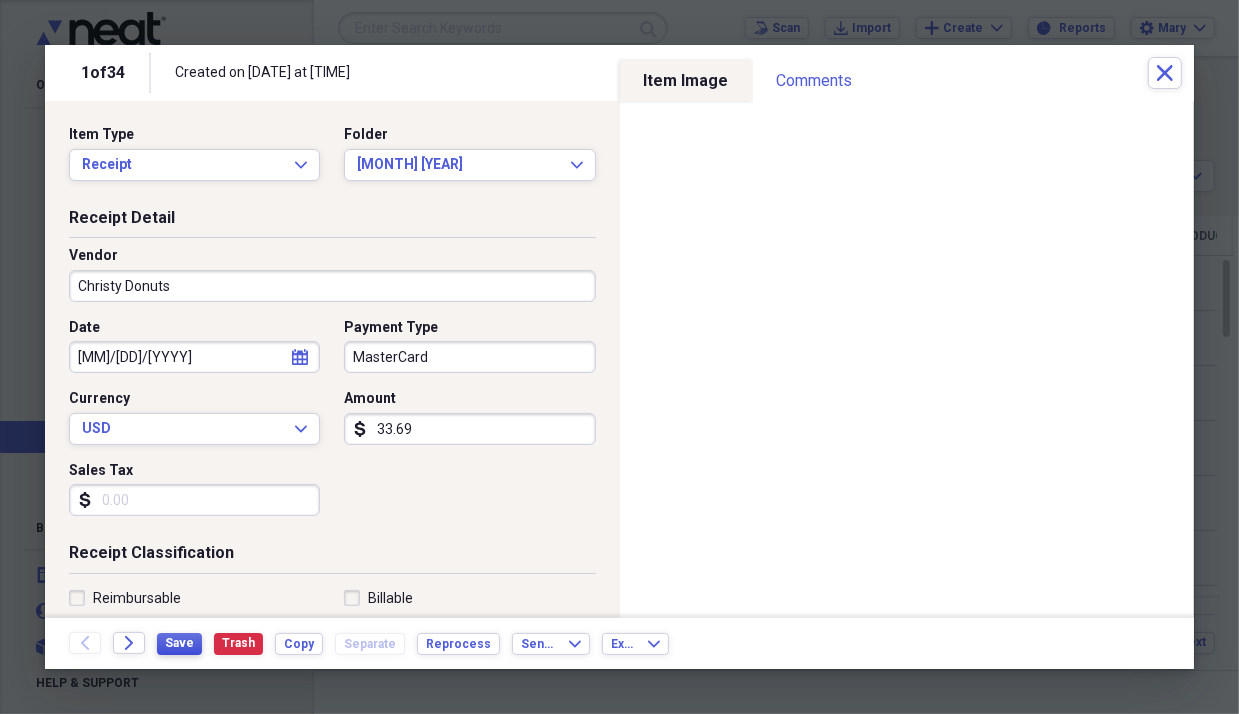 type on "Christy Donuts" 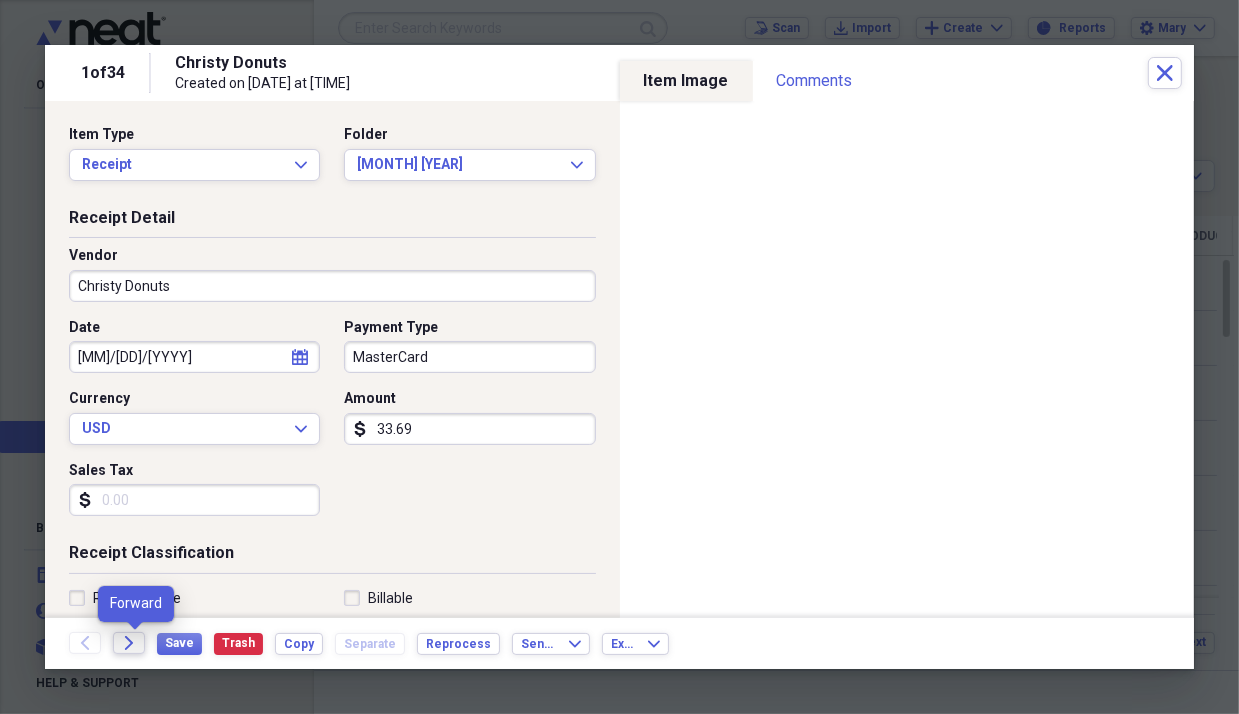click on "Forward" 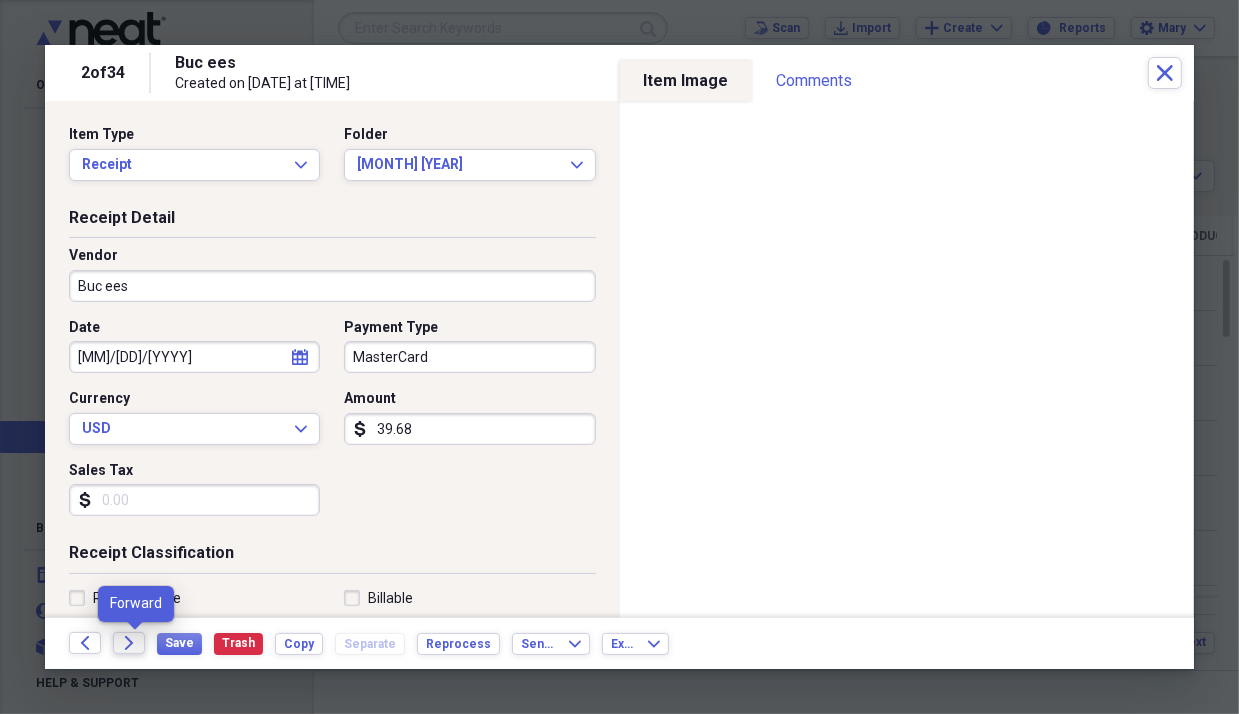 click on "Forward" 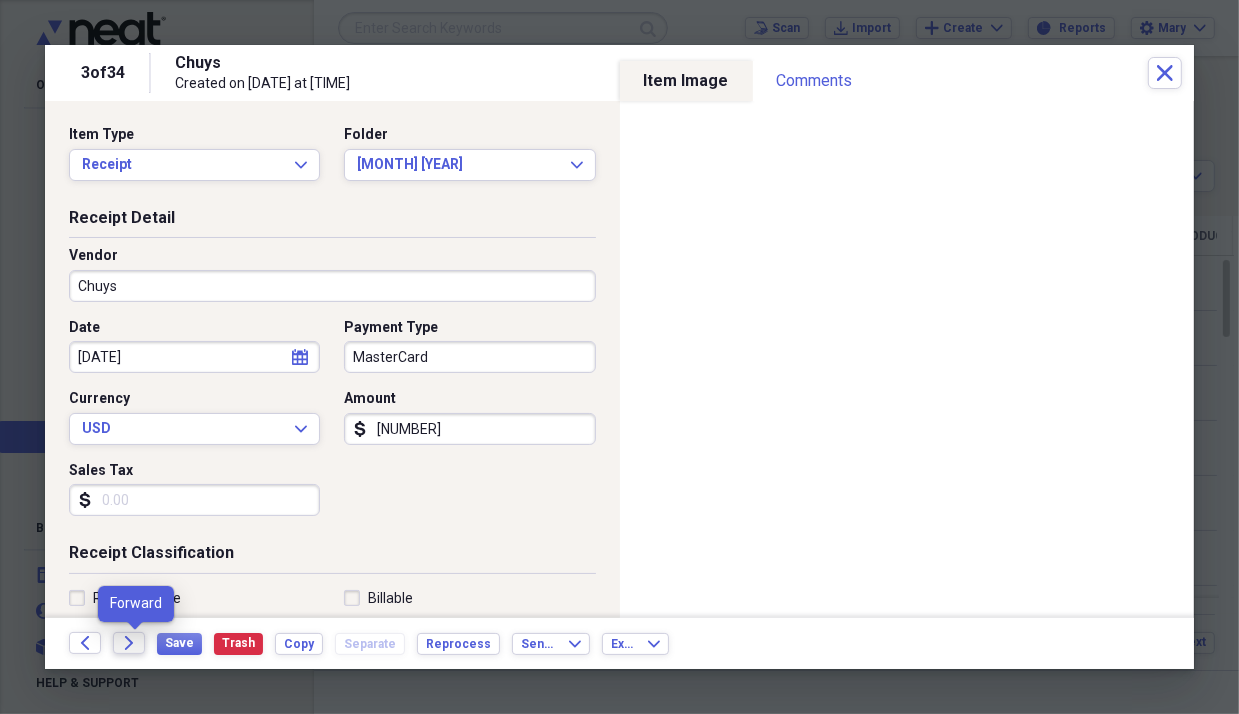 click on "Forward" 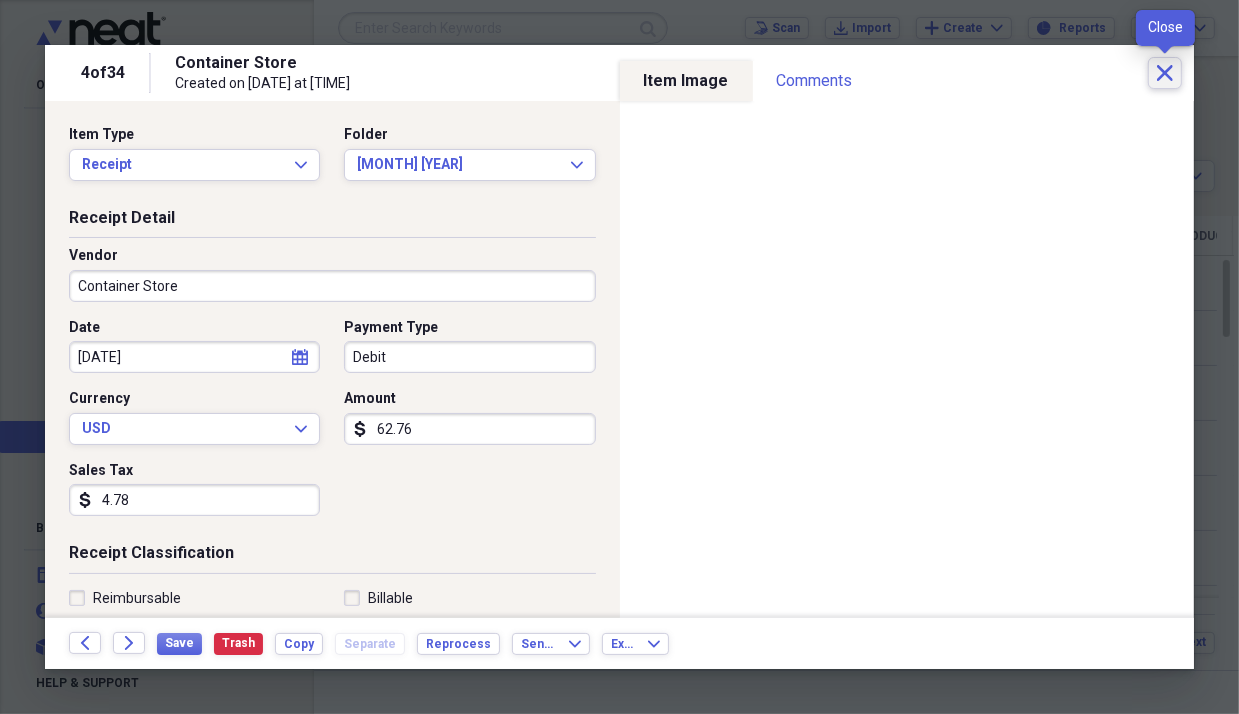 click 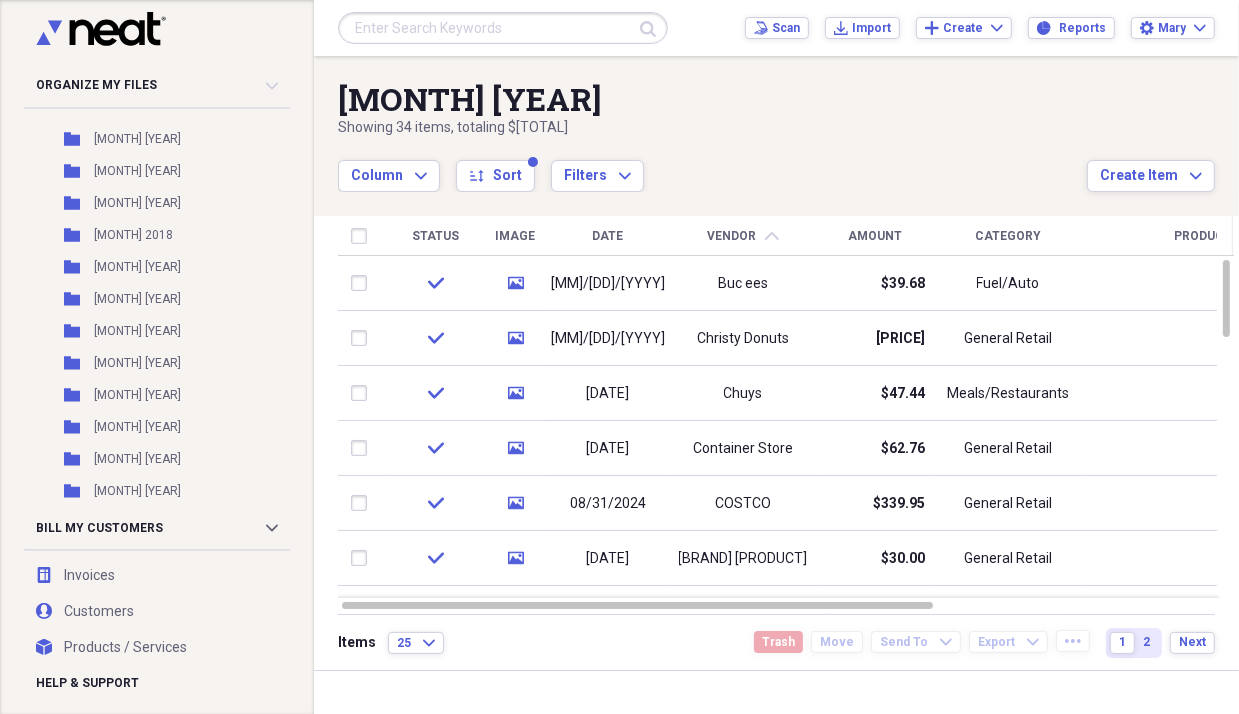 scroll, scrollTop: 878, scrollLeft: 0, axis: vertical 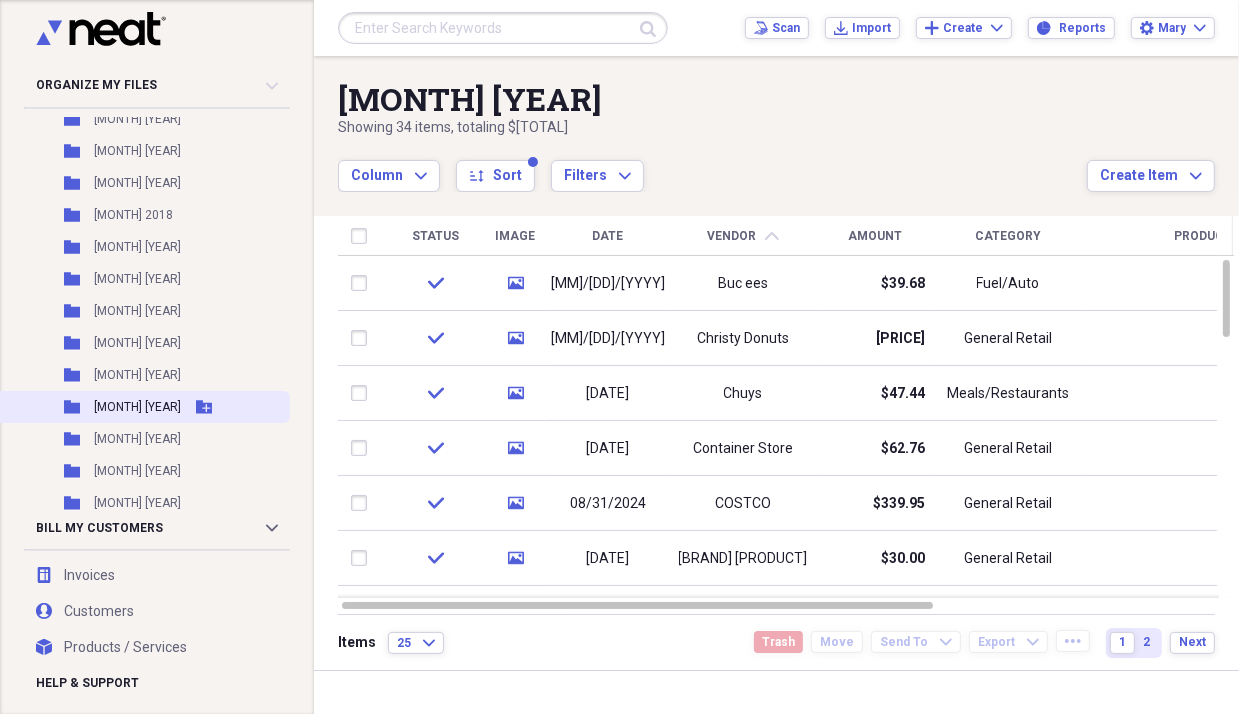 click on "[MONTH] [YEAR]" at bounding box center [137, 407] 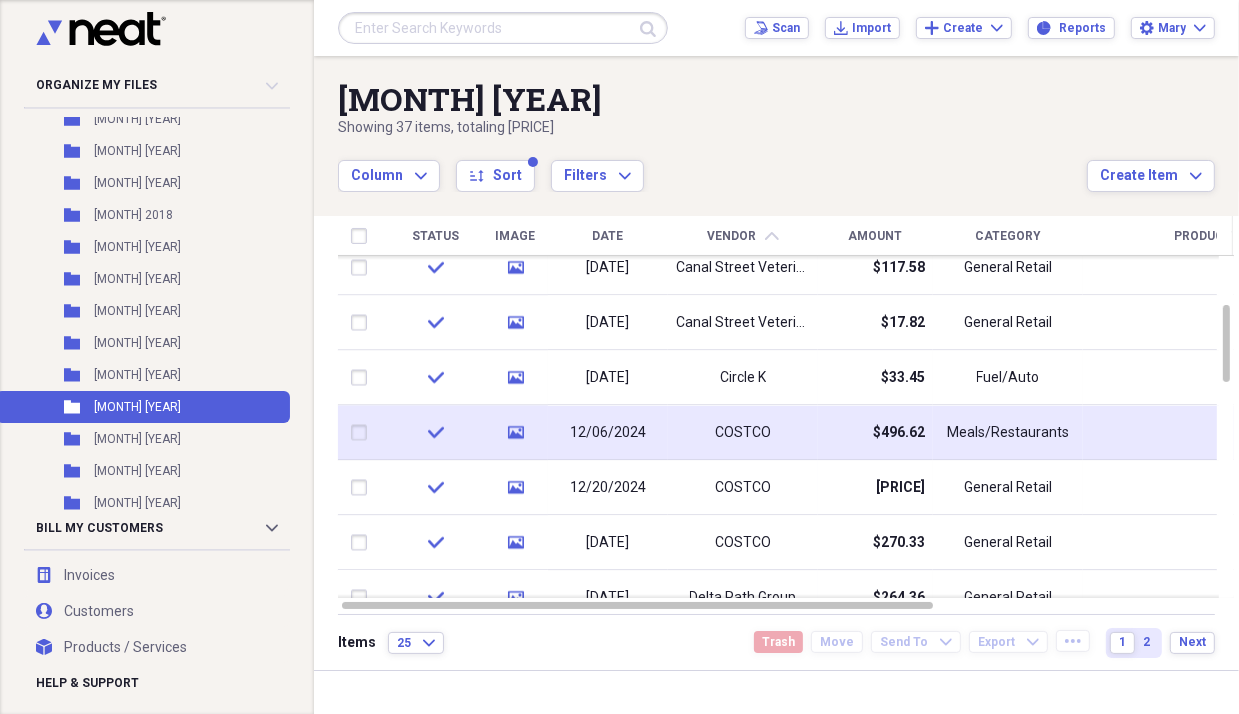 click on "12/06/2024" at bounding box center (608, 433) 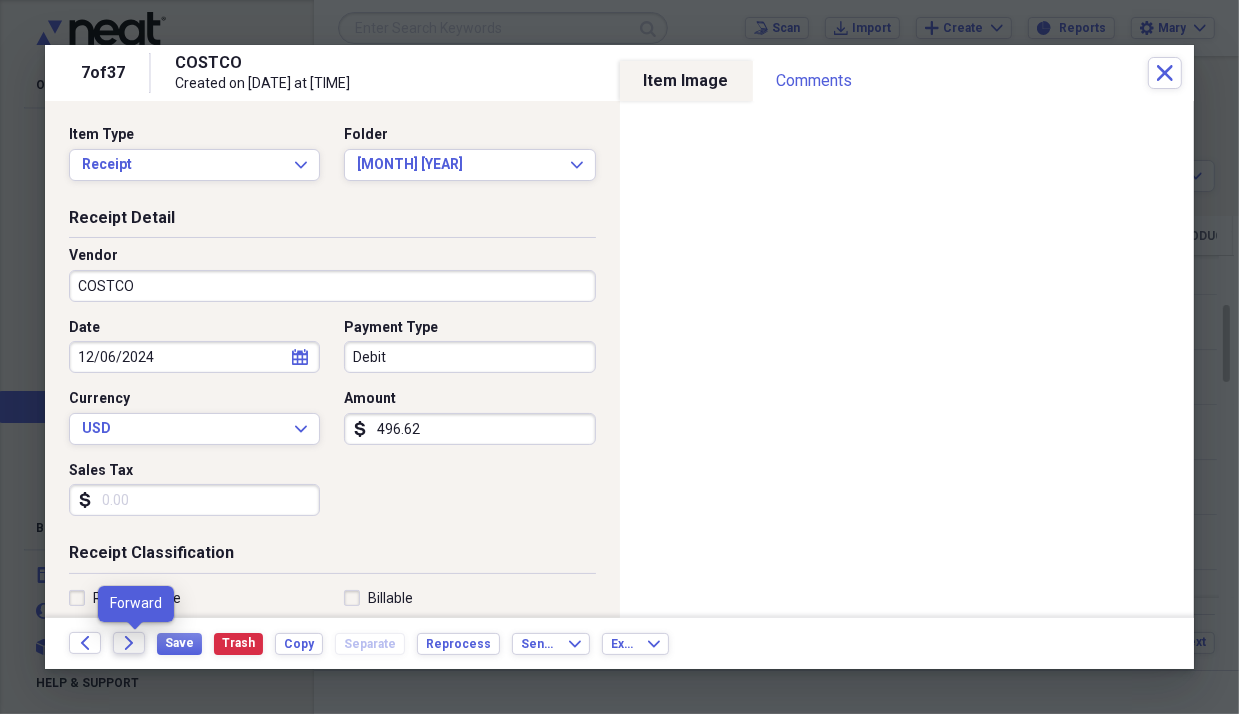 click on "Forward" 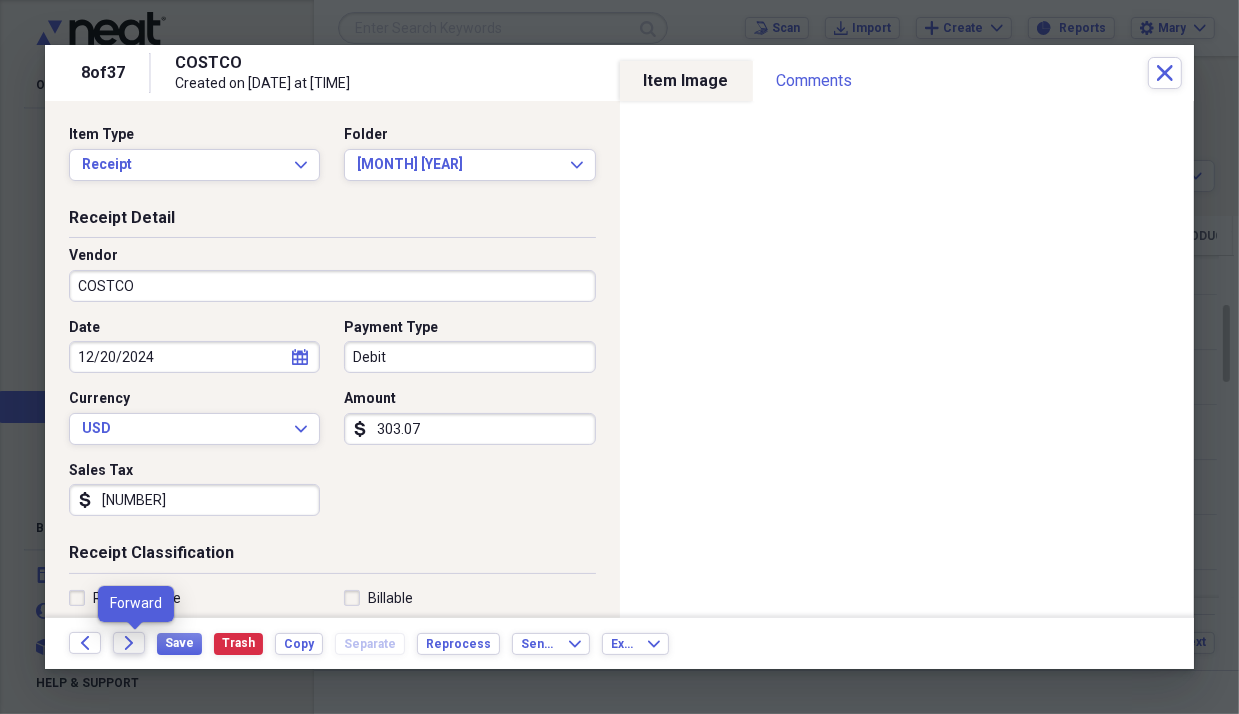 click on "Forward" 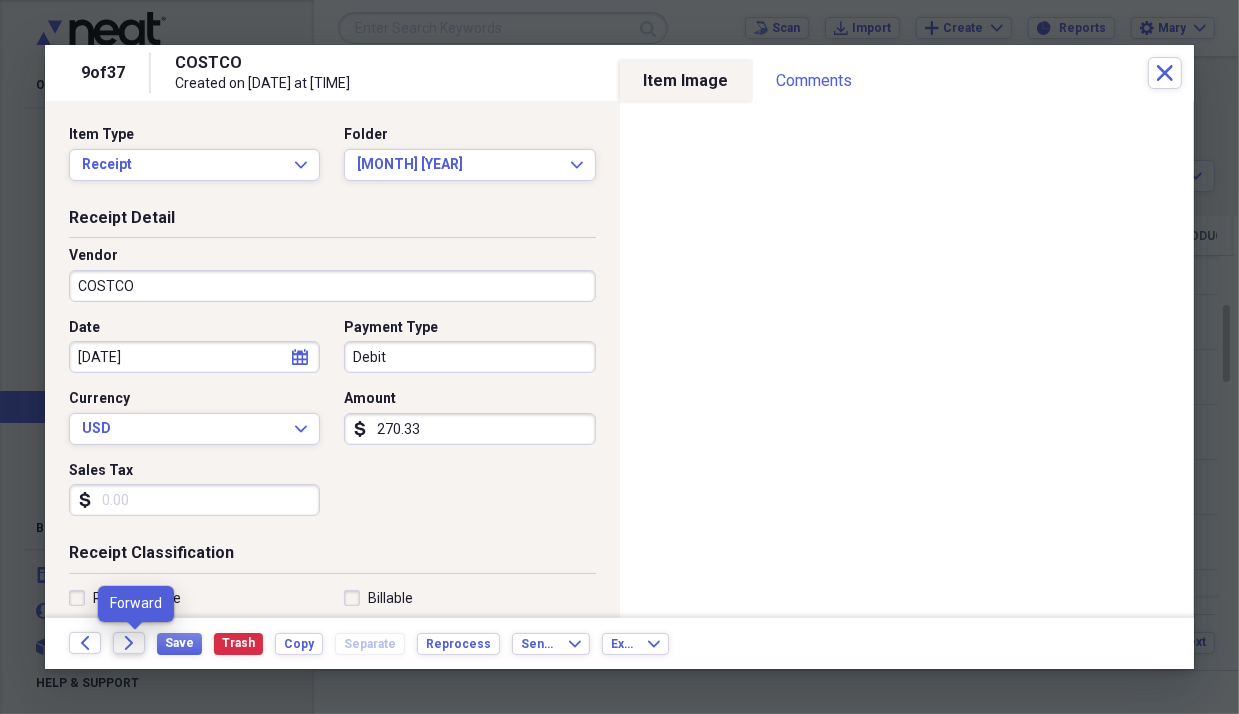 click on "Forward" 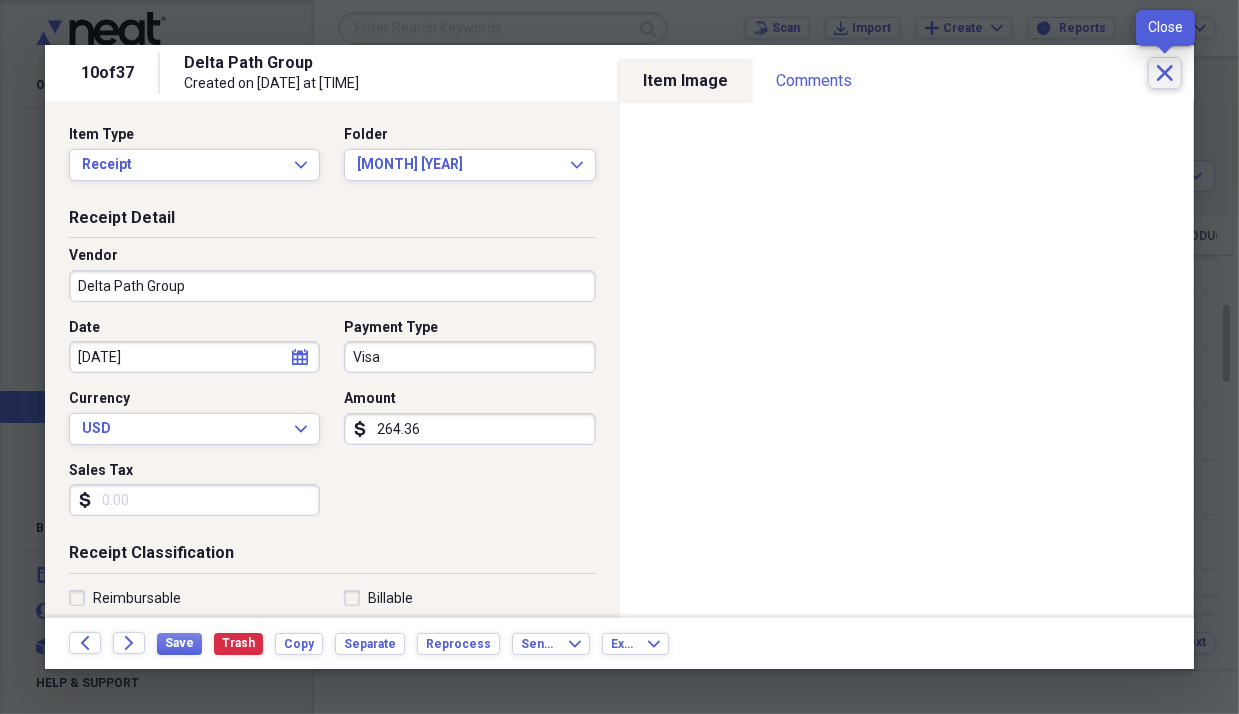 click on "Close" 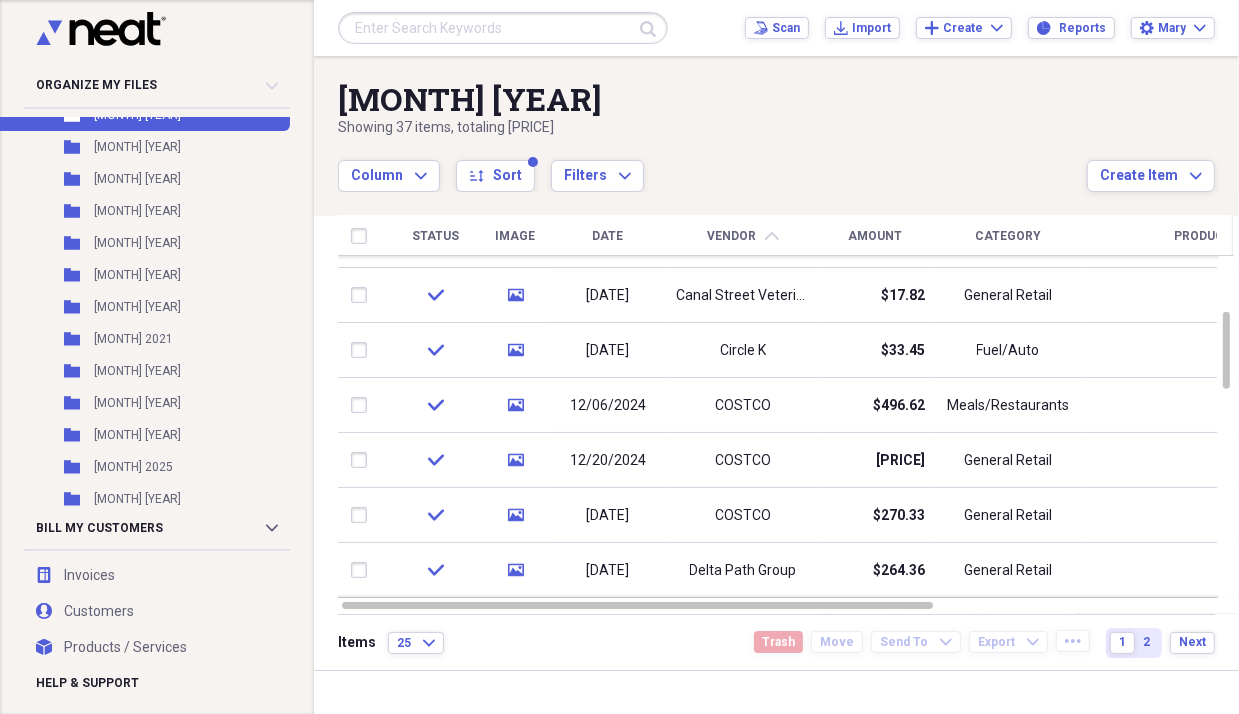 scroll, scrollTop: 1170, scrollLeft: 0, axis: vertical 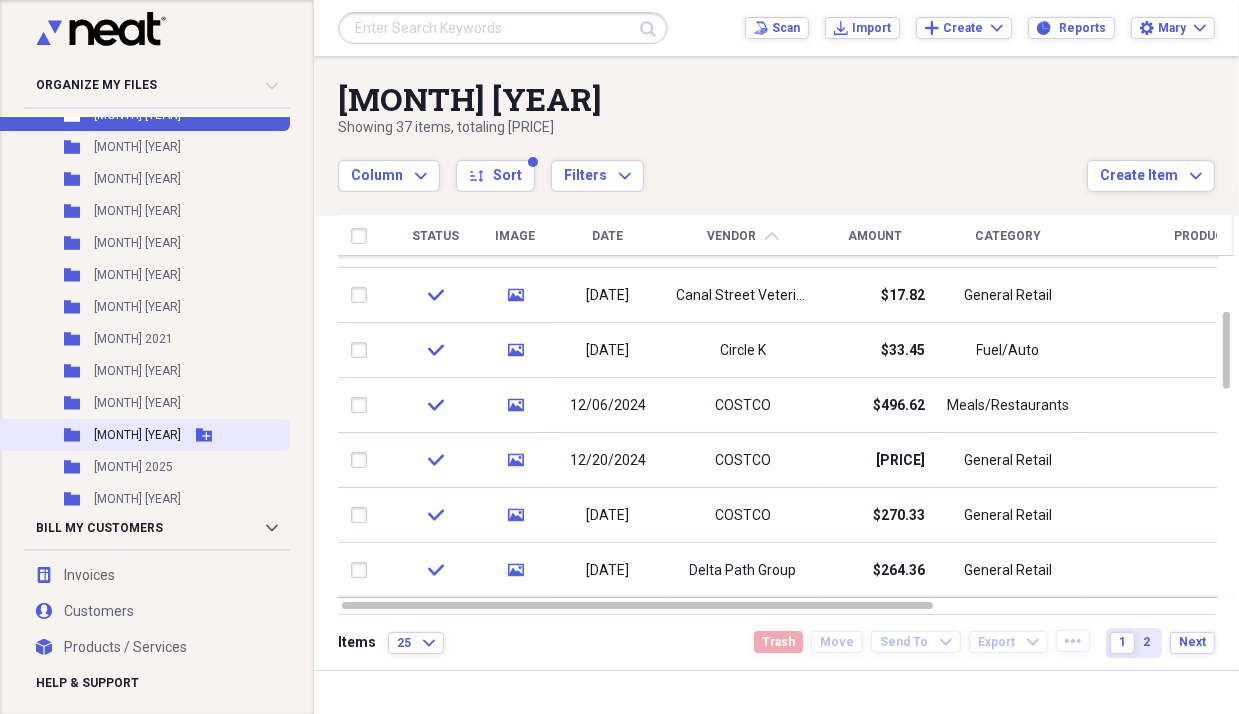 click on "[MONTH] [YEAR]" at bounding box center (137, 435) 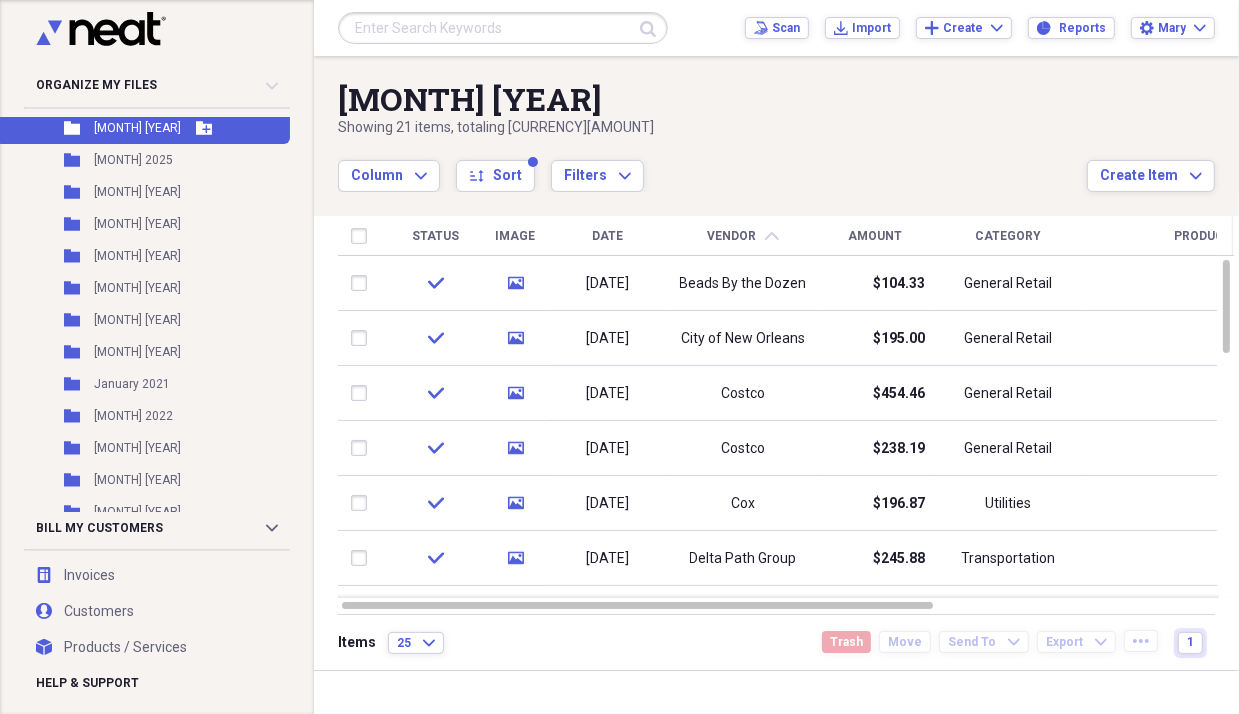 scroll, scrollTop: 1498, scrollLeft: 0, axis: vertical 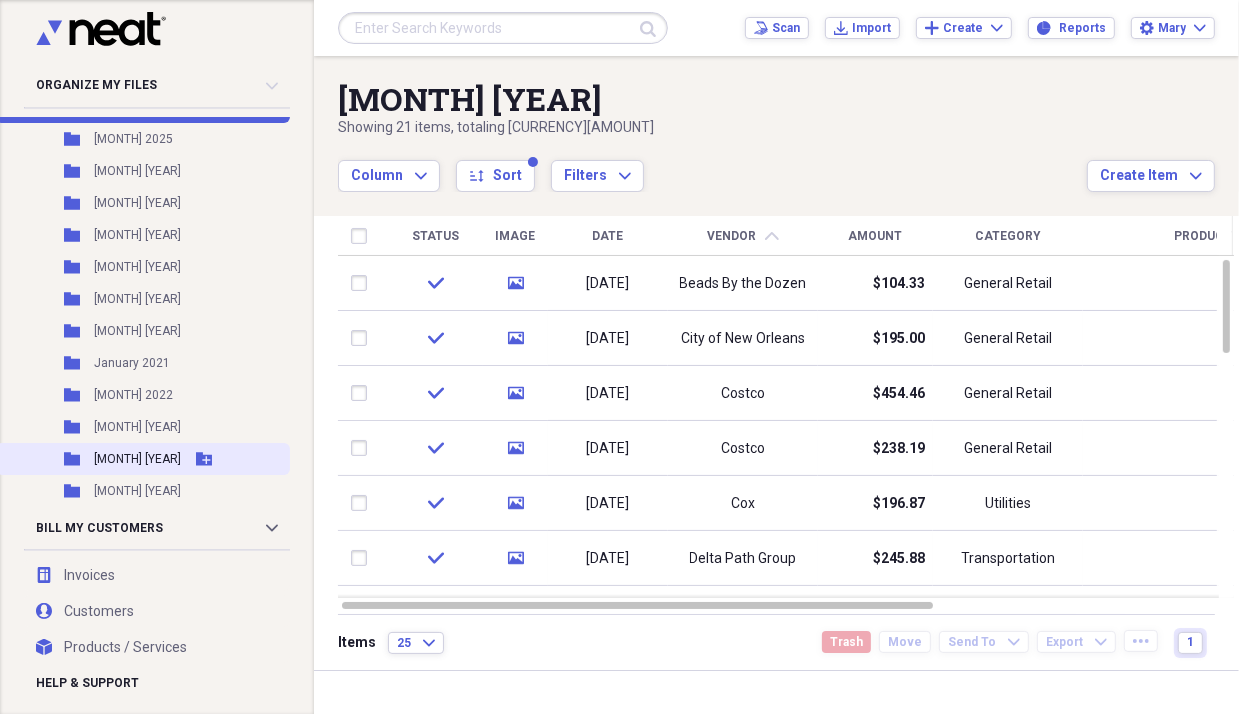 click on "[MONTH] [YEAR]" at bounding box center [137, 459] 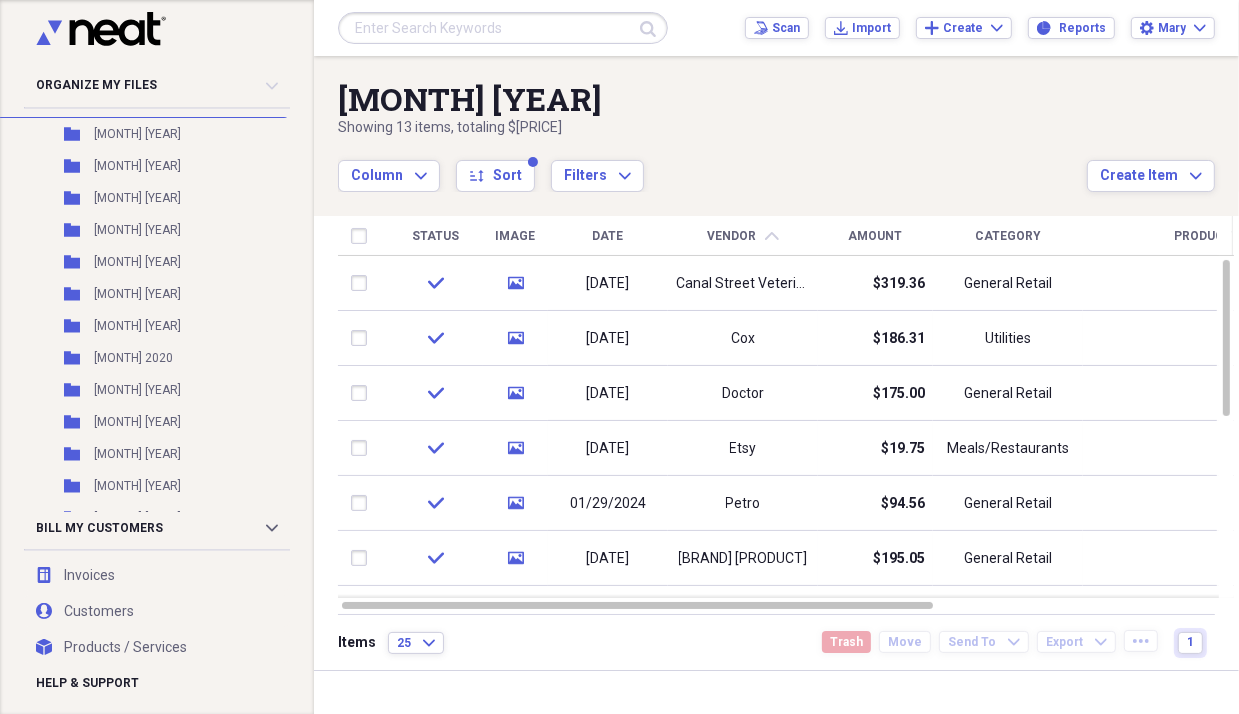 scroll, scrollTop: 1860, scrollLeft: 0, axis: vertical 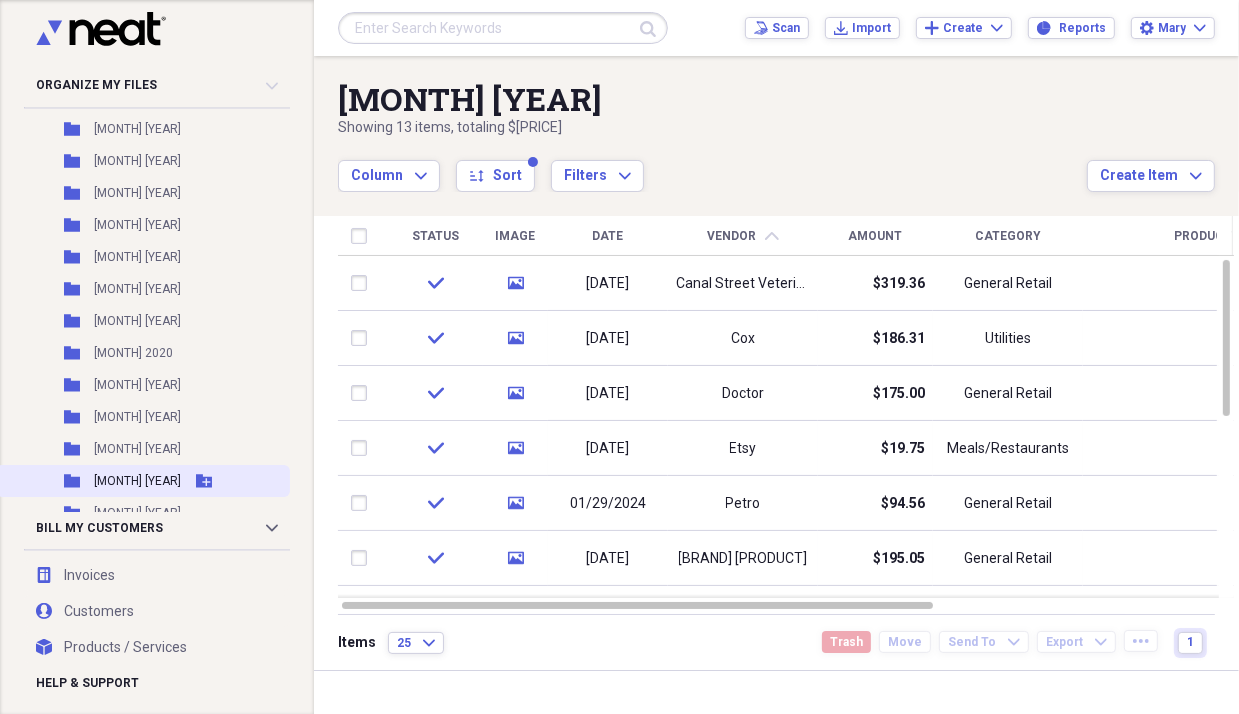 click on "[MONTH] [YEAR]" at bounding box center [137, 481] 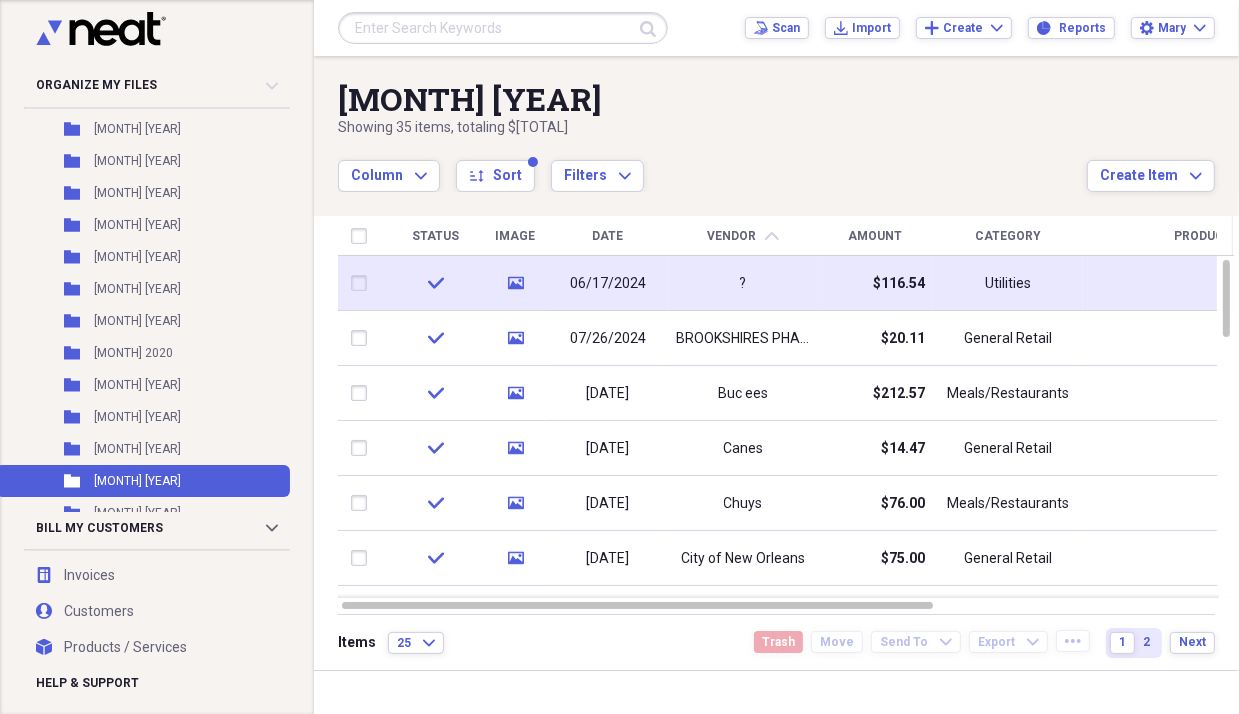 click on "check" at bounding box center (435, 283) 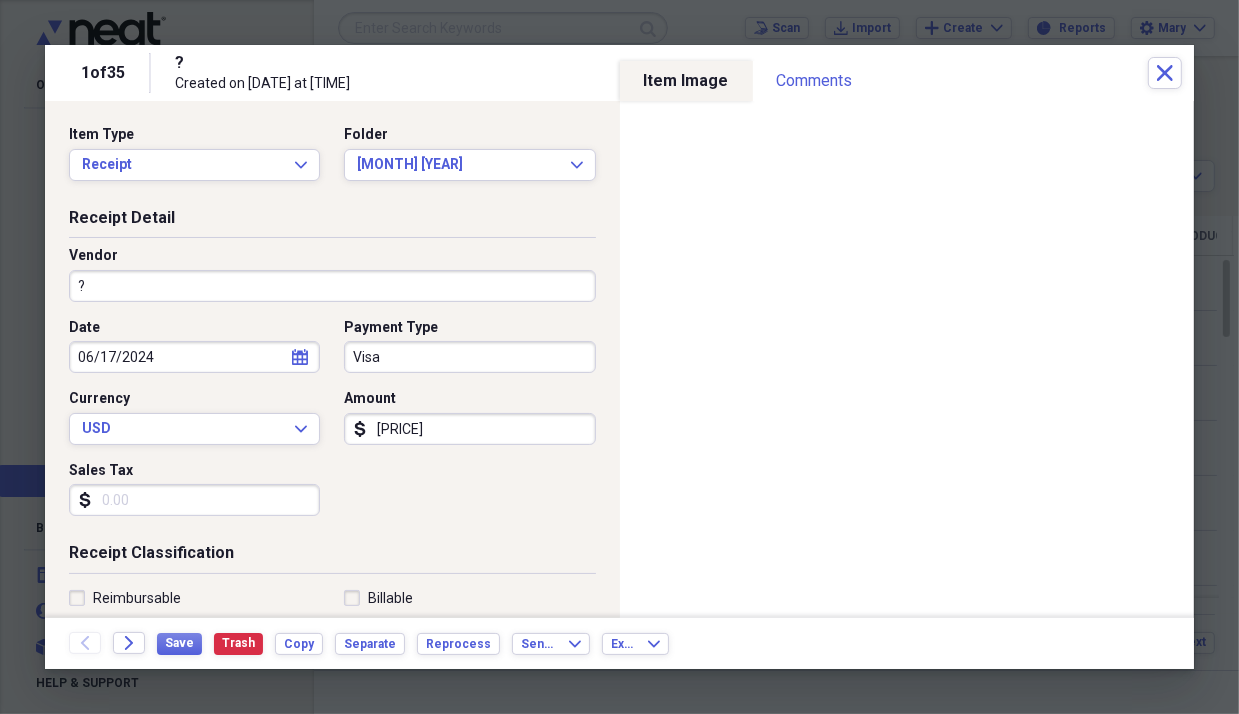 click on "?" at bounding box center (332, 286) 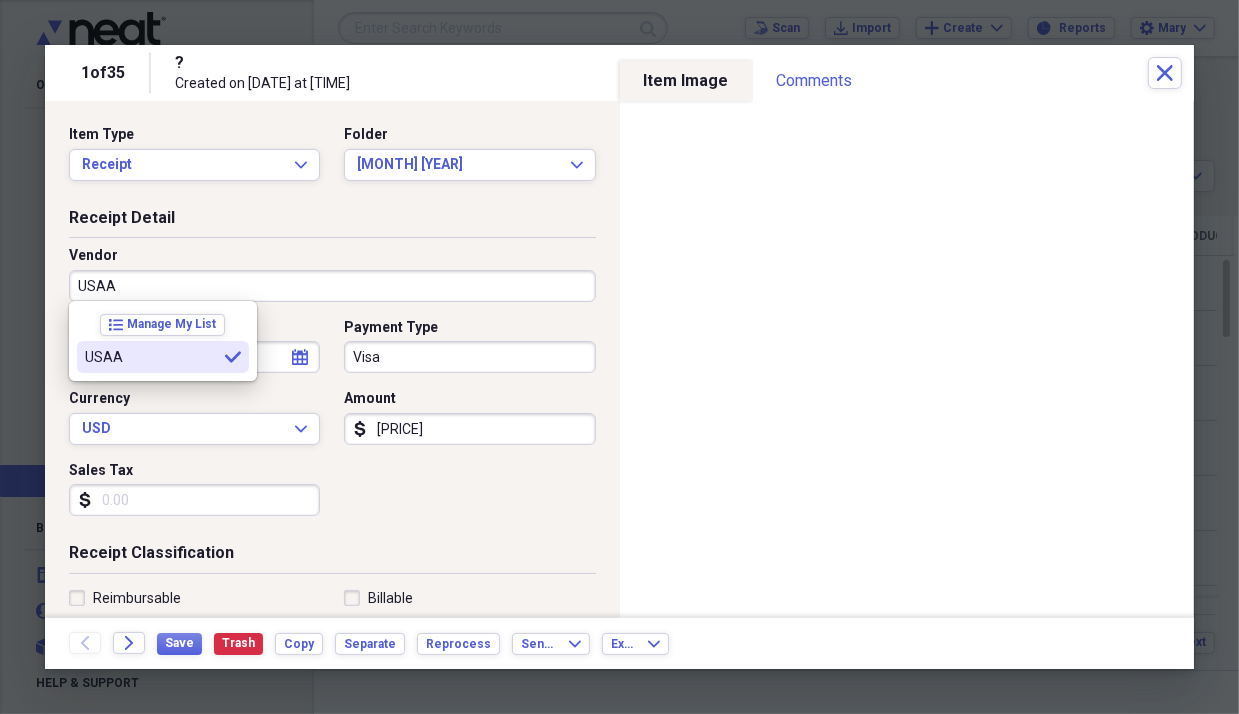 type on "USAA" 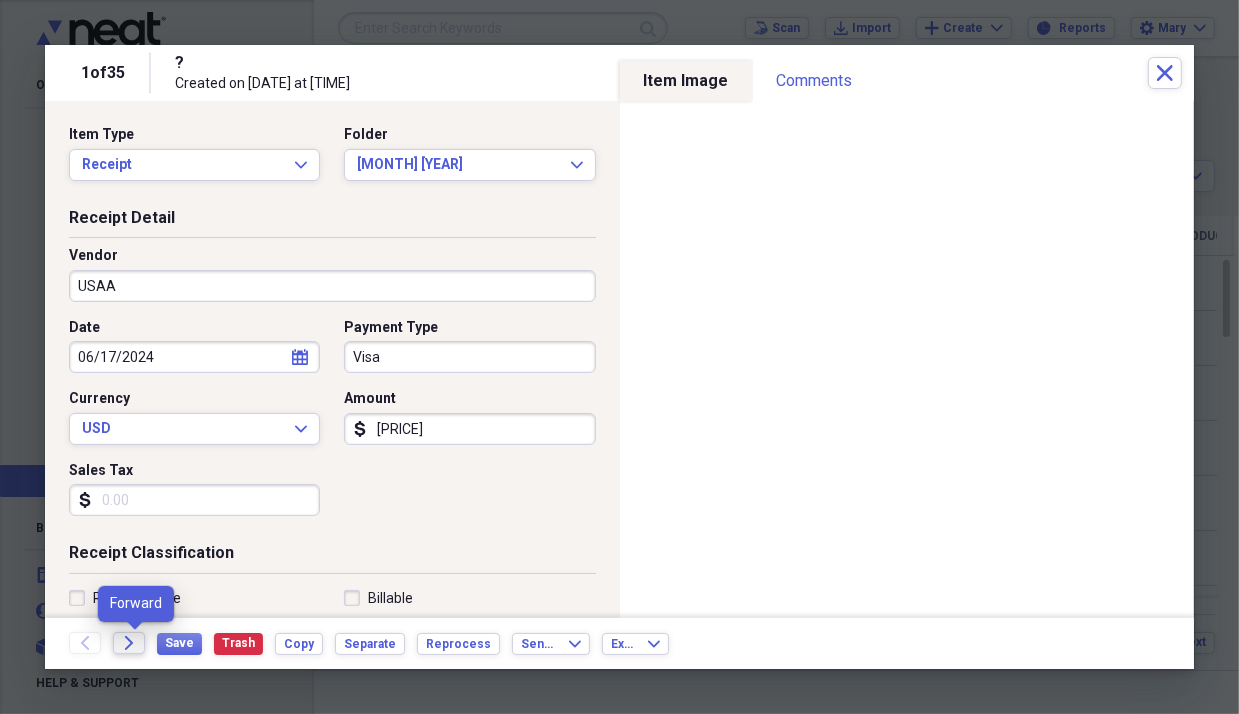 click 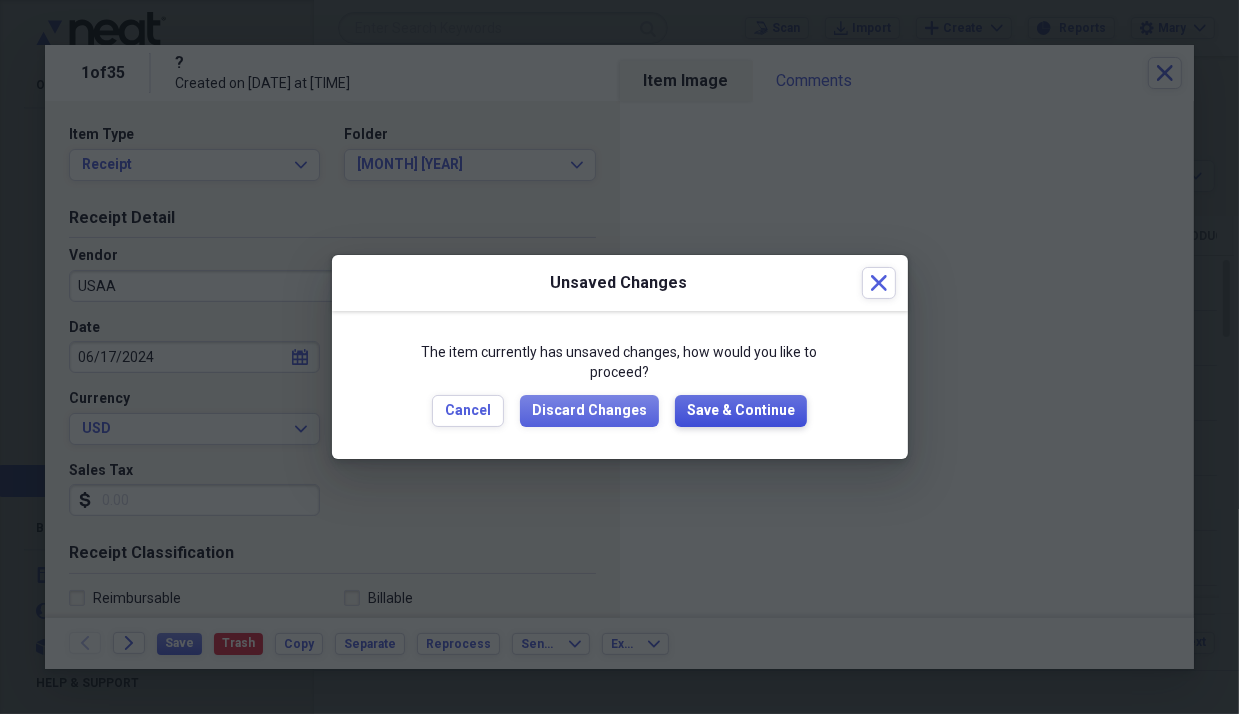 click on "Save & Continue" at bounding box center [741, 411] 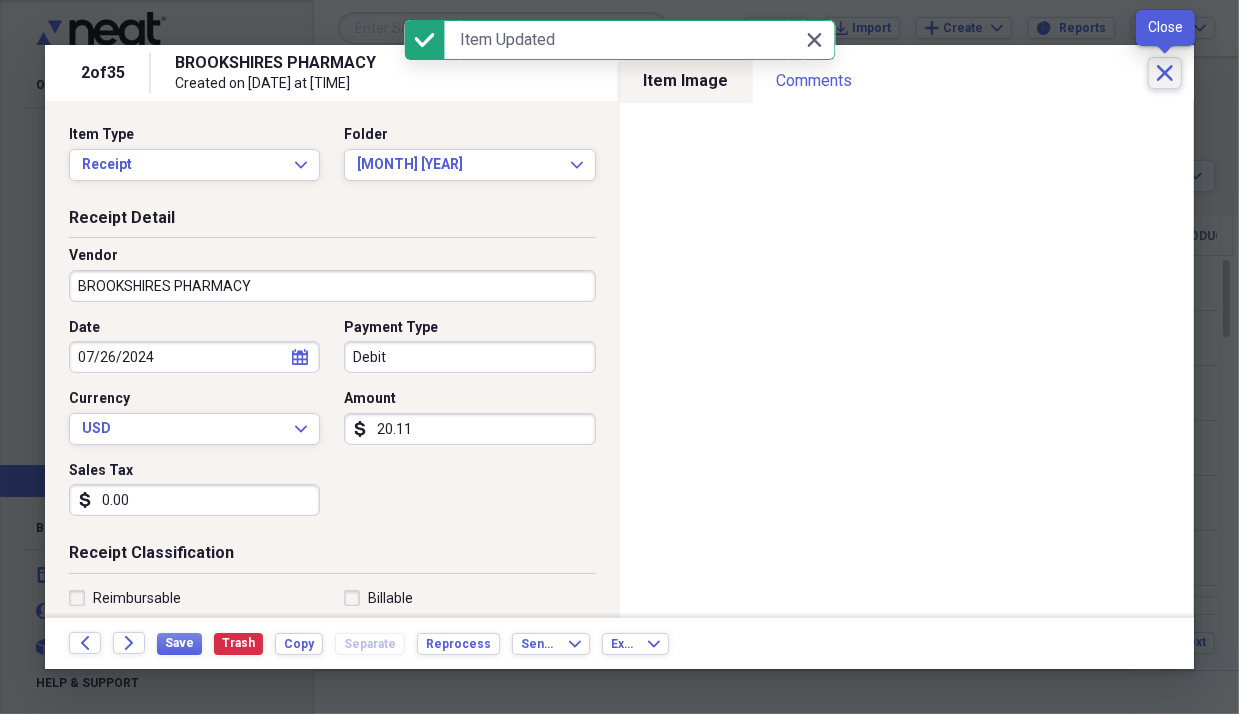 click on "Close" at bounding box center [1165, 73] 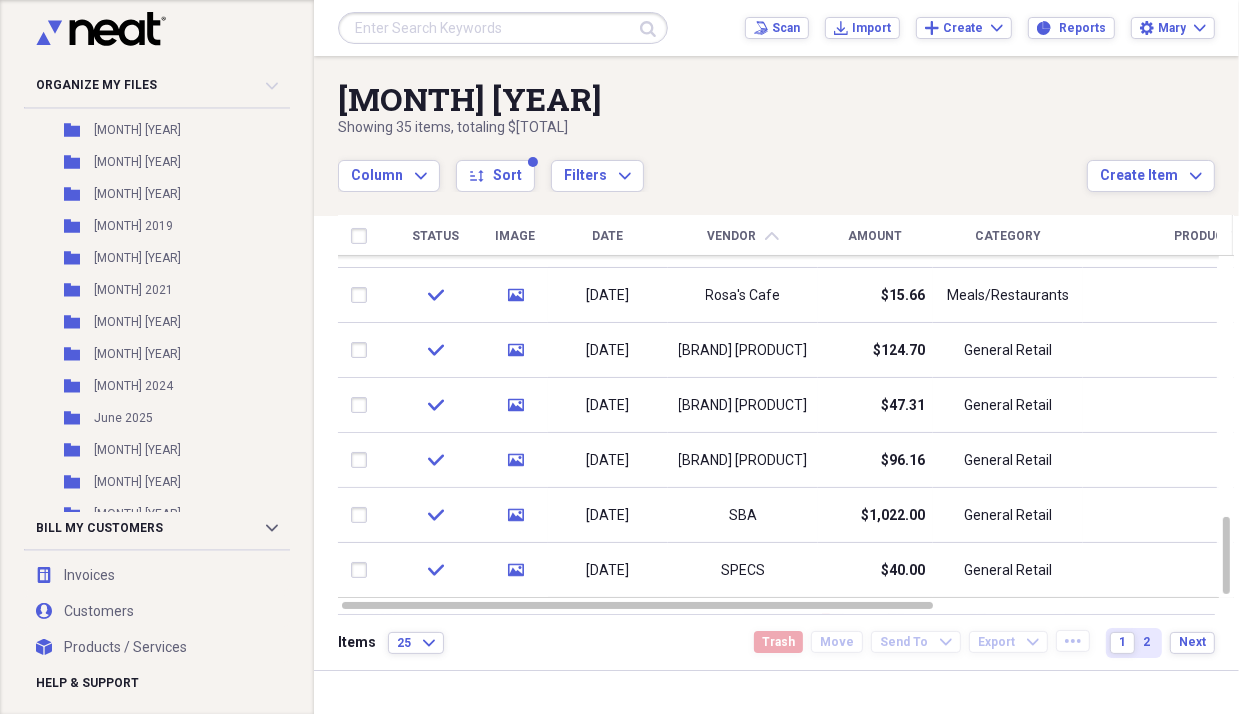 scroll, scrollTop: 2308, scrollLeft: 0, axis: vertical 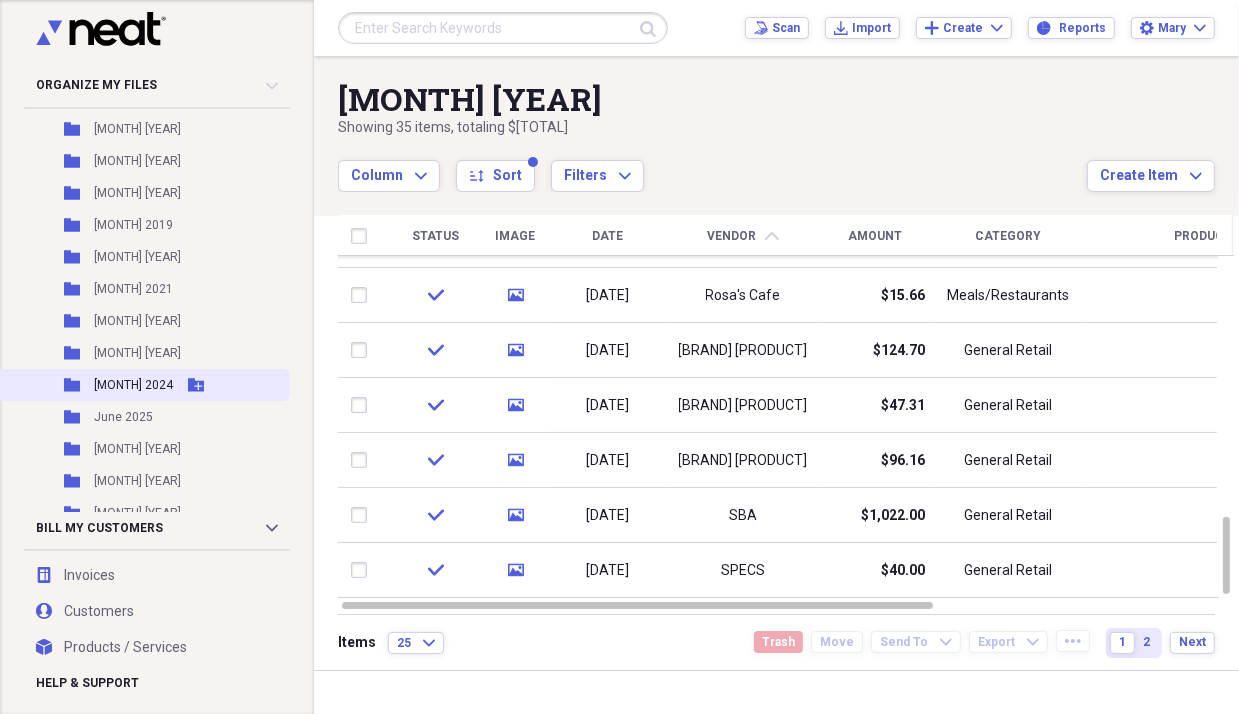 click on "[MONTH] 2024" at bounding box center (133, 385) 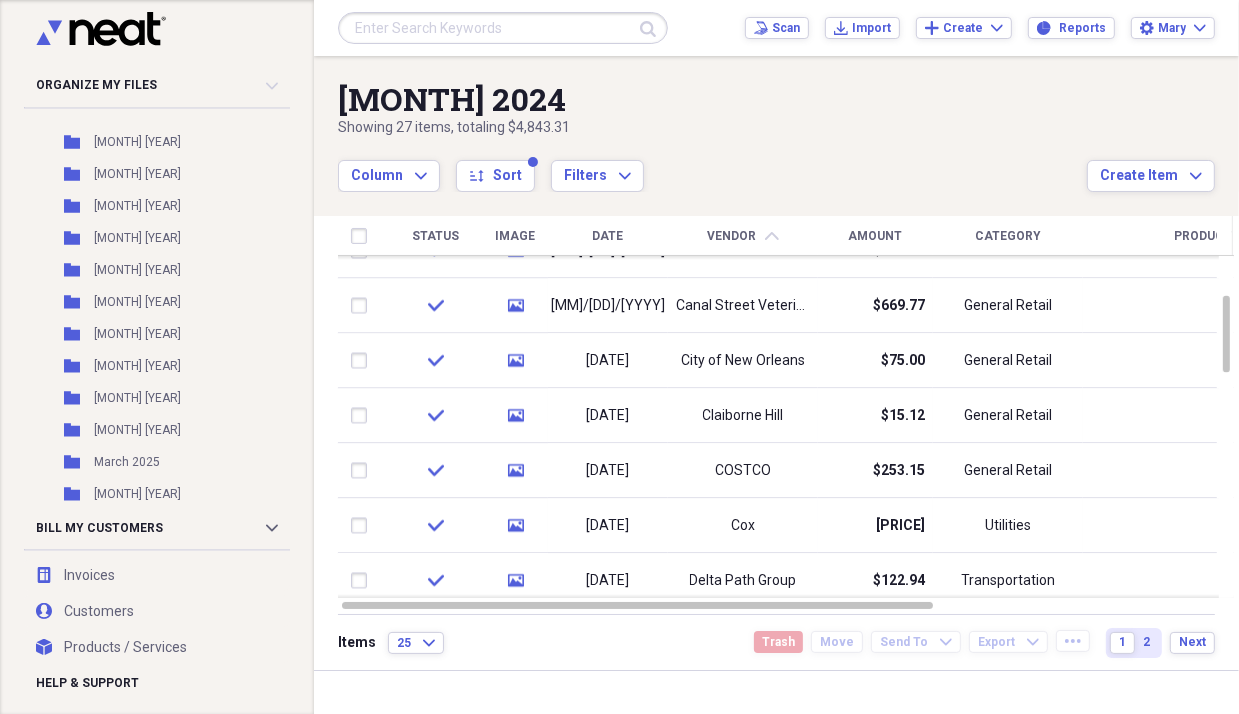 scroll, scrollTop: 2646, scrollLeft: 0, axis: vertical 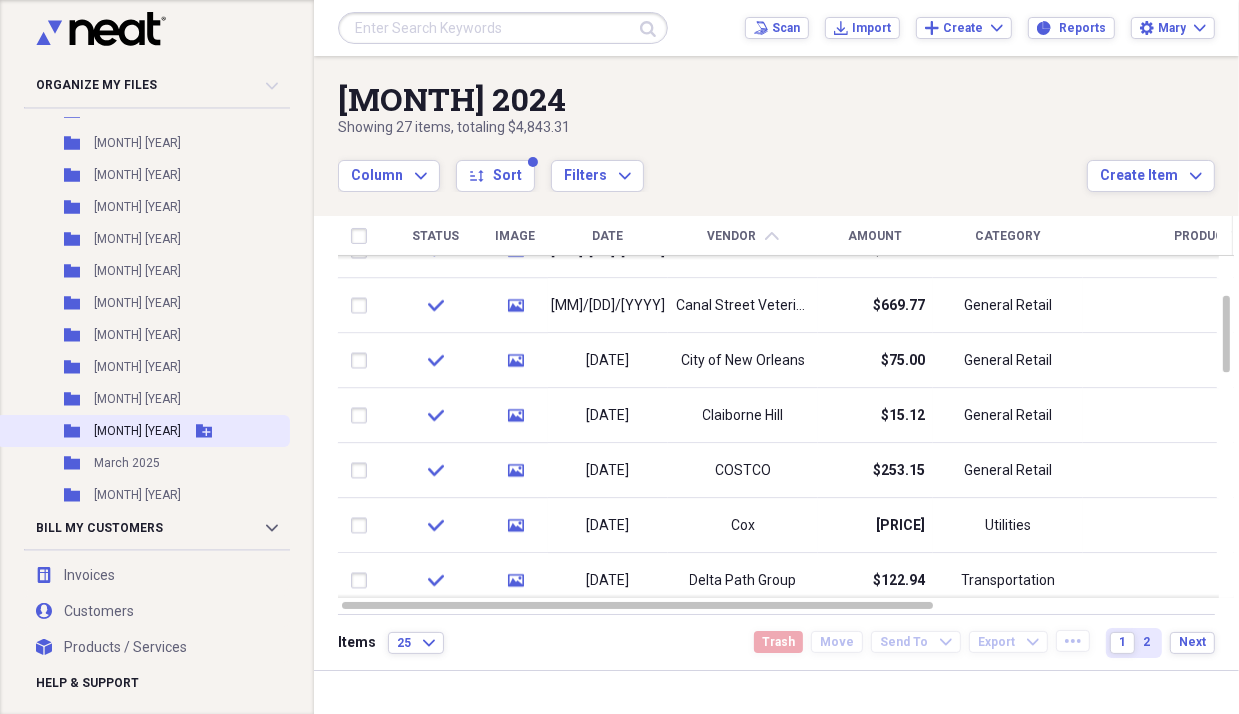 click on "[MONTH] [YEAR]" at bounding box center (137, 431) 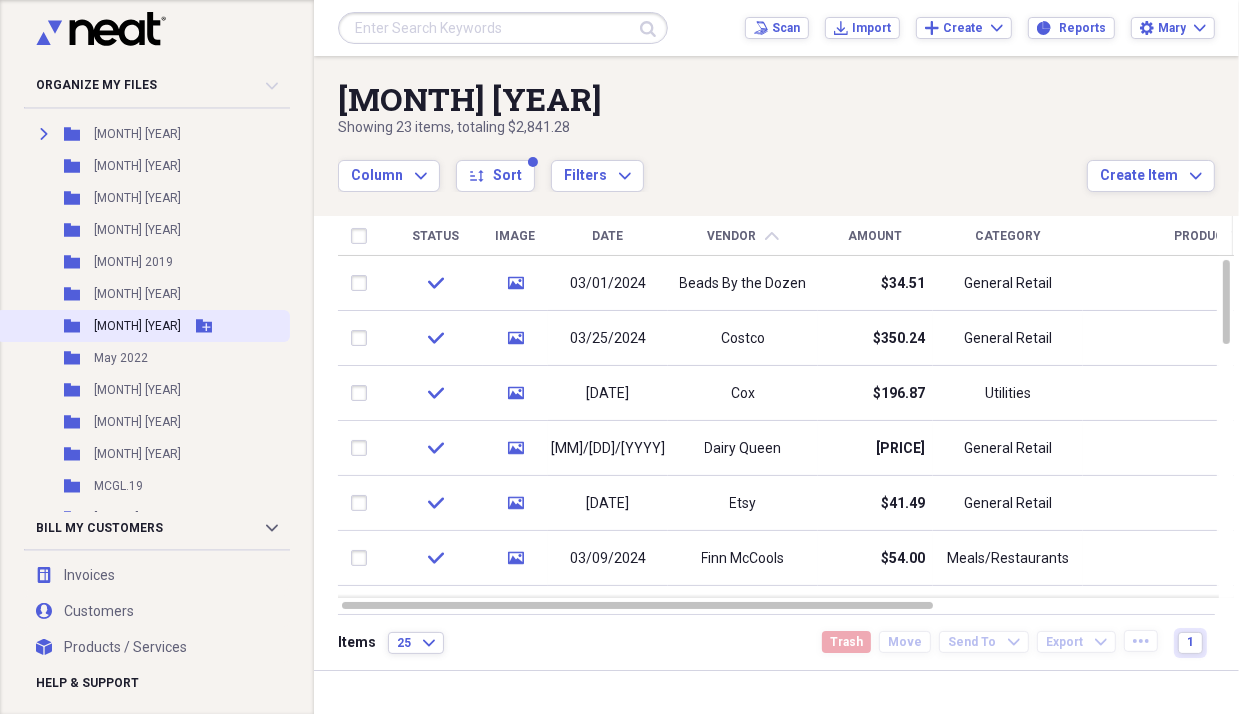 scroll, scrollTop: 3037, scrollLeft: 0, axis: vertical 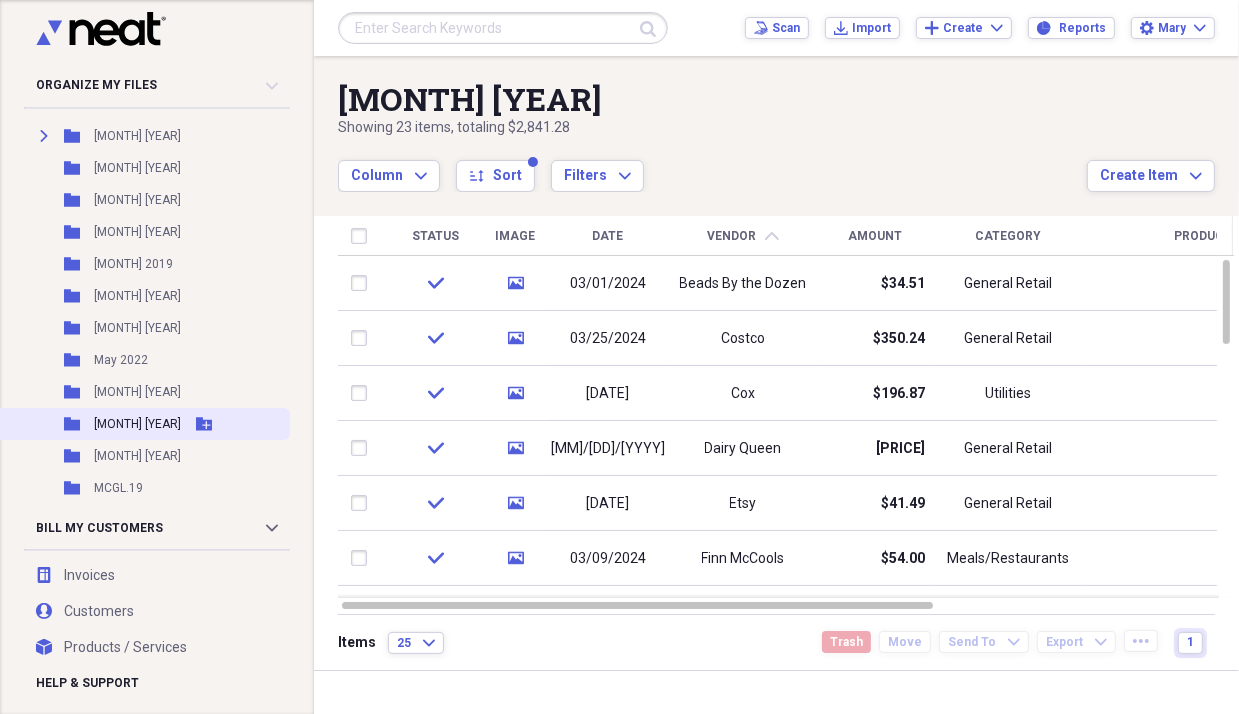 click on "[MONTH] [YEAR]" at bounding box center [137, 424] 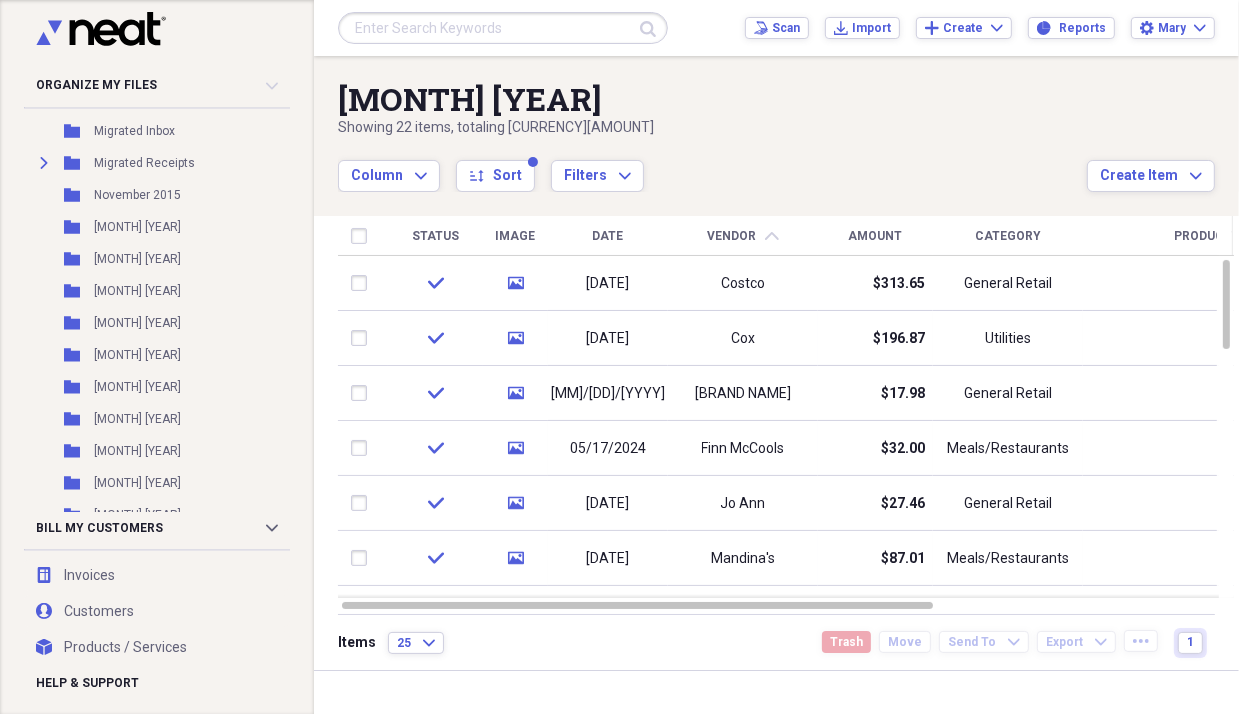 scroll, scrollTop: 3554, scrollLeft: 0, axis: vertical 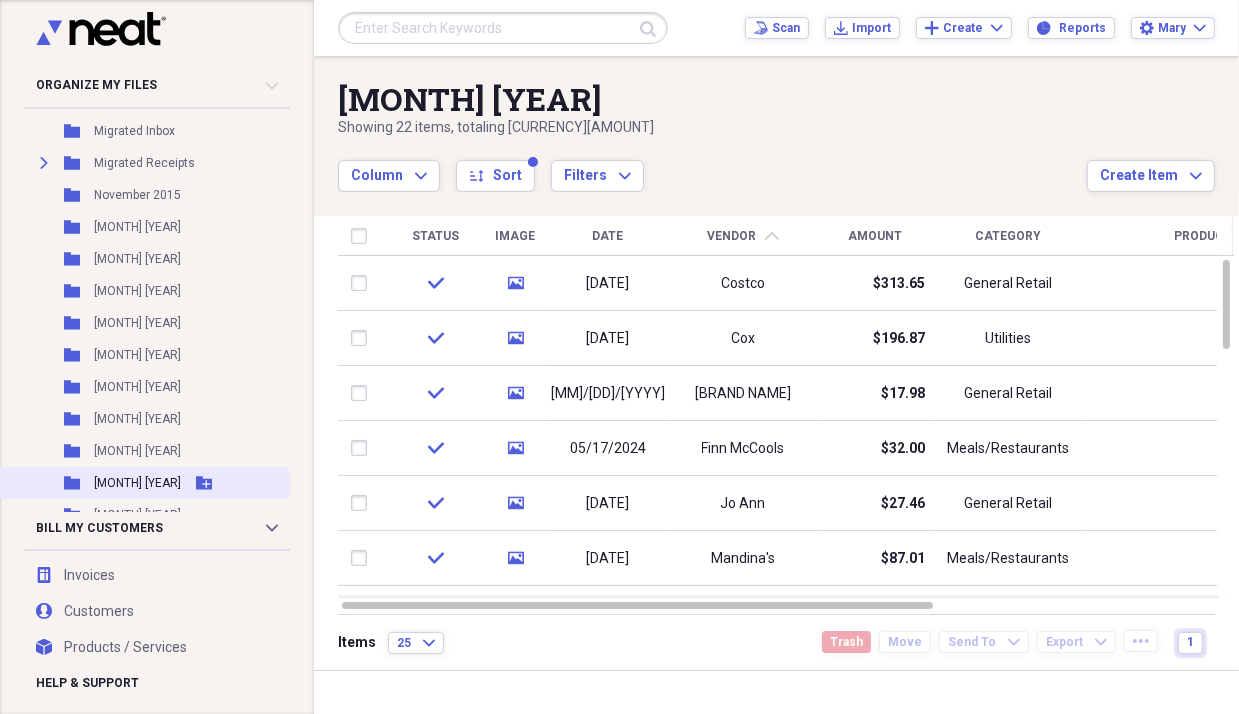 click on "[MONTH] [YEAR]" at bounding box center (137, 483) 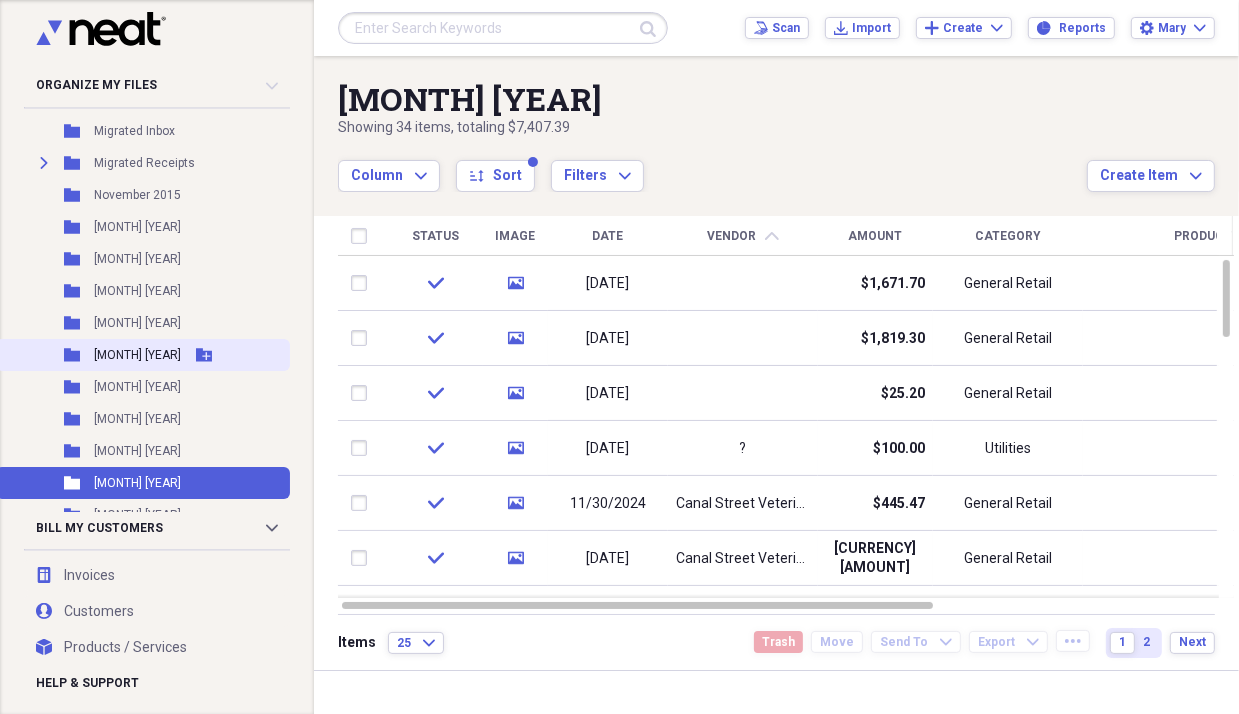 click on "Folder [MONTH] [YEAR] Add Folder" at bounding box center (143, 355) 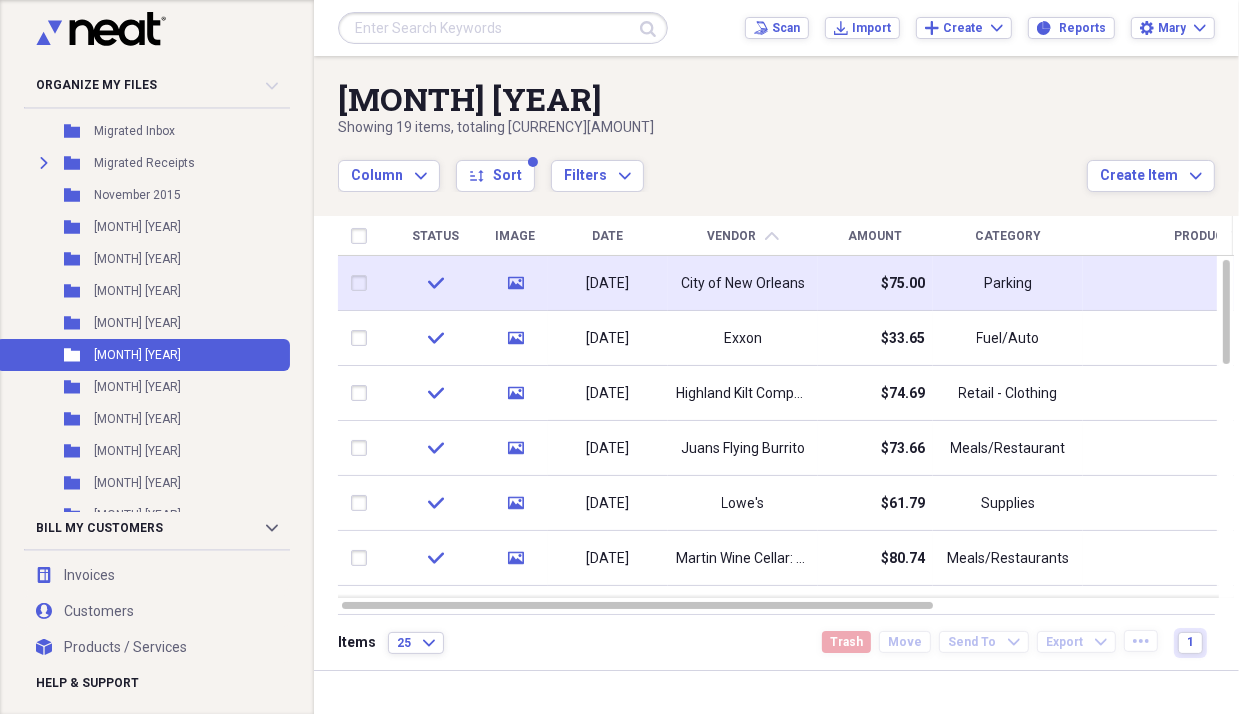 click on "[DATE]" at bounding box center (608, 284) 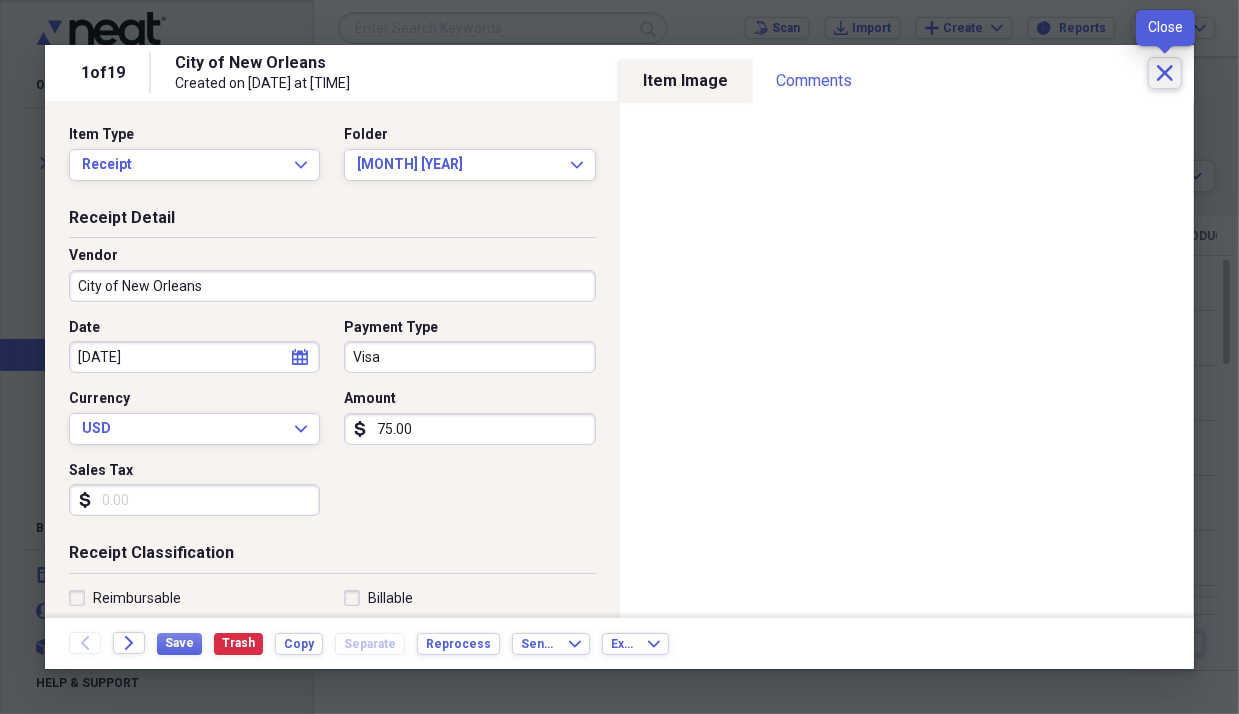 click 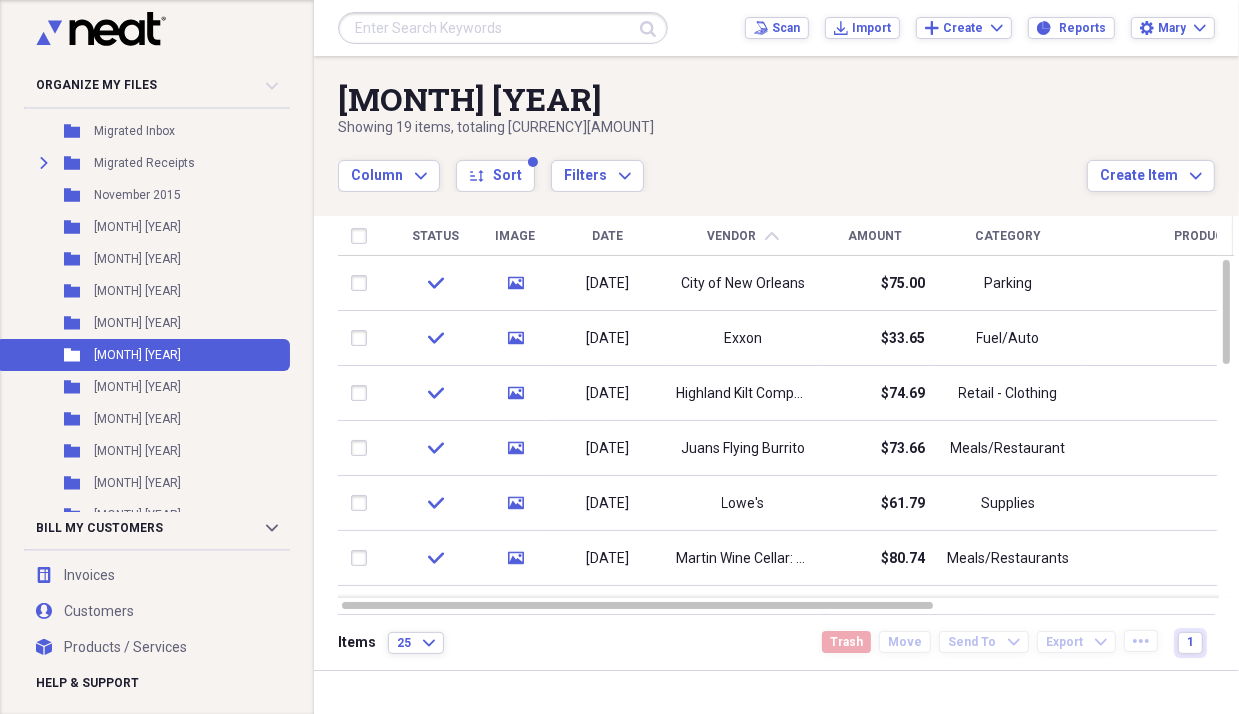 click on "Date" at bounding box center [608, 236] 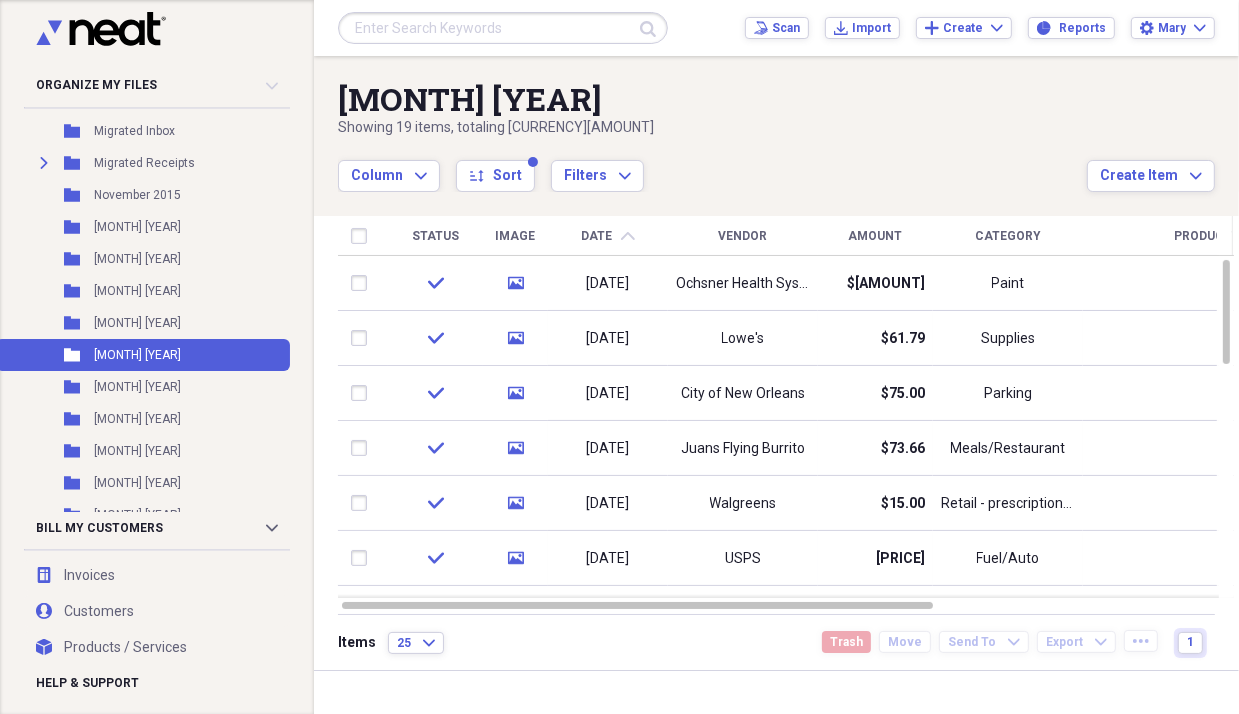 click on "Vendor" at bounding box center (743, 236) 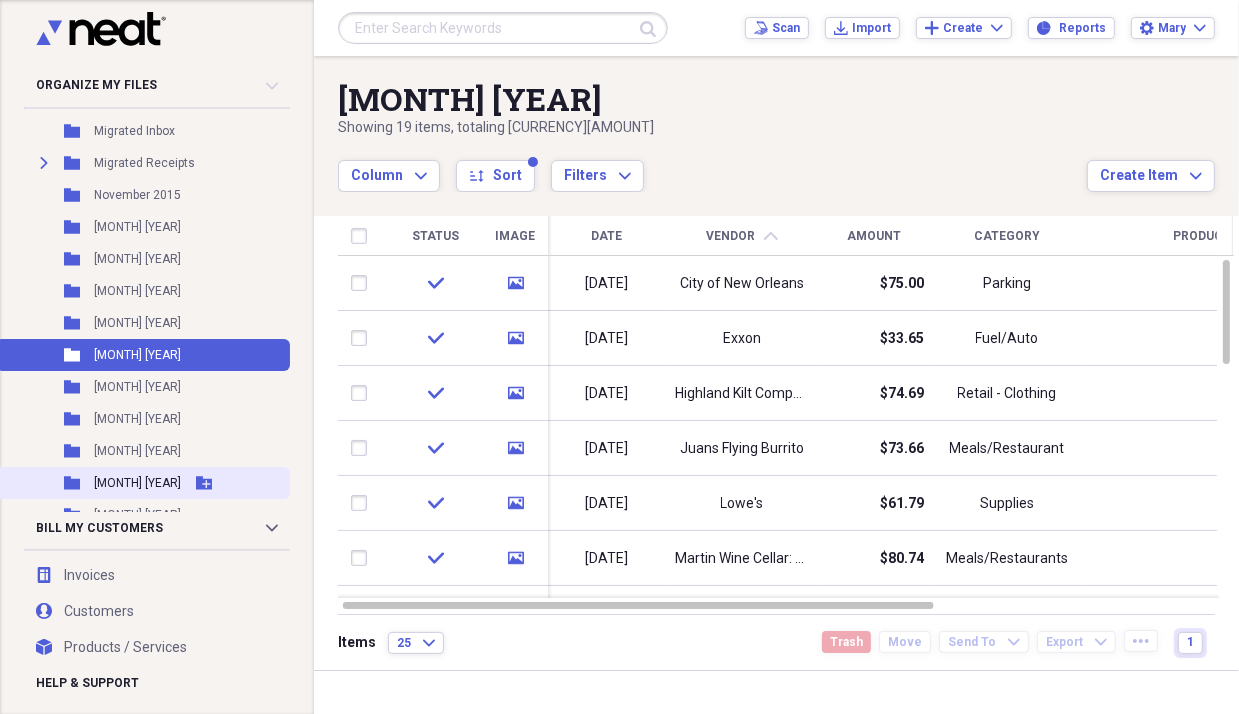 click on "Folder [MONTH] [YEAR] Add Folder" at bounding box center [143, 483] 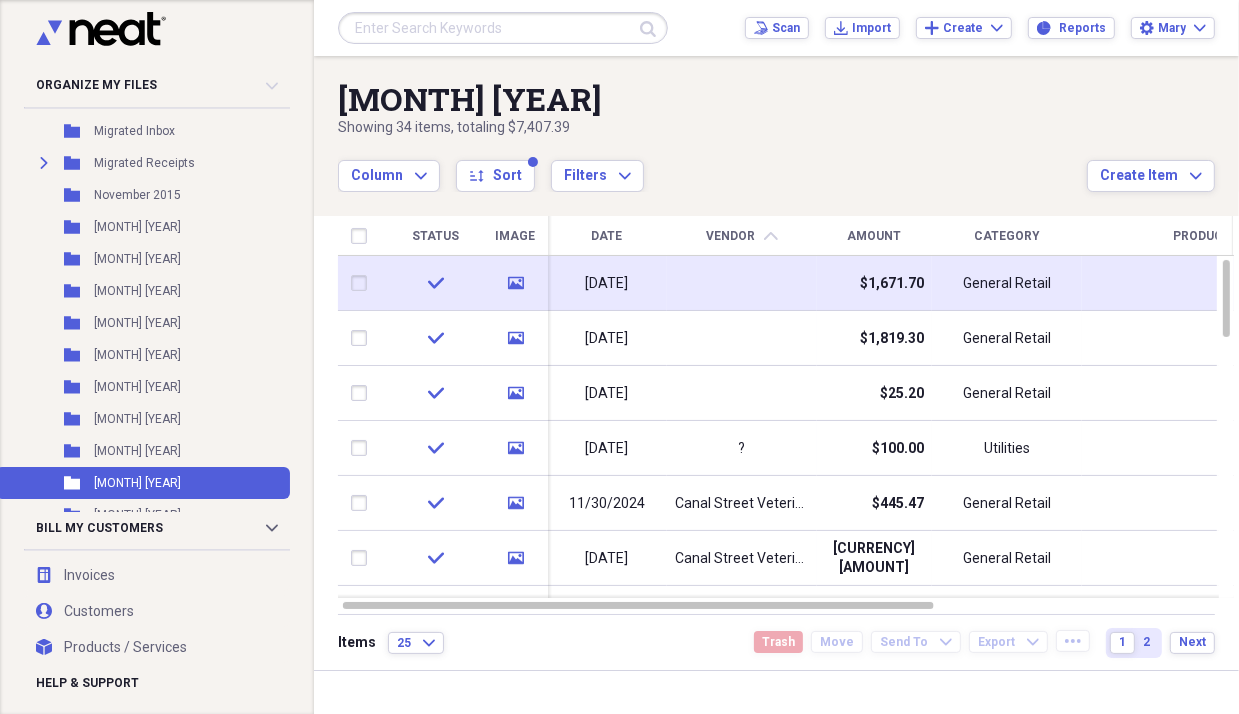 click at bounding box center (742, 283) 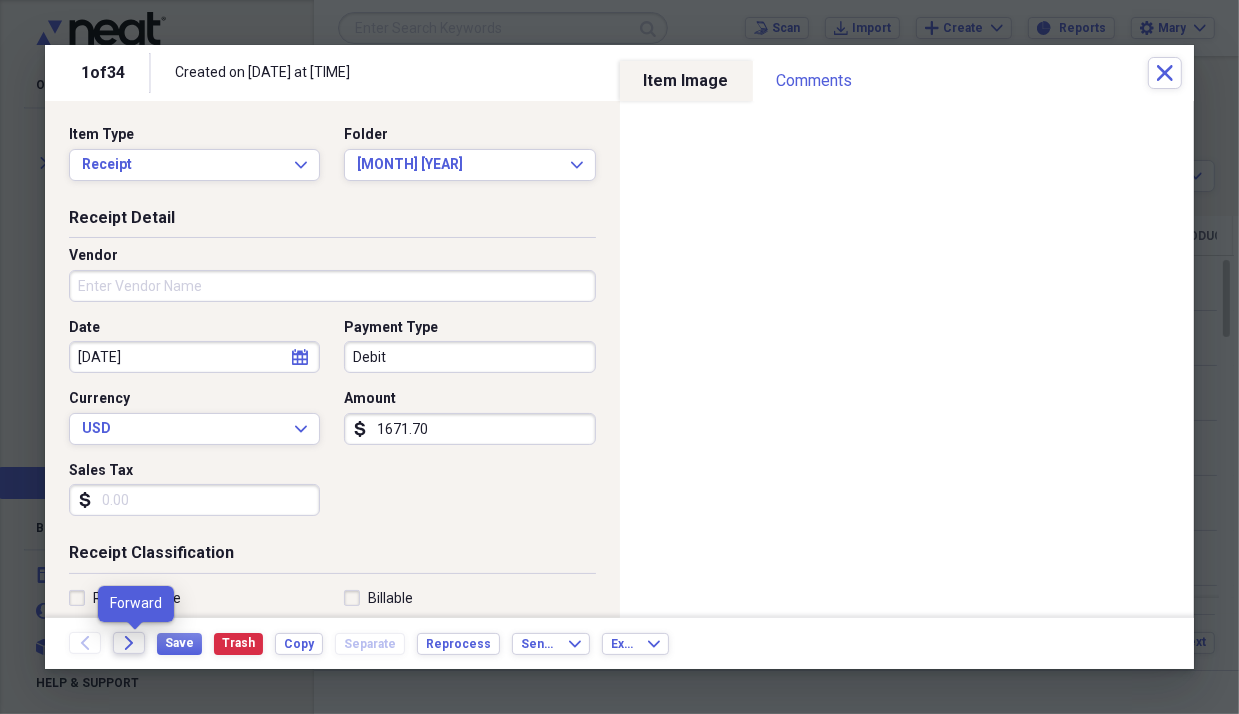 click on "Forward" 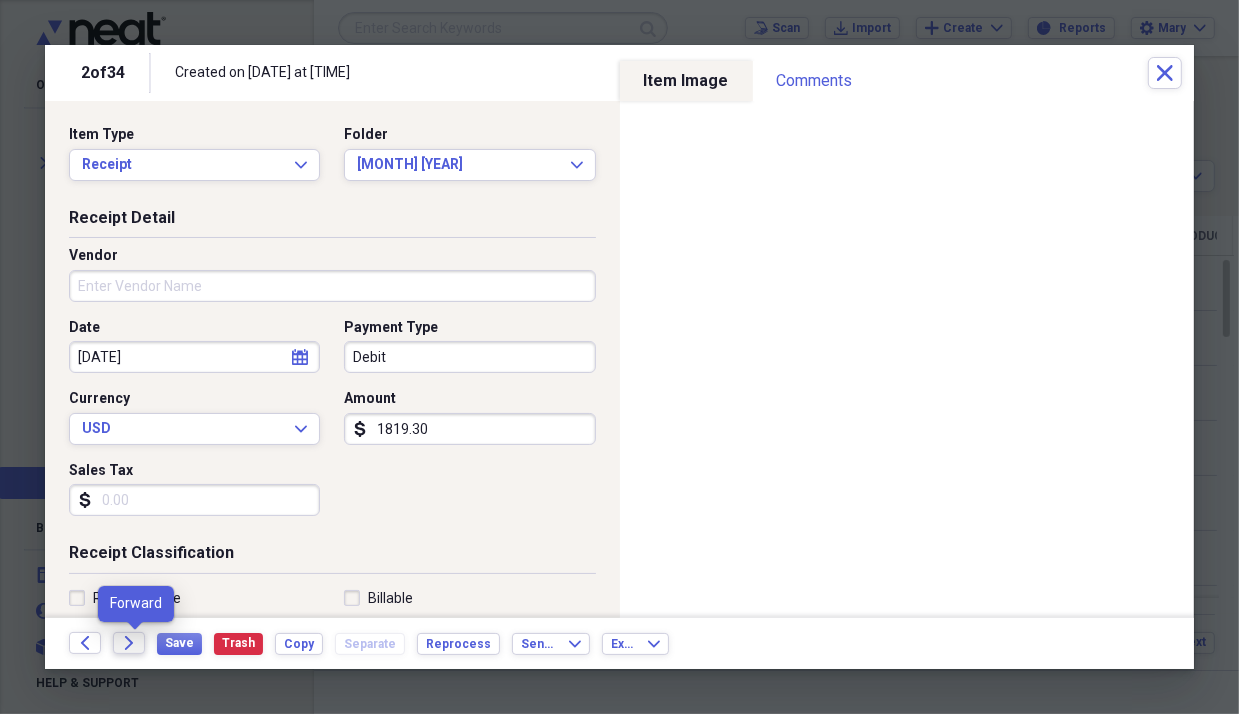 click on "Forward" 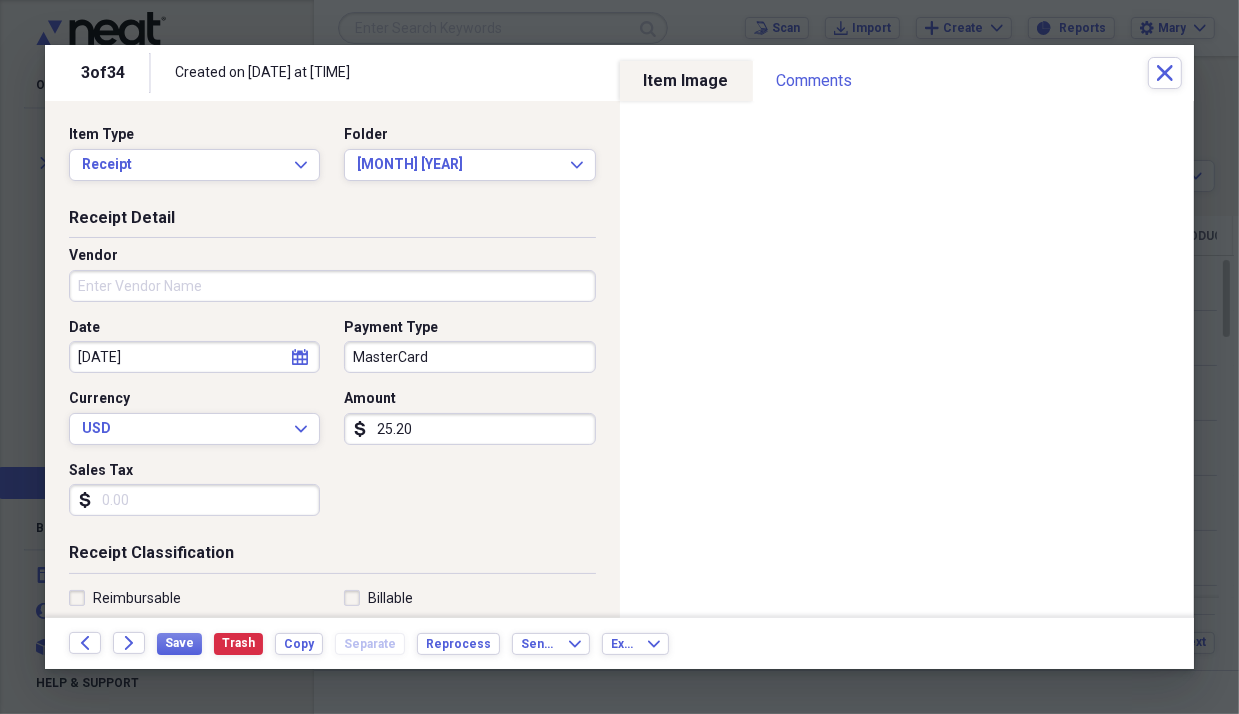 click on "Vendor" at bounding box center (332, 286) 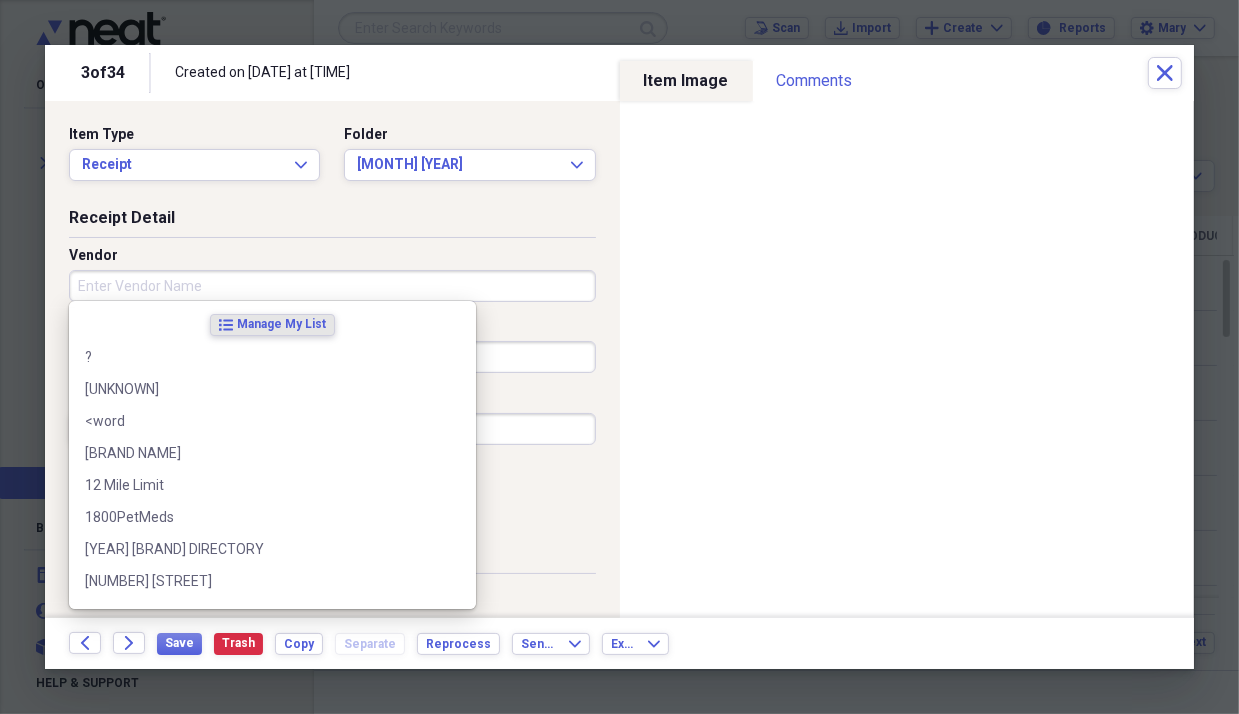 click on "Vendor" at bounding box center [332, 286] 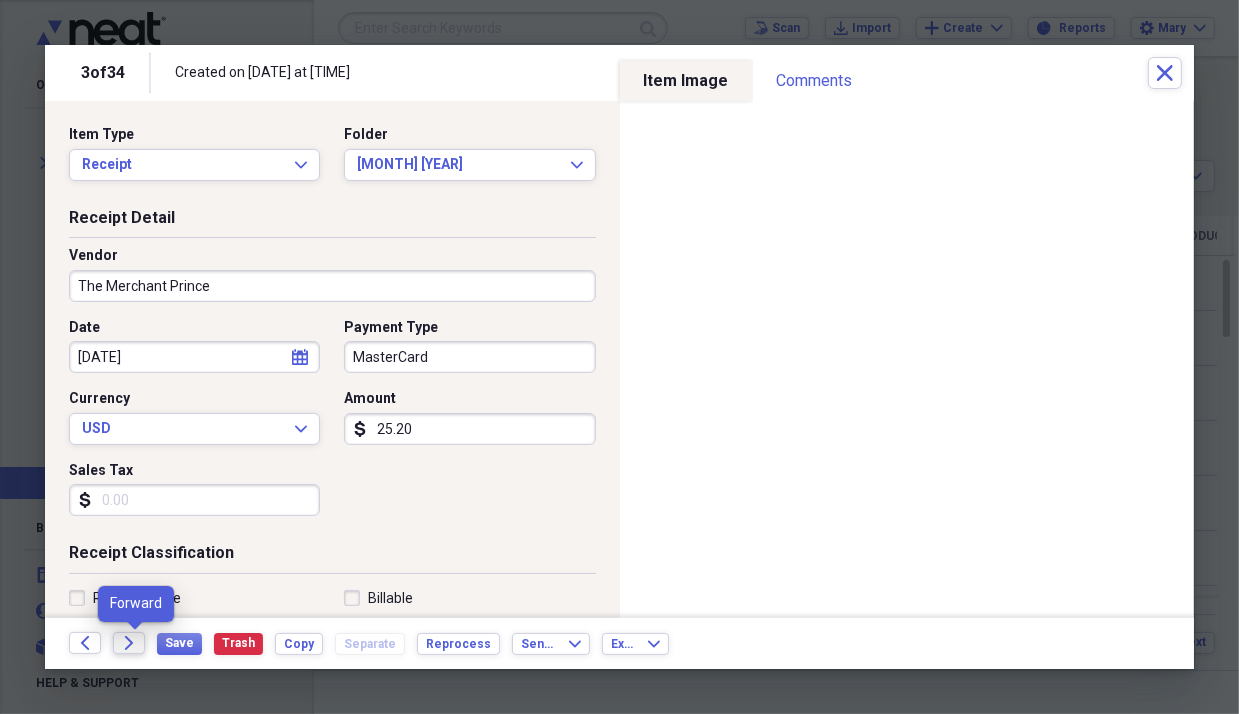 type on "The Merchant Prince" 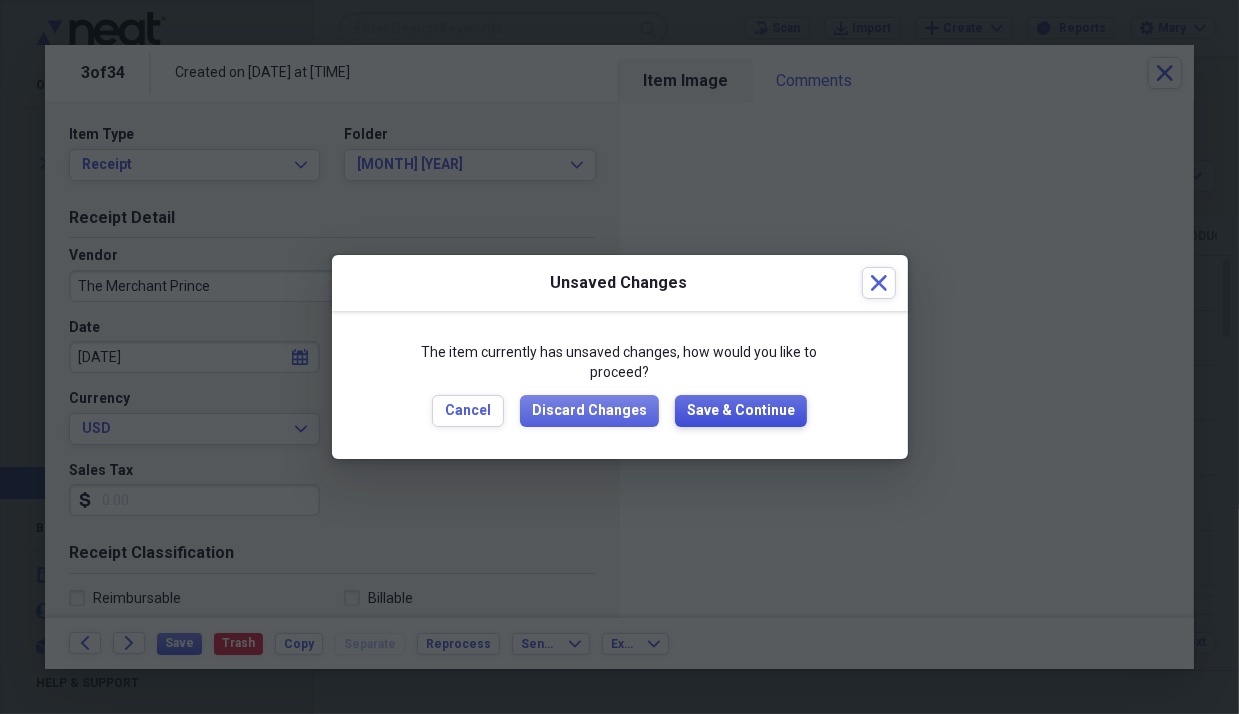 click on "Save & Continue" at bounding box center [741, 411] 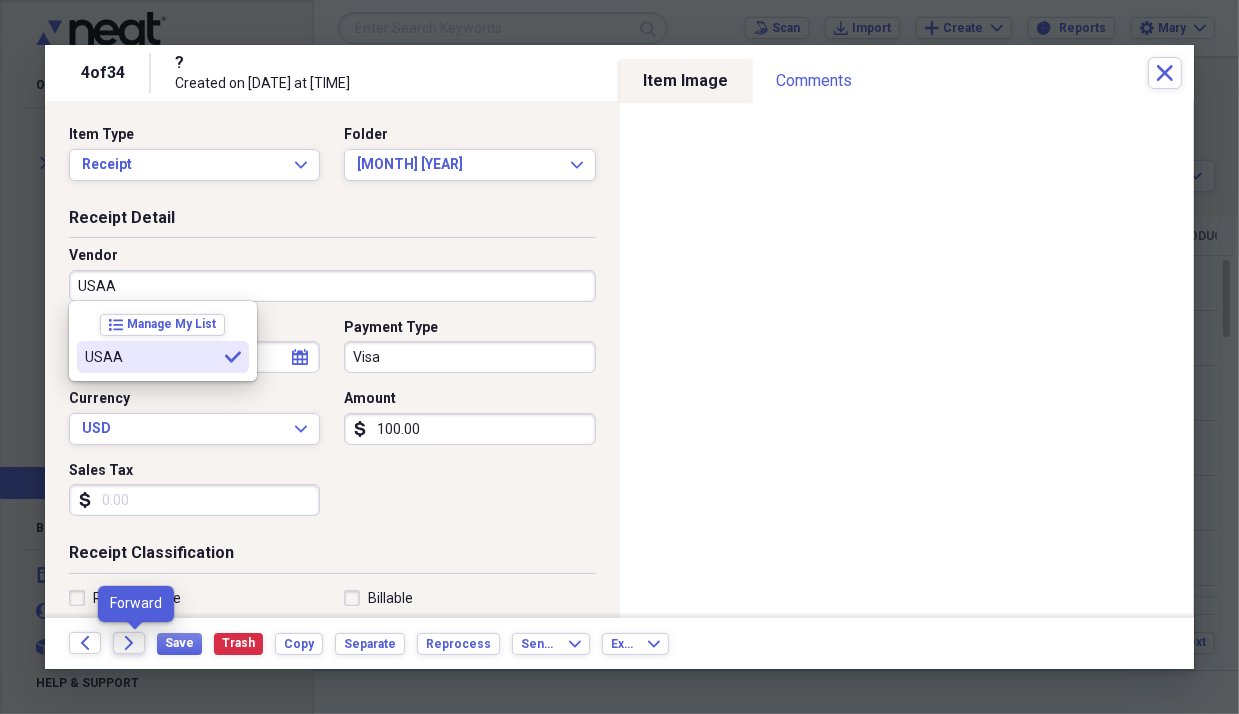 type on "USAA" 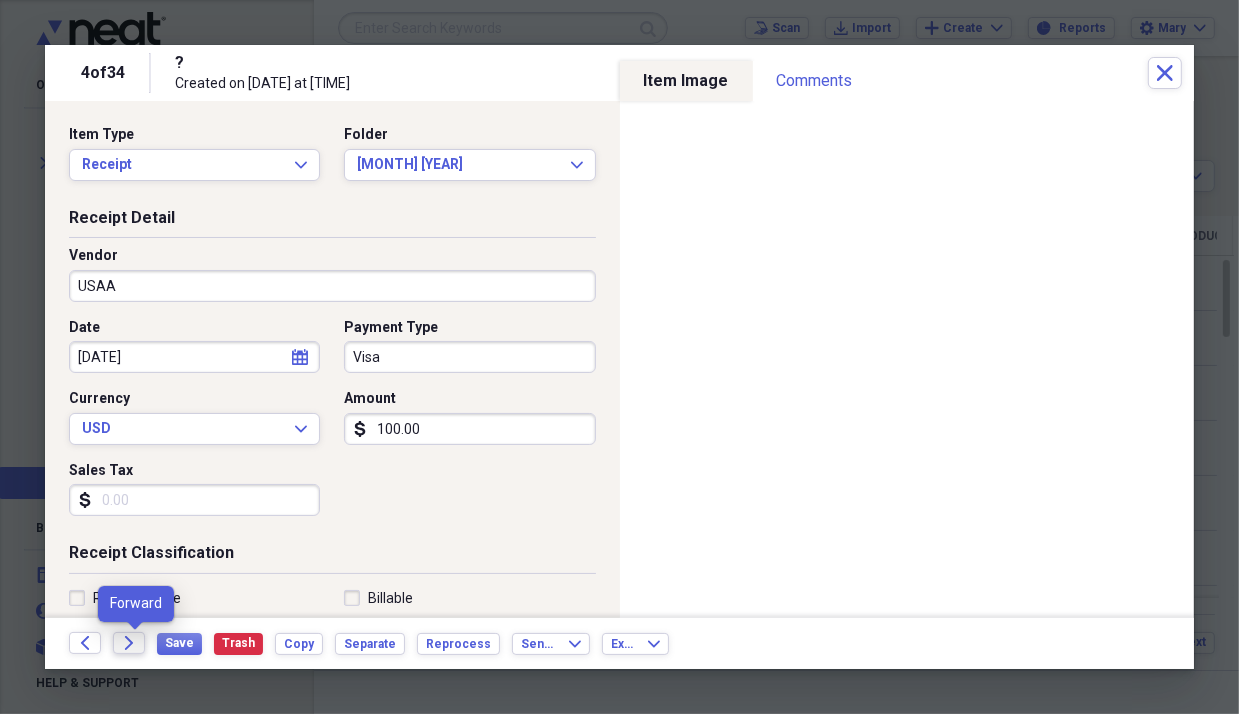click on "Forward" 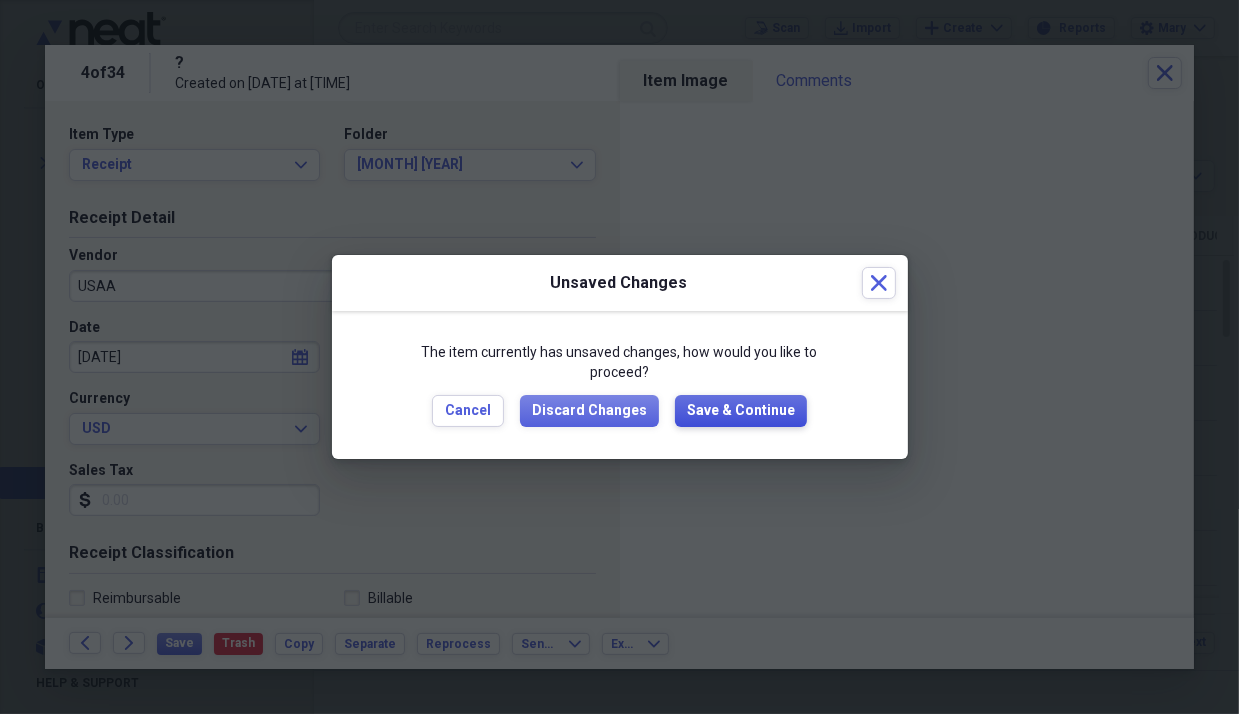 click on "Save & Continue" at bounding box center [741, 411] 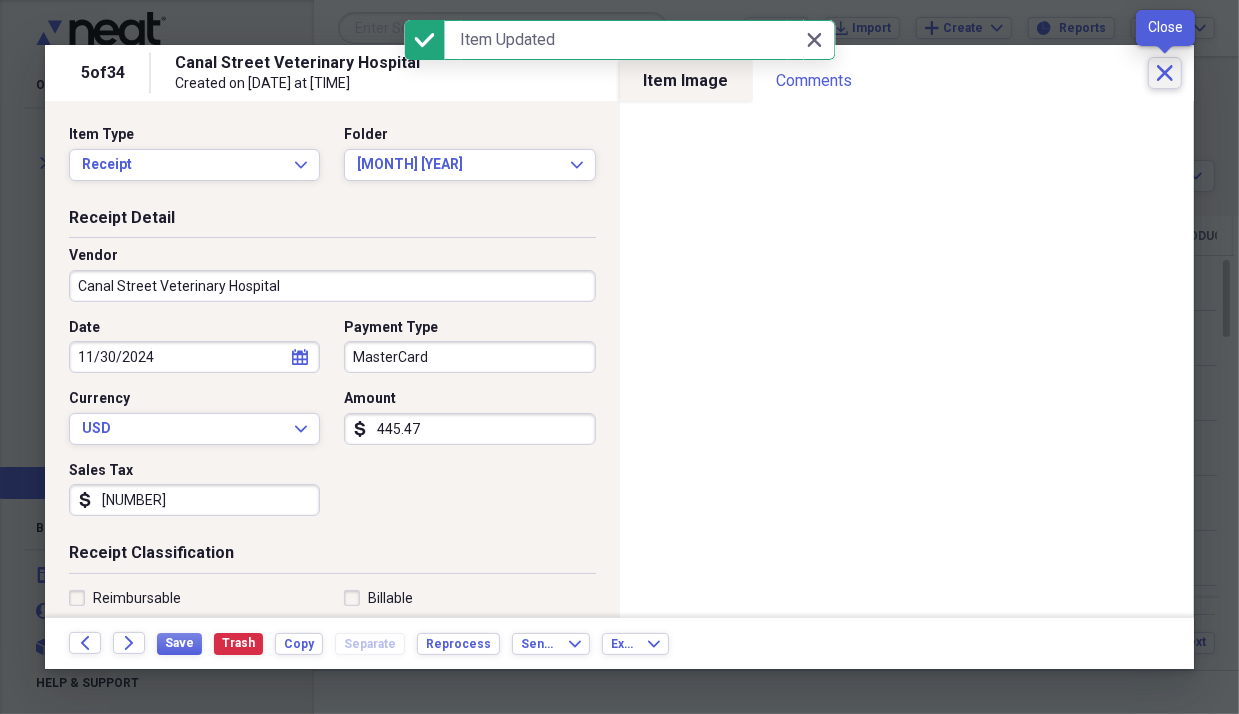 click on "Close" 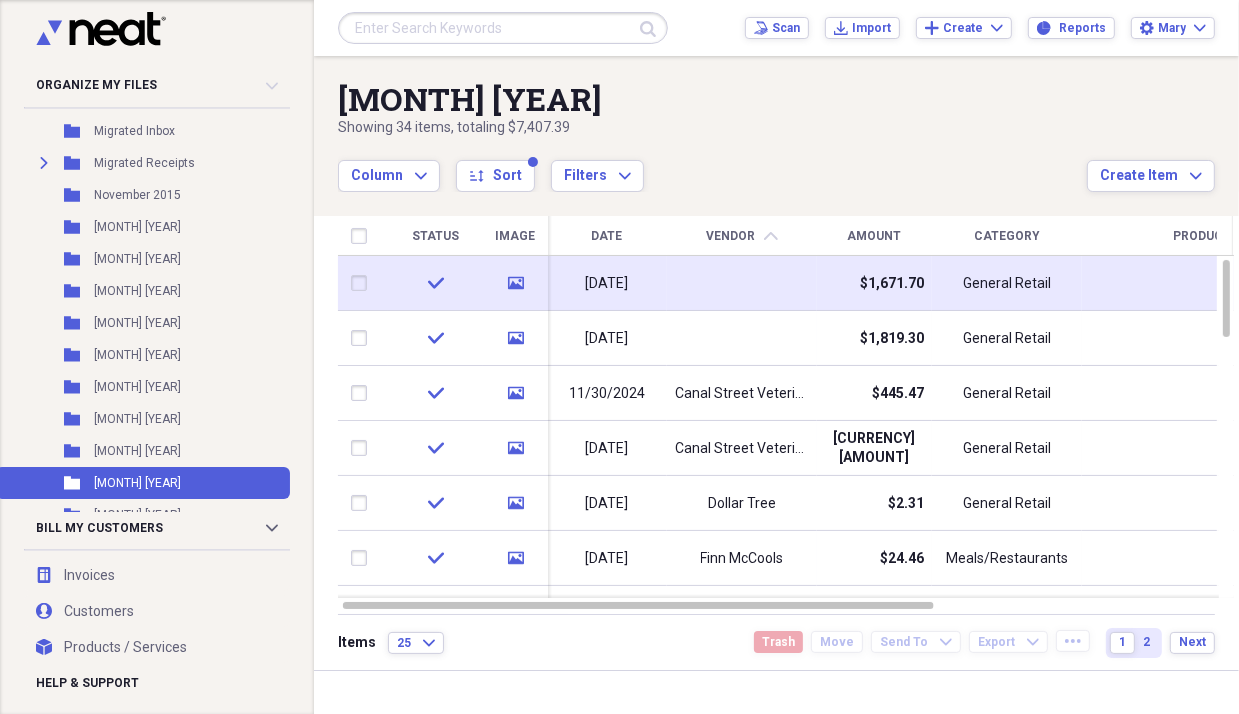click at bounding box center (742, 283) 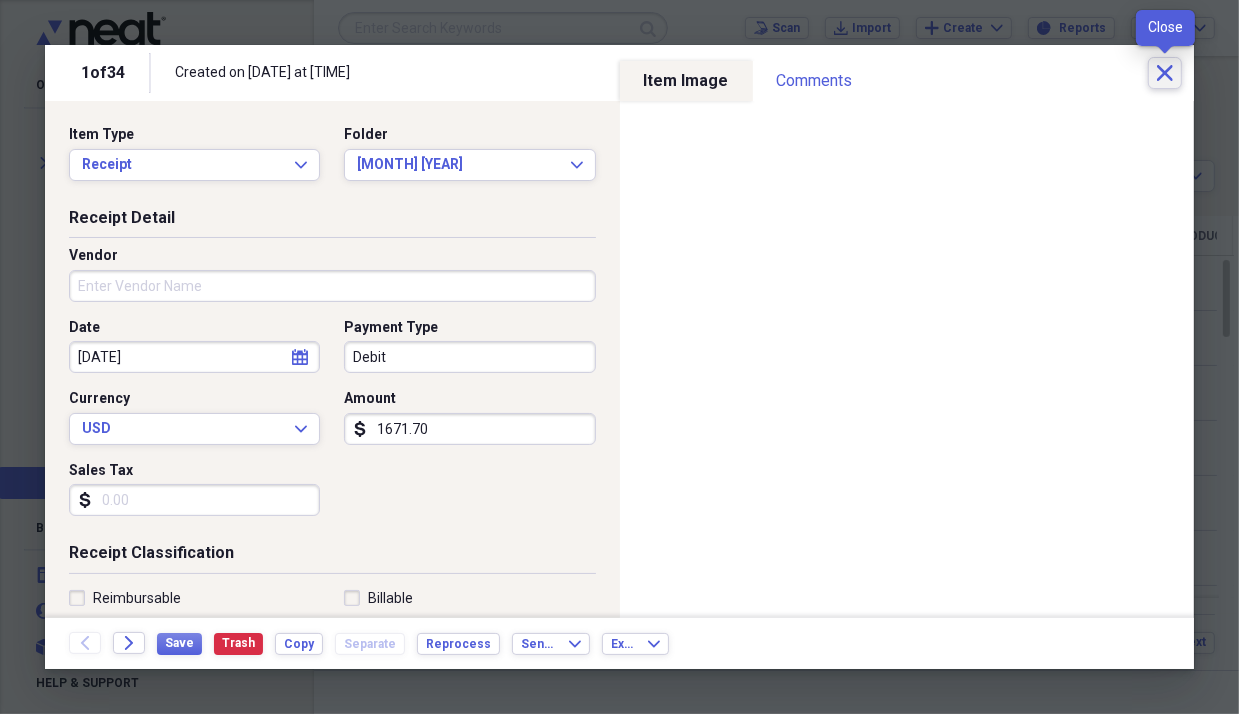 click on "Close" 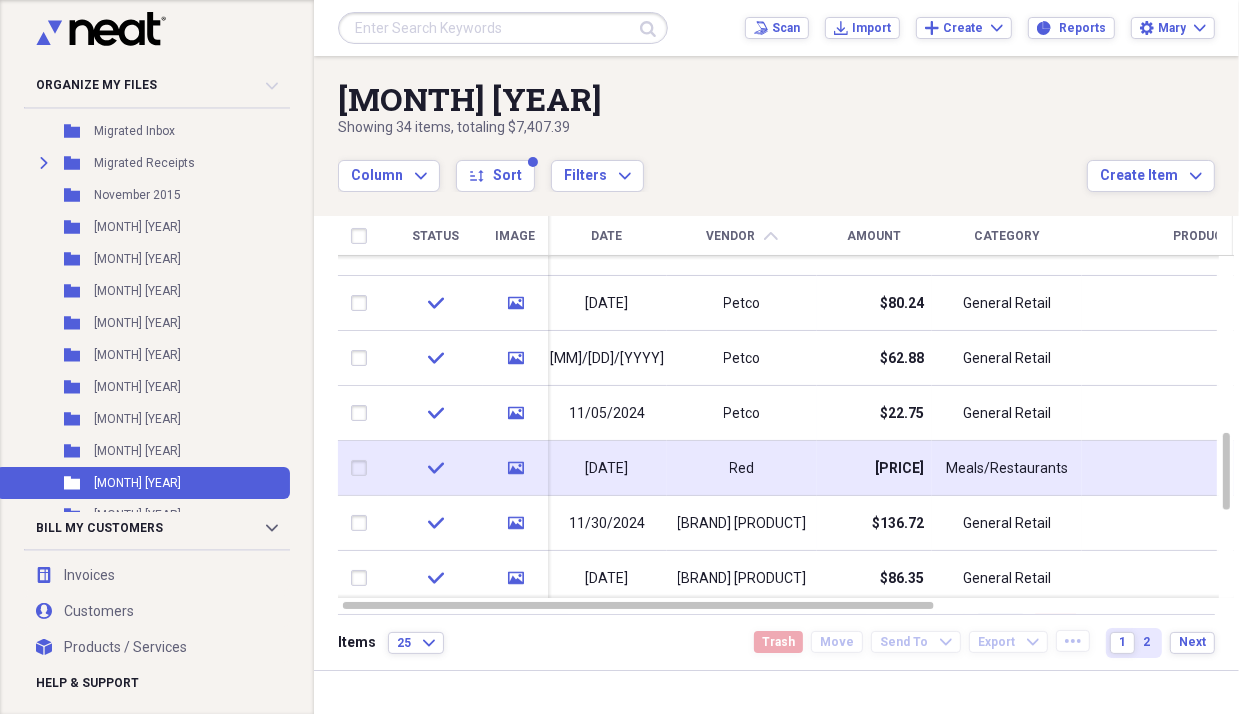 click on "Red" at bounding box center [742, 469] 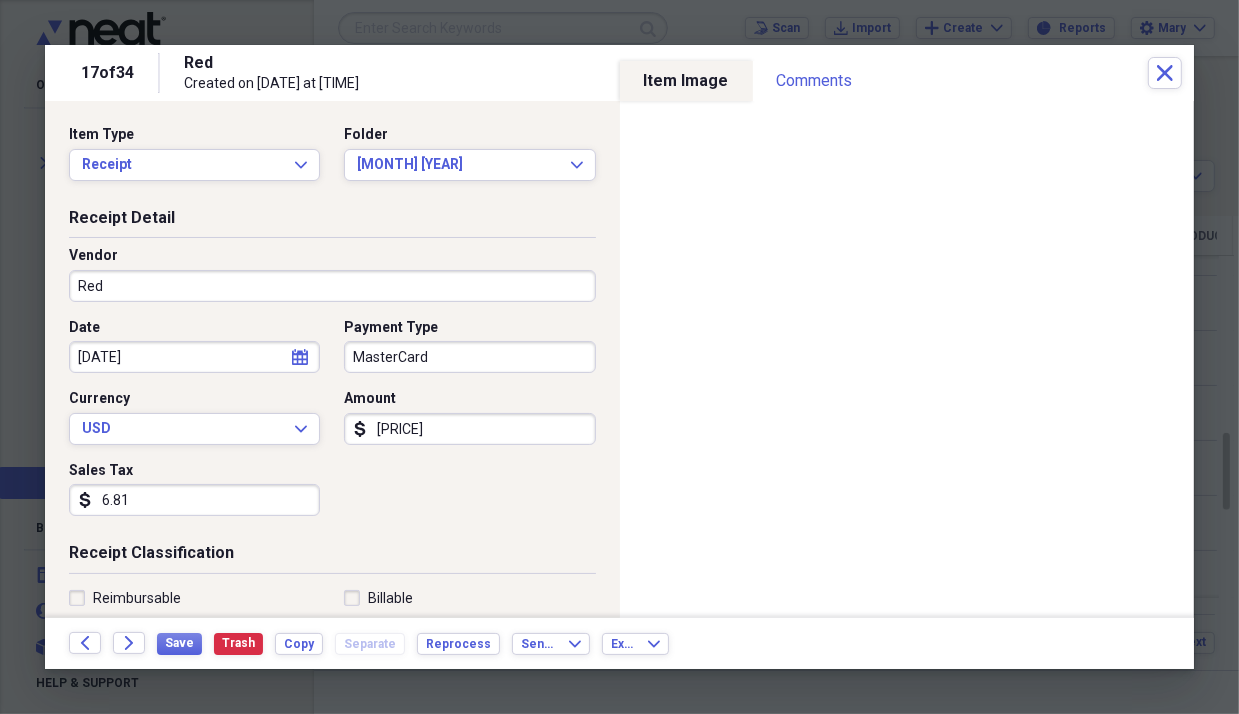click on "Red" at bounding box center (332, 286) 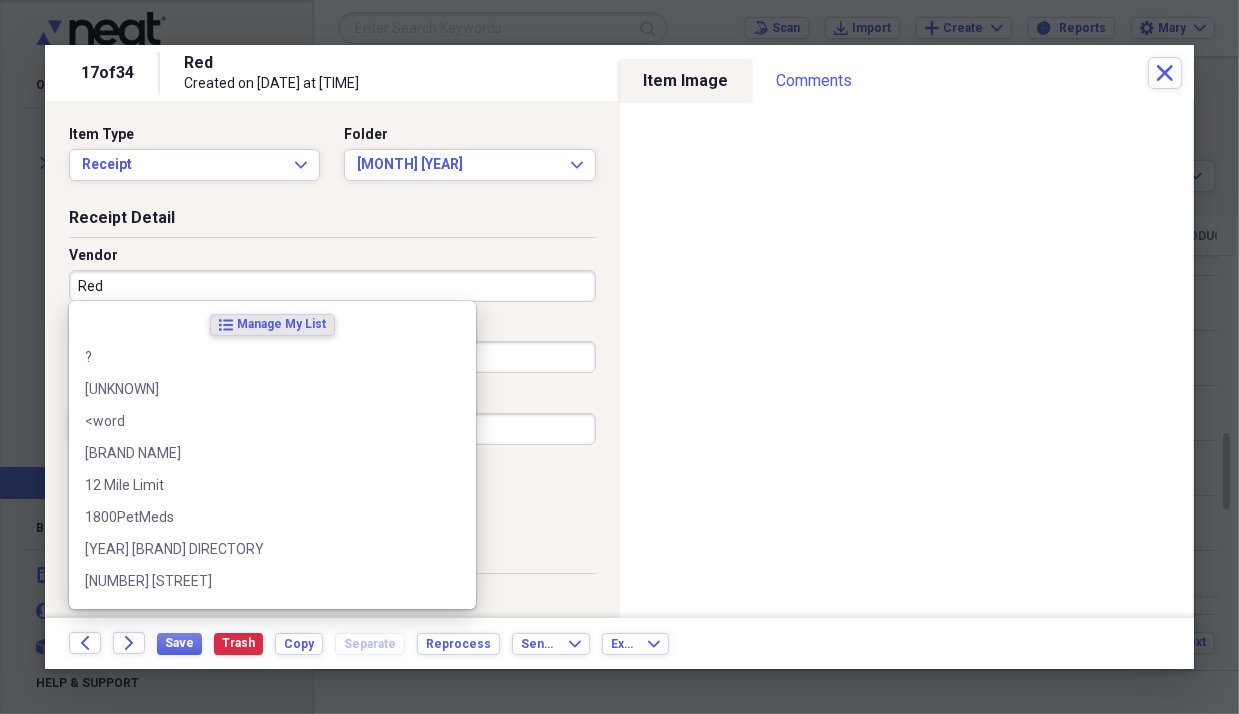 click on "Red" at bounding box center [332, 286] 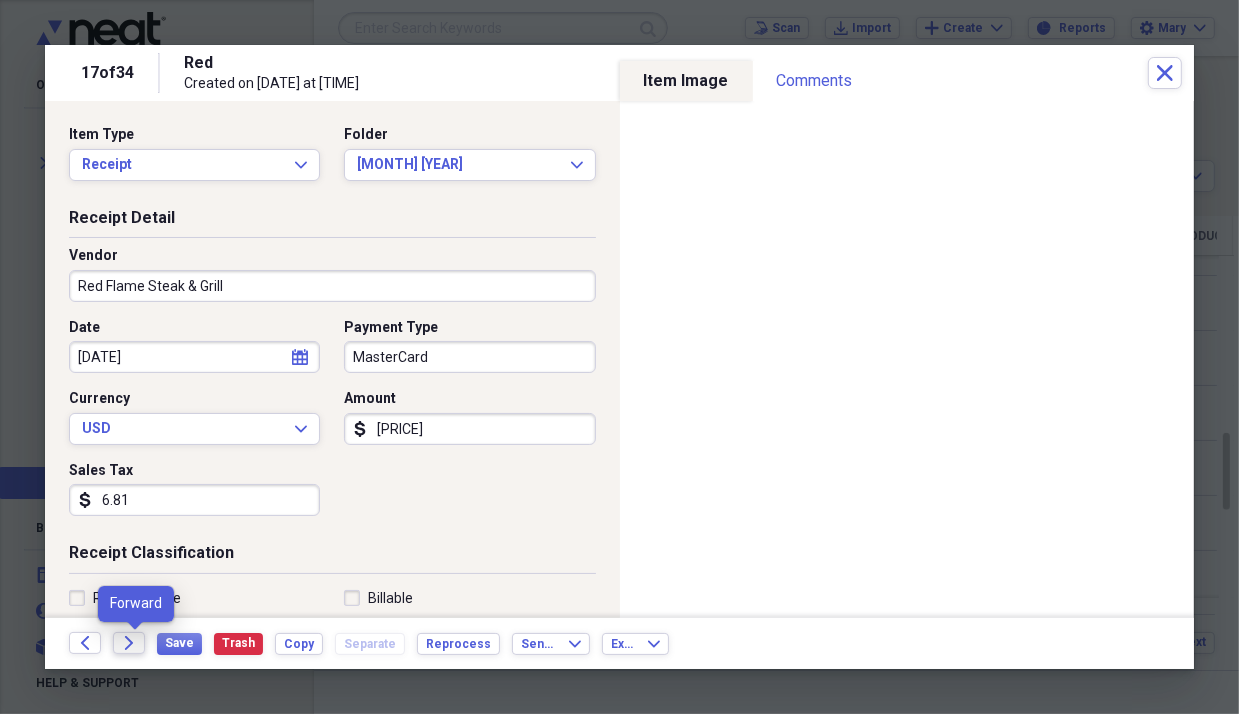 type on "Red Flame Steak & Grill" 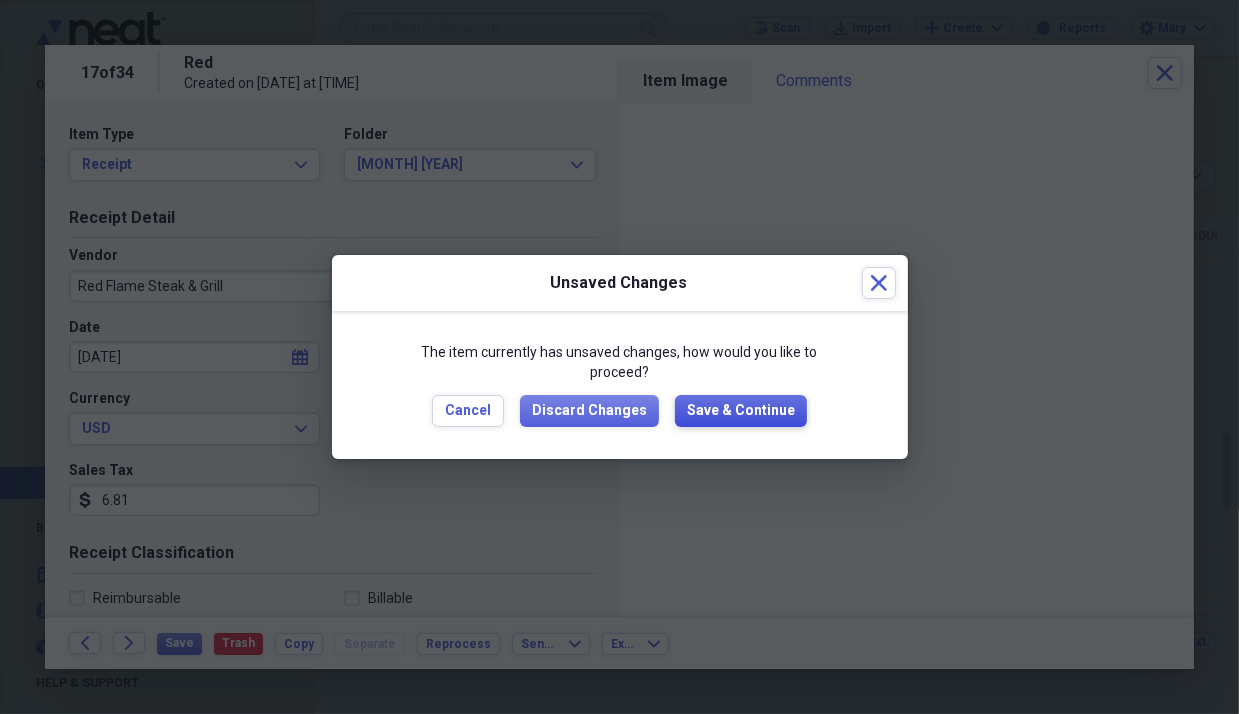 click on "Save & Continue" at bounding box center [741, 411] 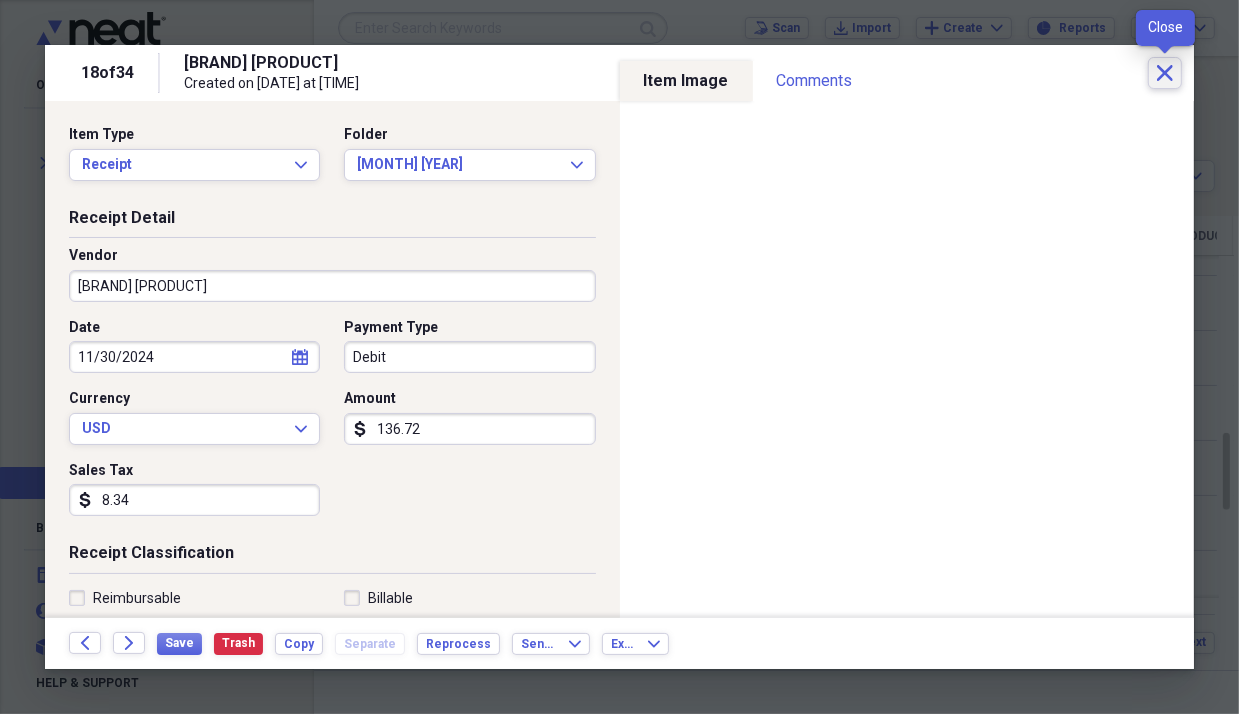 click 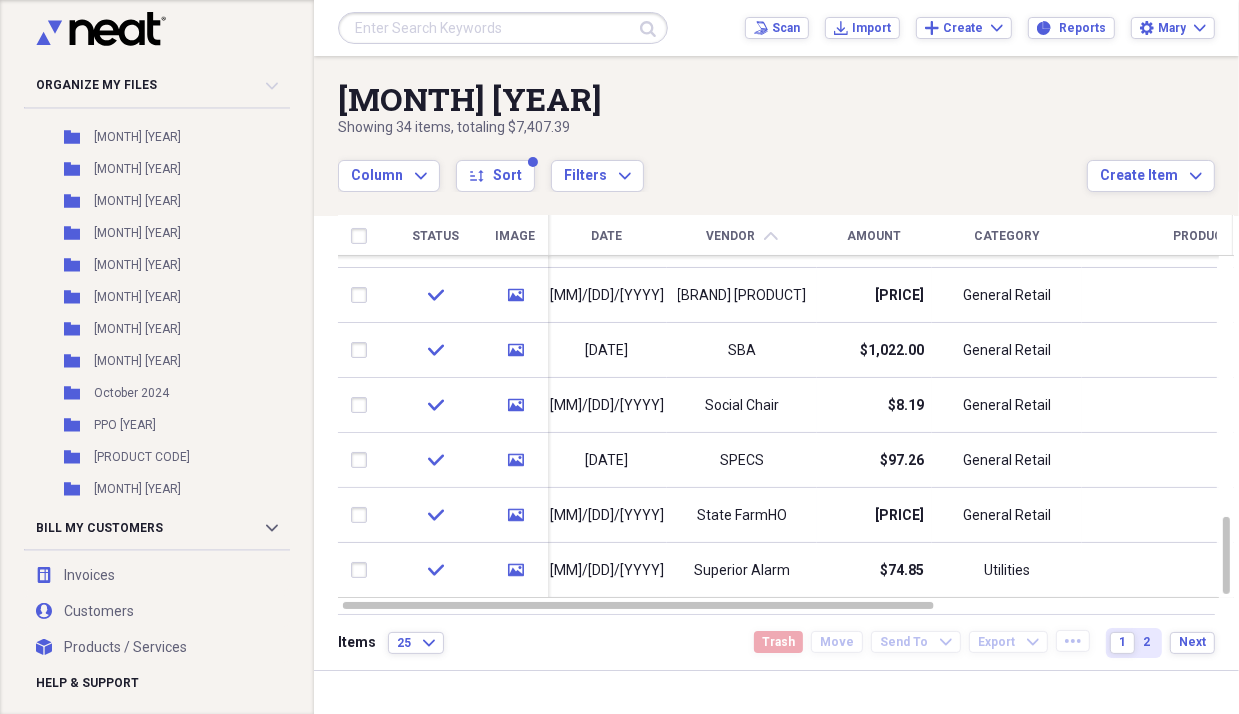scroll, scrollTop: 3996, scrollLeft: 0, axis: vertical 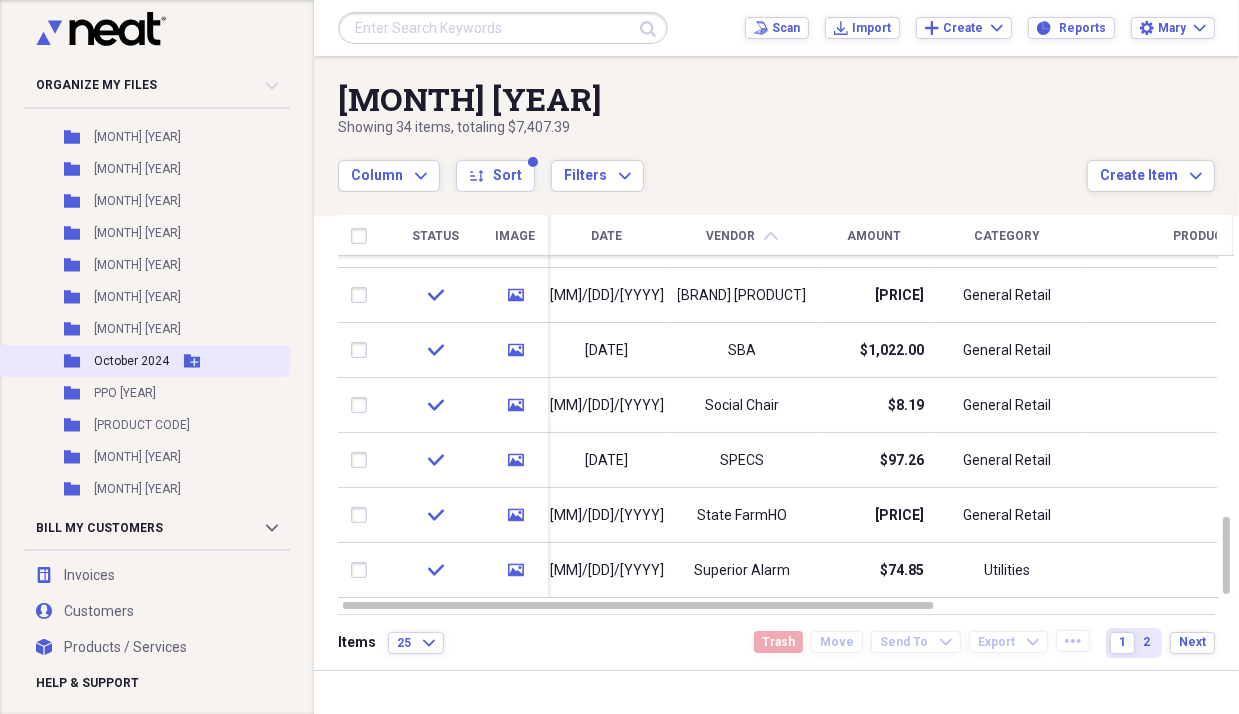 click on "October 2024" at bounding box center (131, 361) 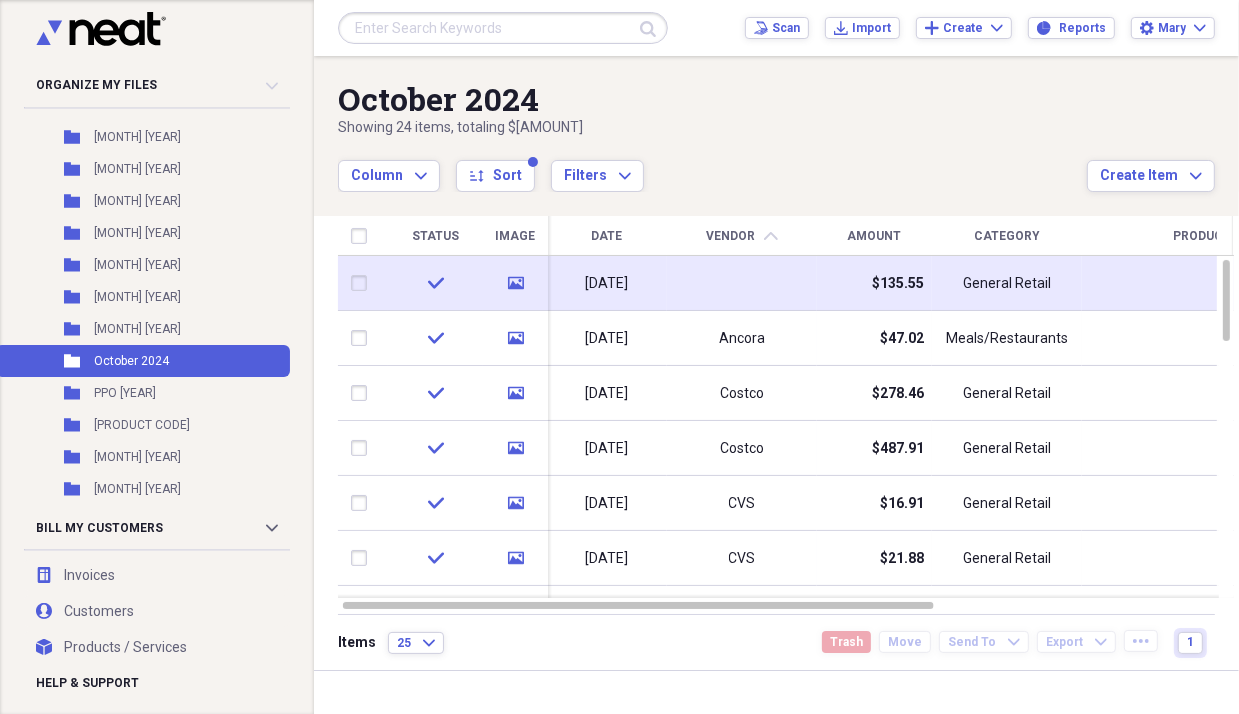 click at bounding box center [742, 283] 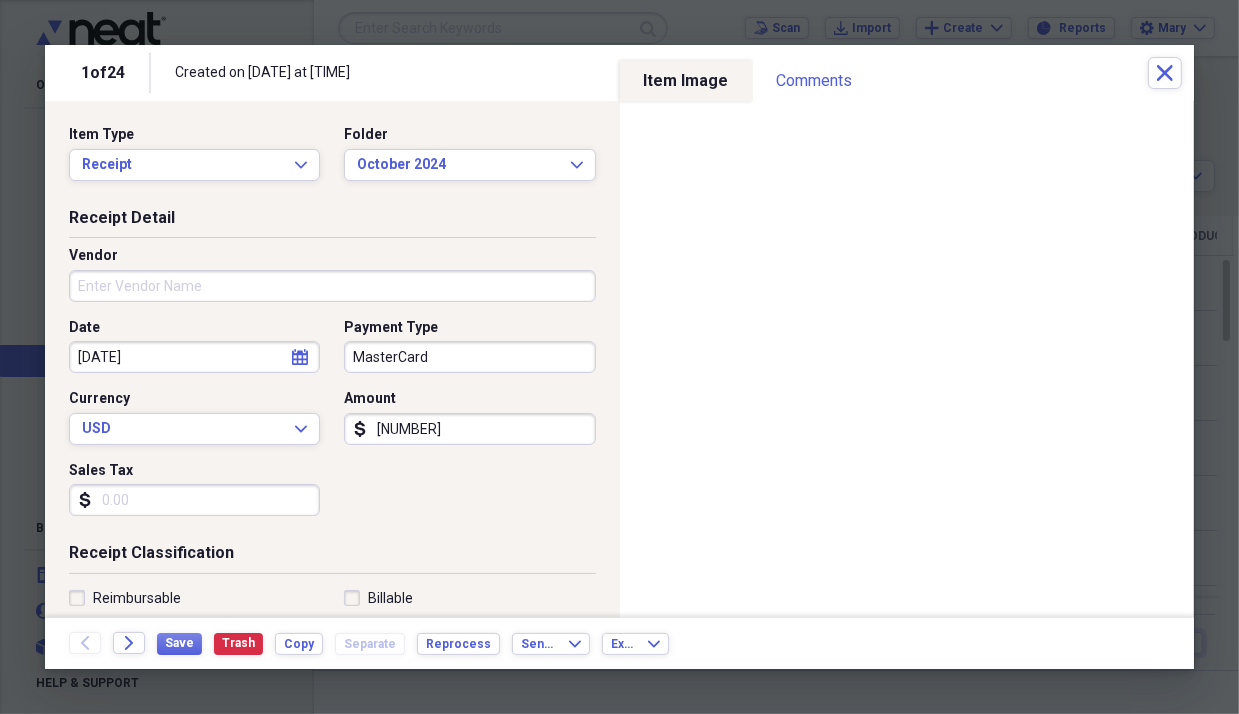 click on "Vendor" at bounding box center [332, 286] 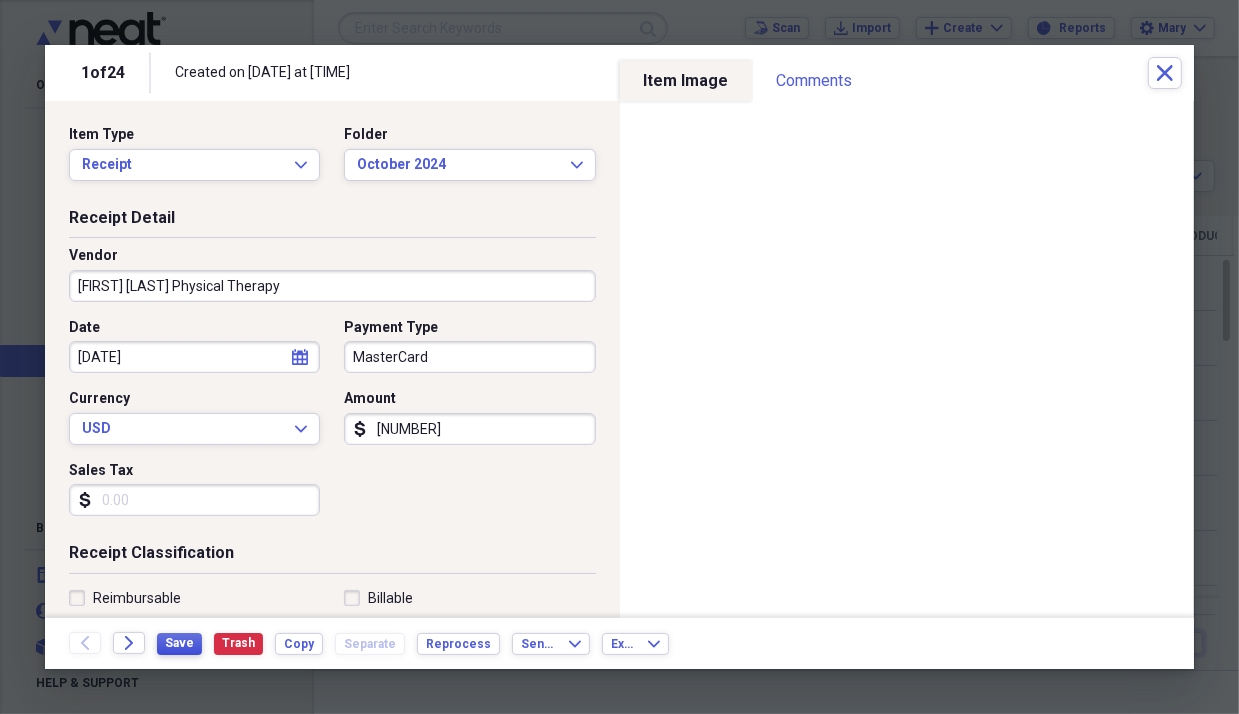 type on "[FIRST] [LAST] Physical Therapy" 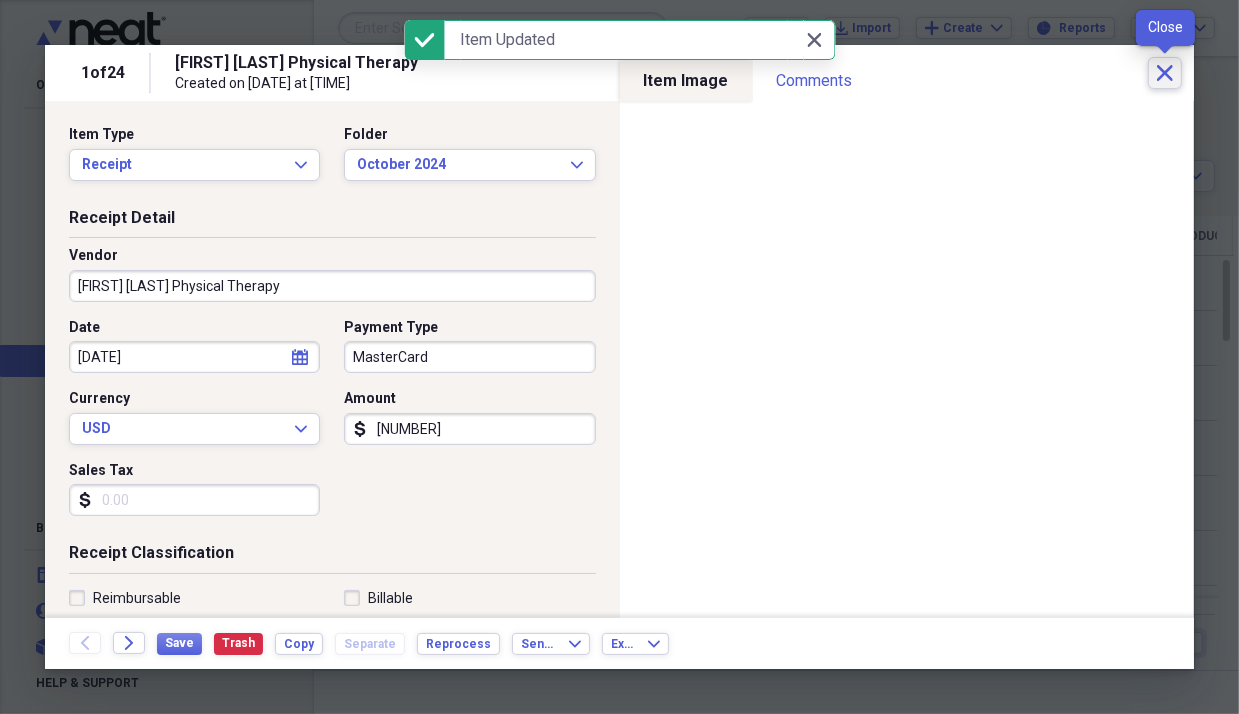click 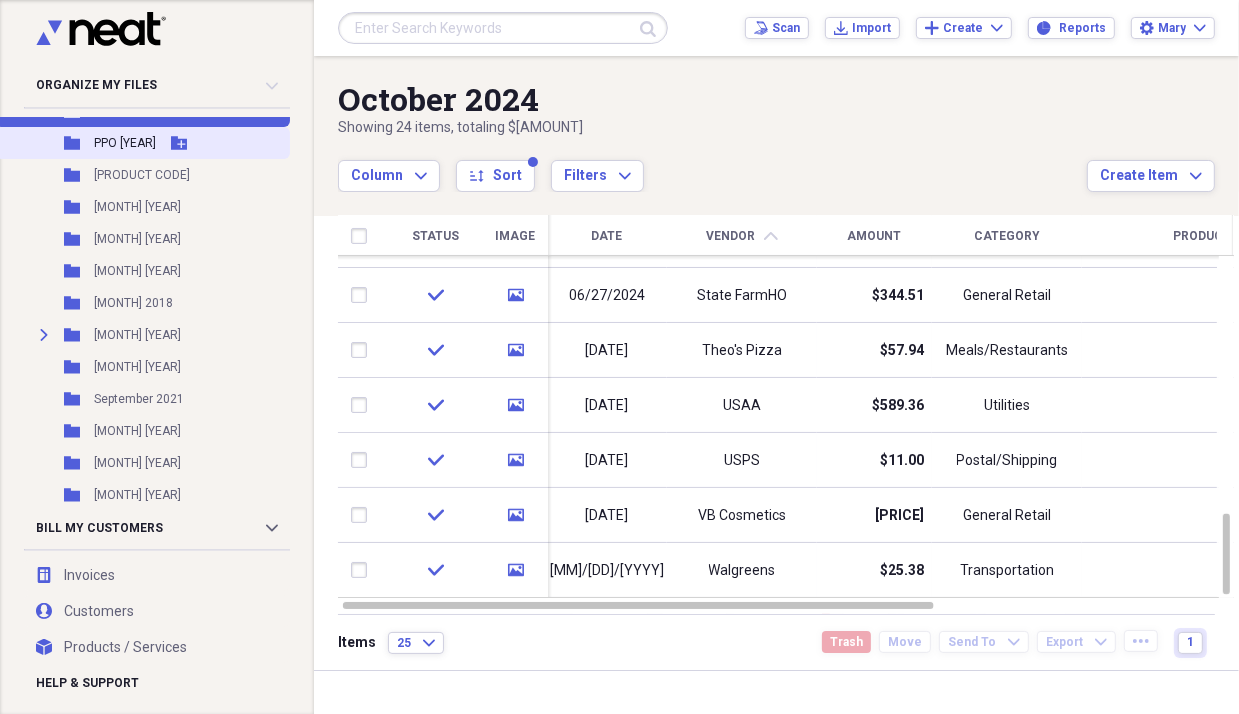 scroll, scrollTop: 4248, scrollLeft: 0, axis: vertical 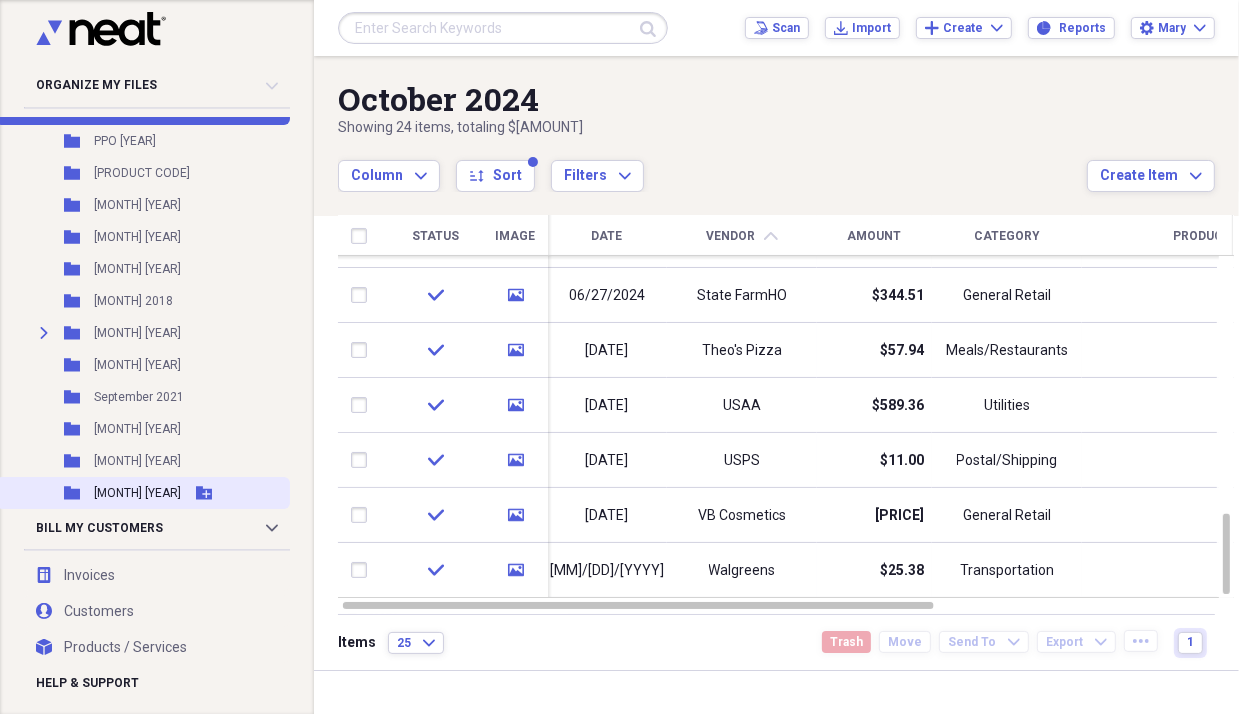click on "[MONTH] [YEAR]" at bounding box center [137, 493] 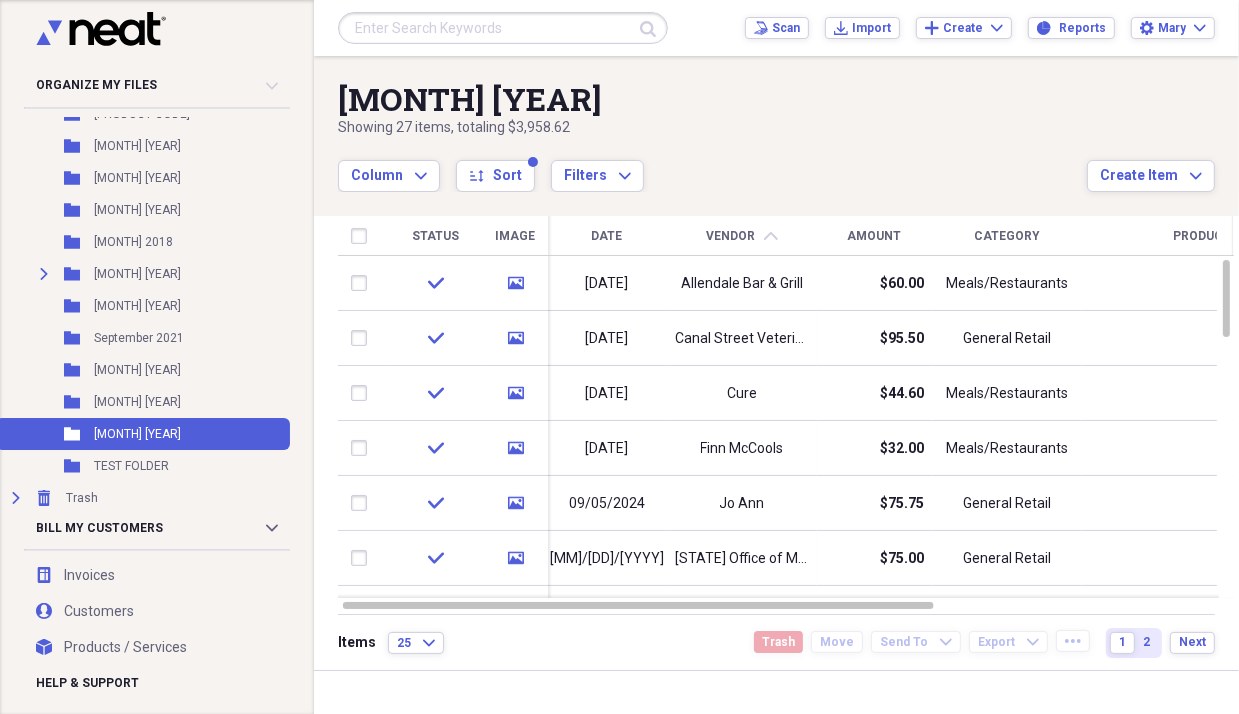 scroll, scrollTop: 4120, scrollLeft: 0, axis: vertical 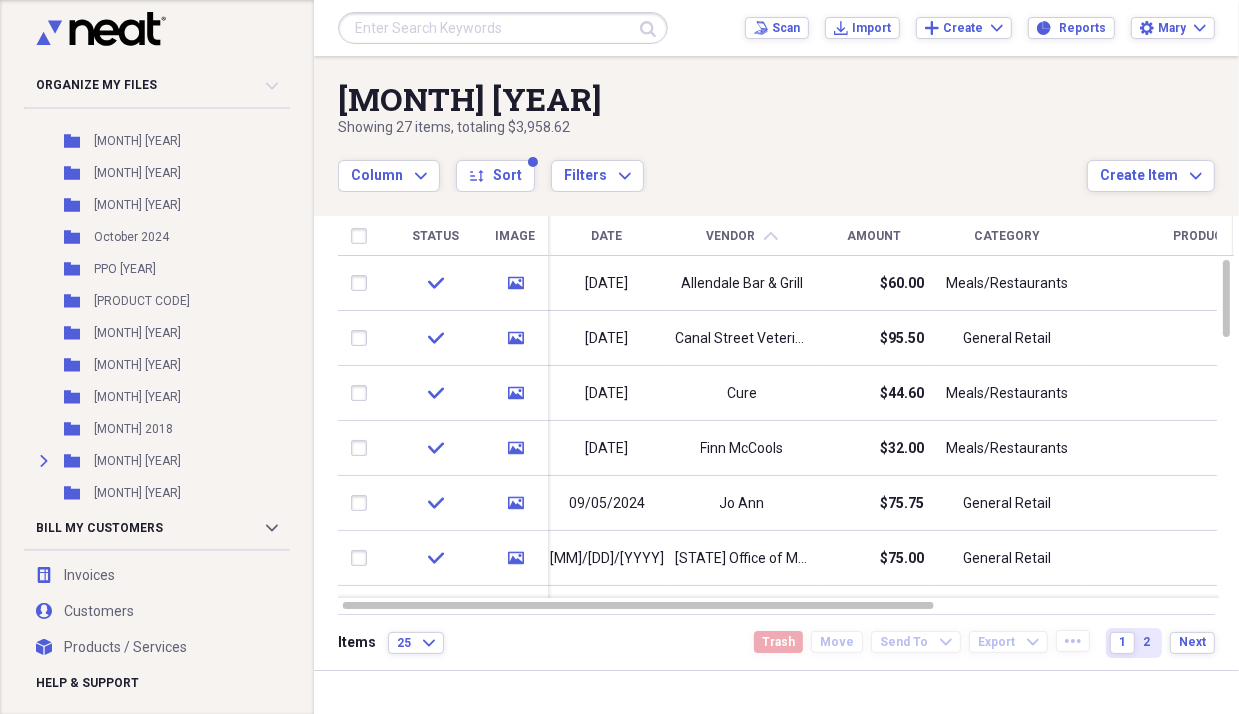 click on "Column Expand sort Sort Filters  Expand" at bounding box center (712, 165) 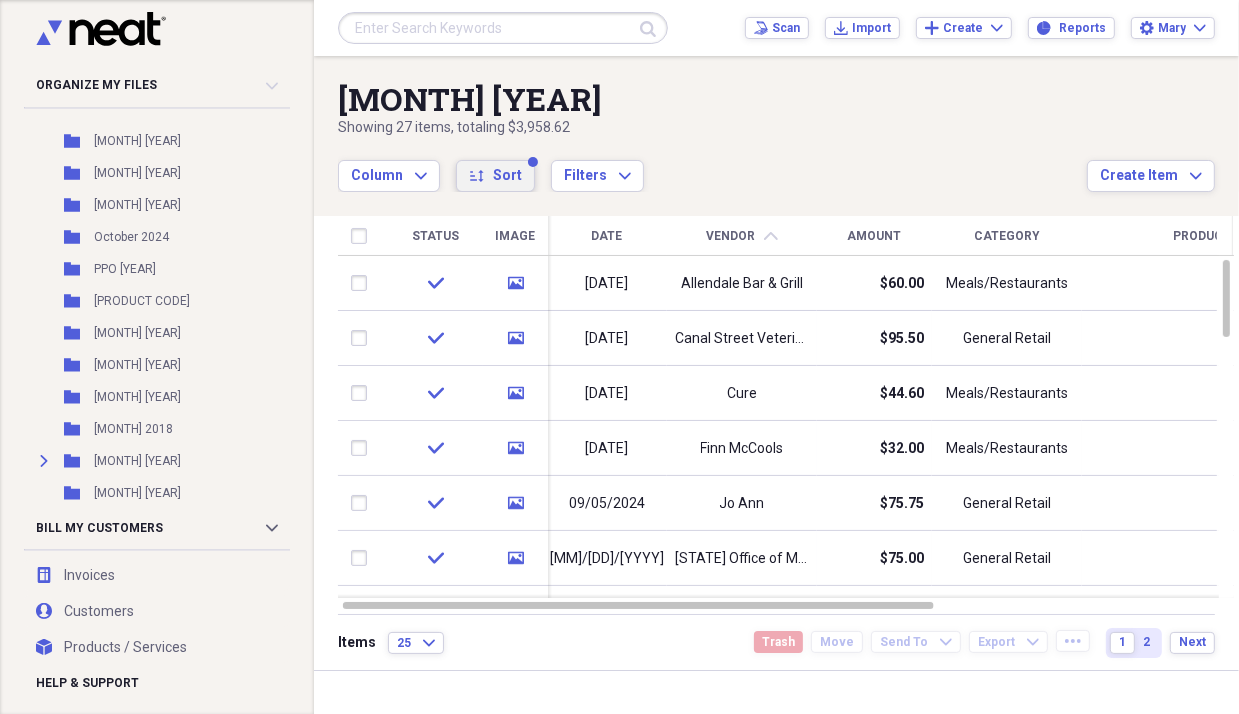 click on "sort Sort" at bounding box center [495, 176] 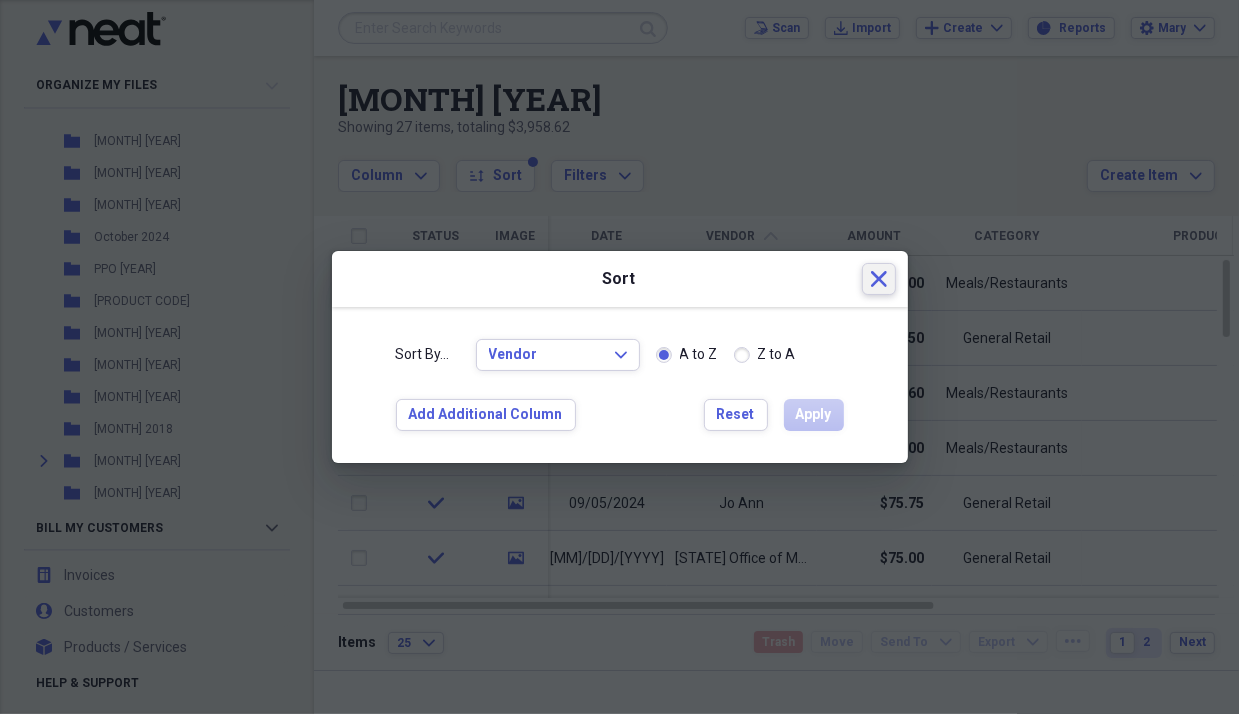 click 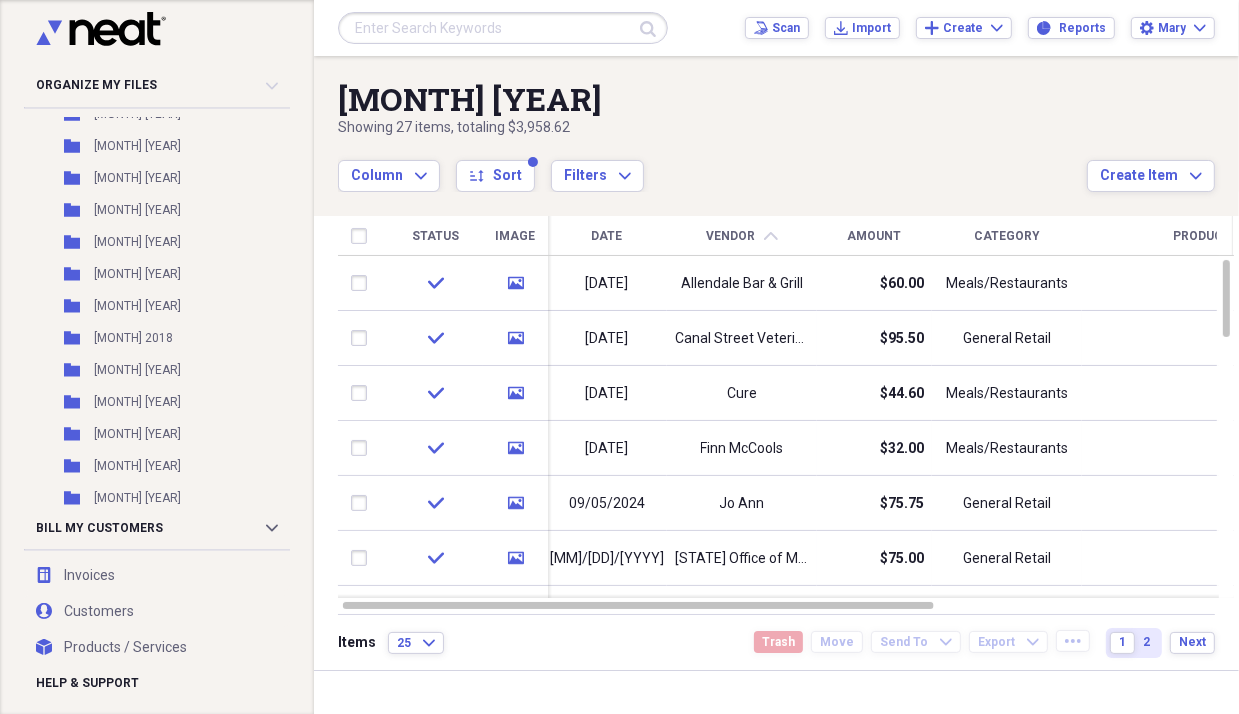 scroll, scrollTop: 714, scrollLeft: 0, axis: vertical 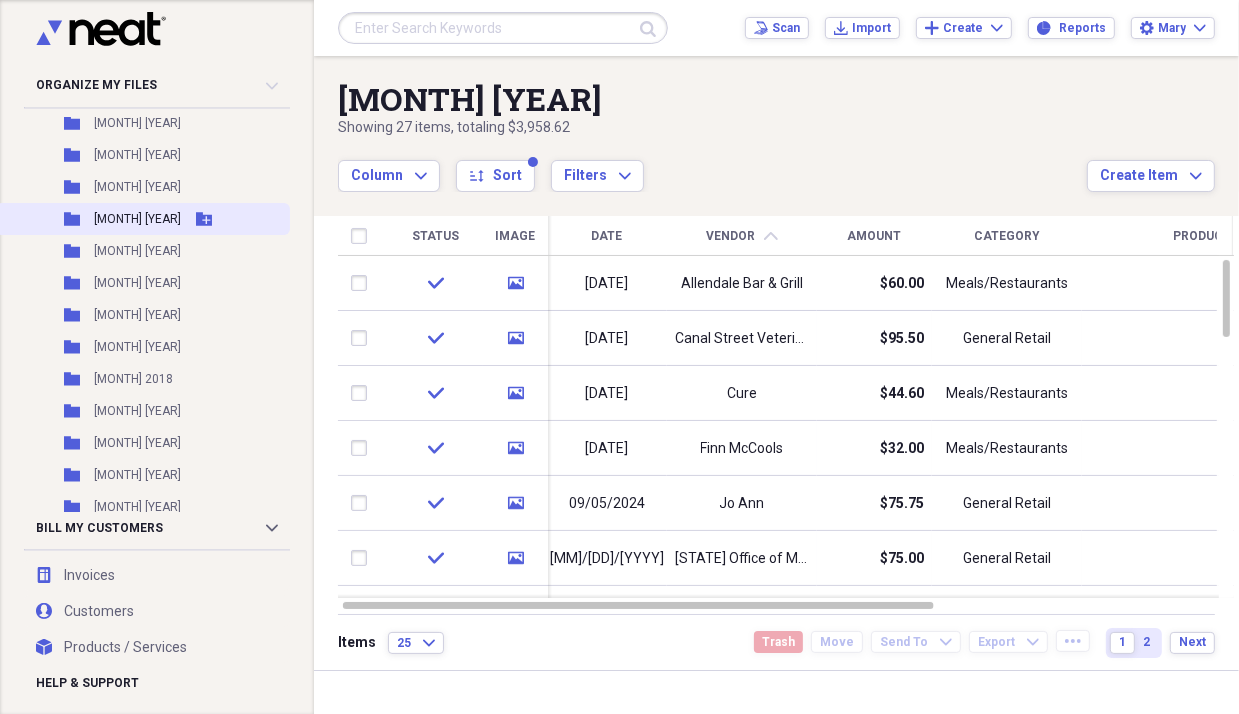 click on "[MONTH] [YEAR]" at bounding box center (137, 219) 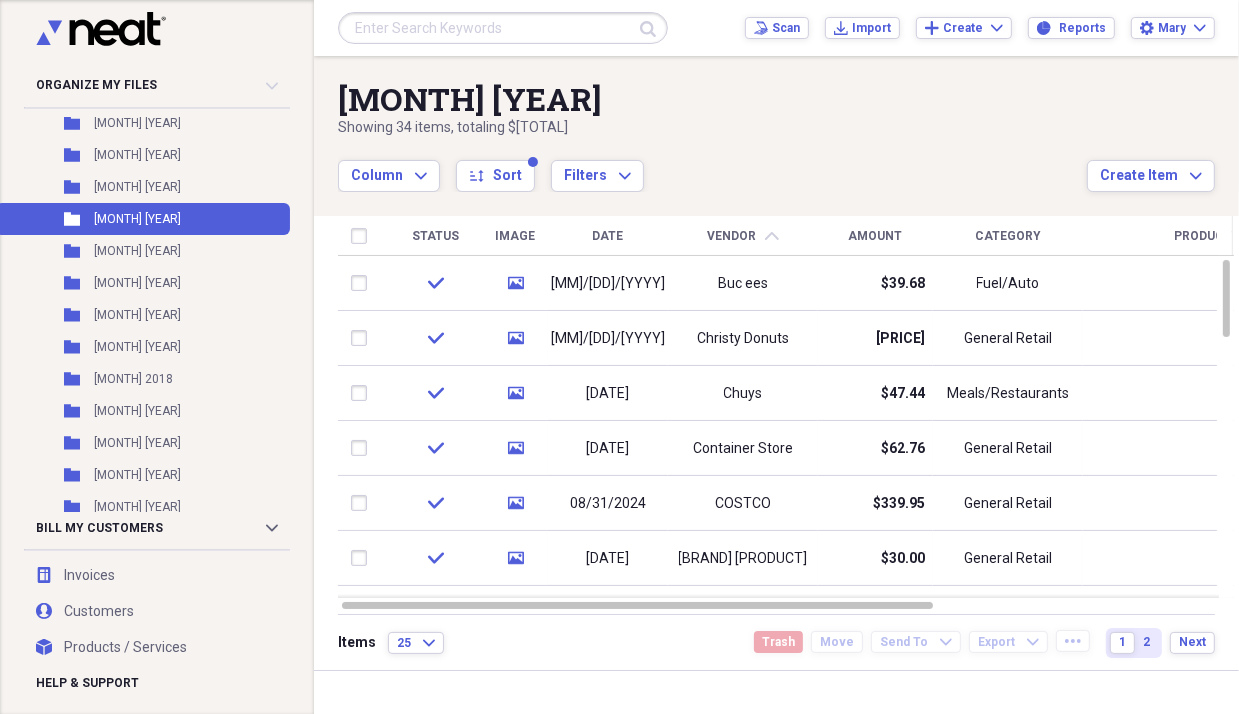 scroll, scrollTop: 0, scrollLeft: 0, axis: both 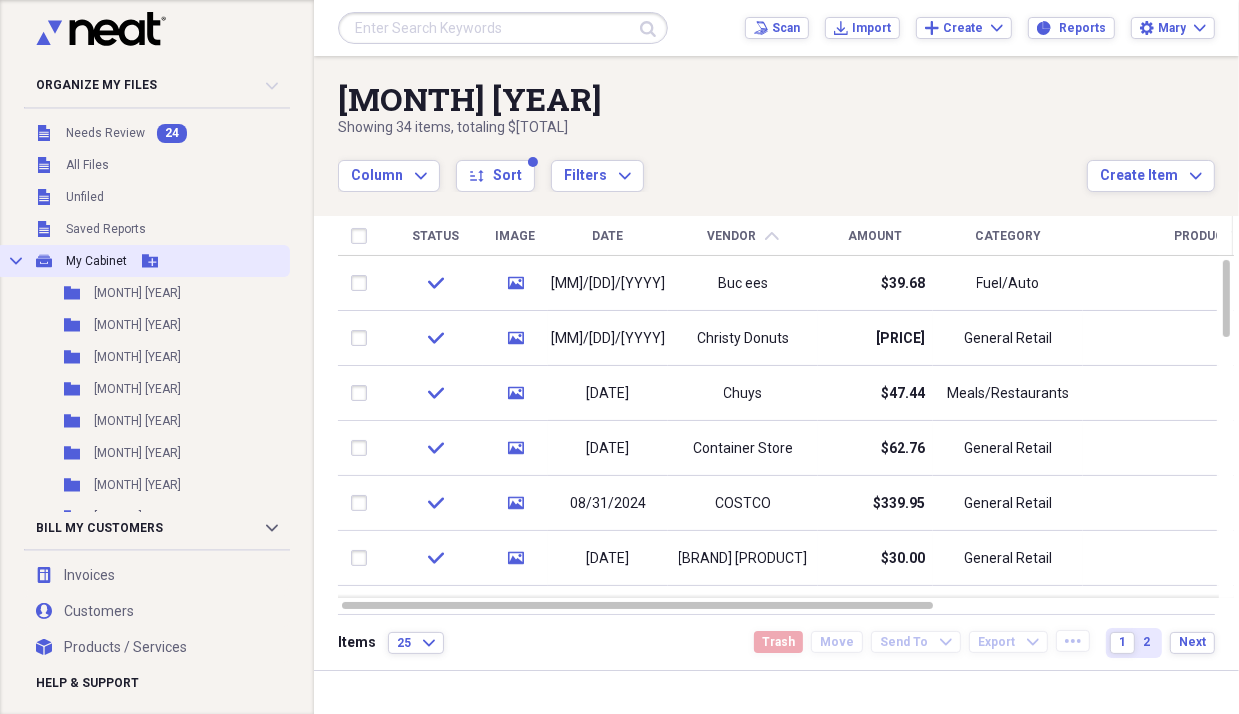 click 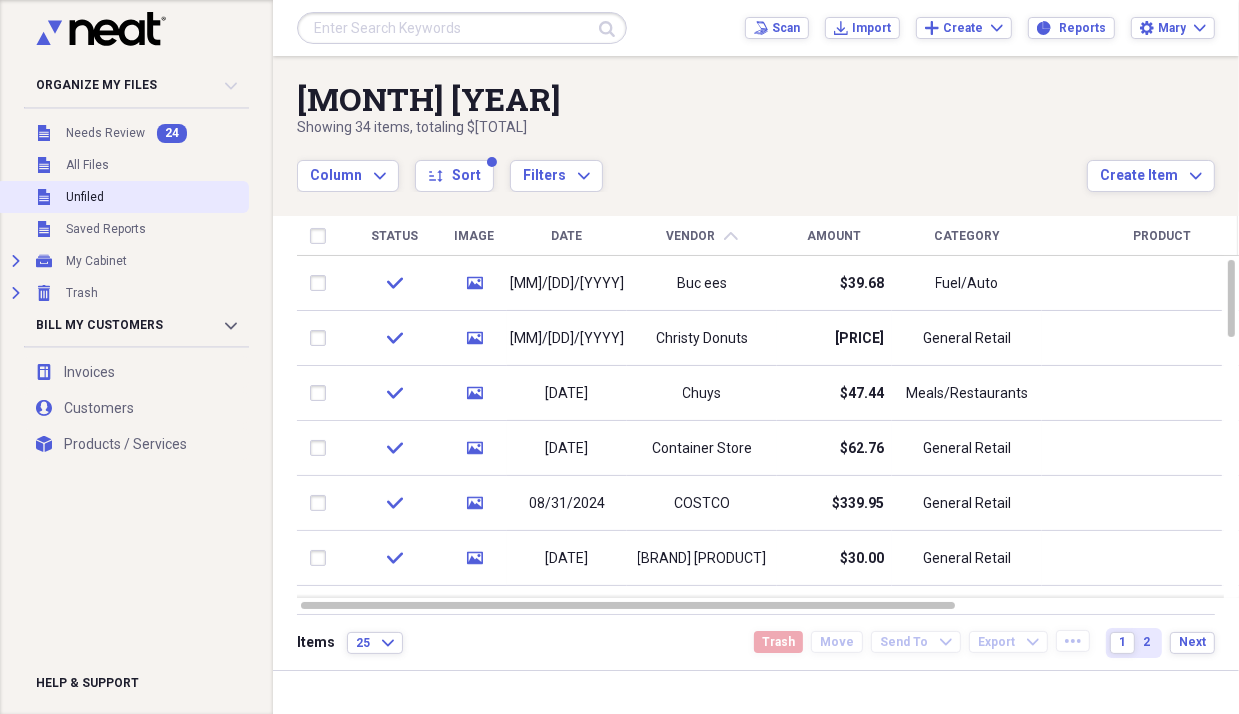 click on "Unfiled" at bounding box center [85, 197] 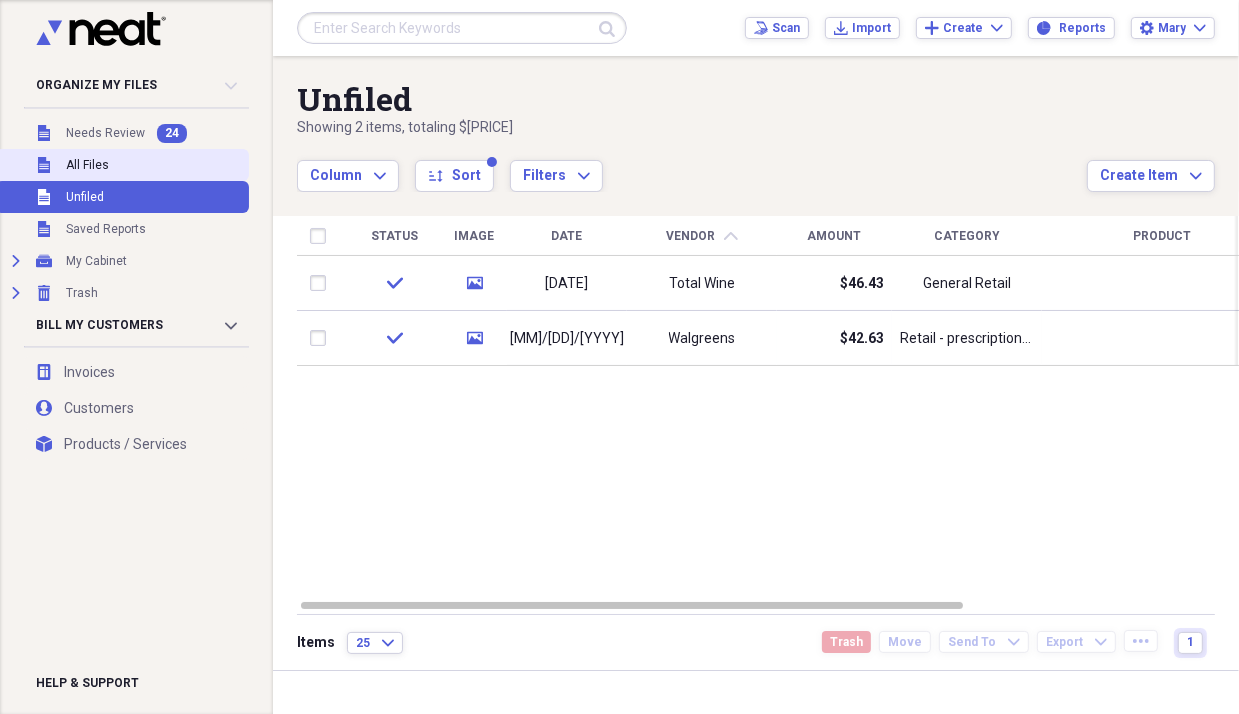 click on "Unfiled All Files" at bounding box center (122, 165) 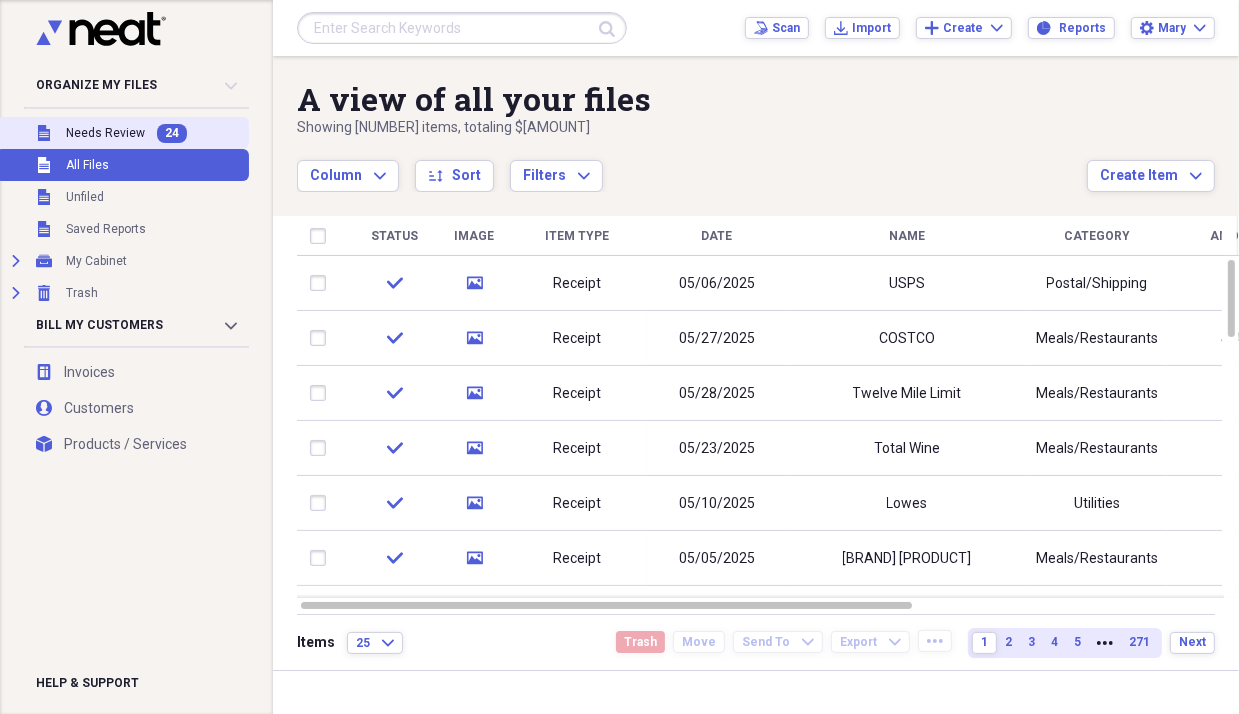 click on "Needs Review" at bounding box center [105, 133] 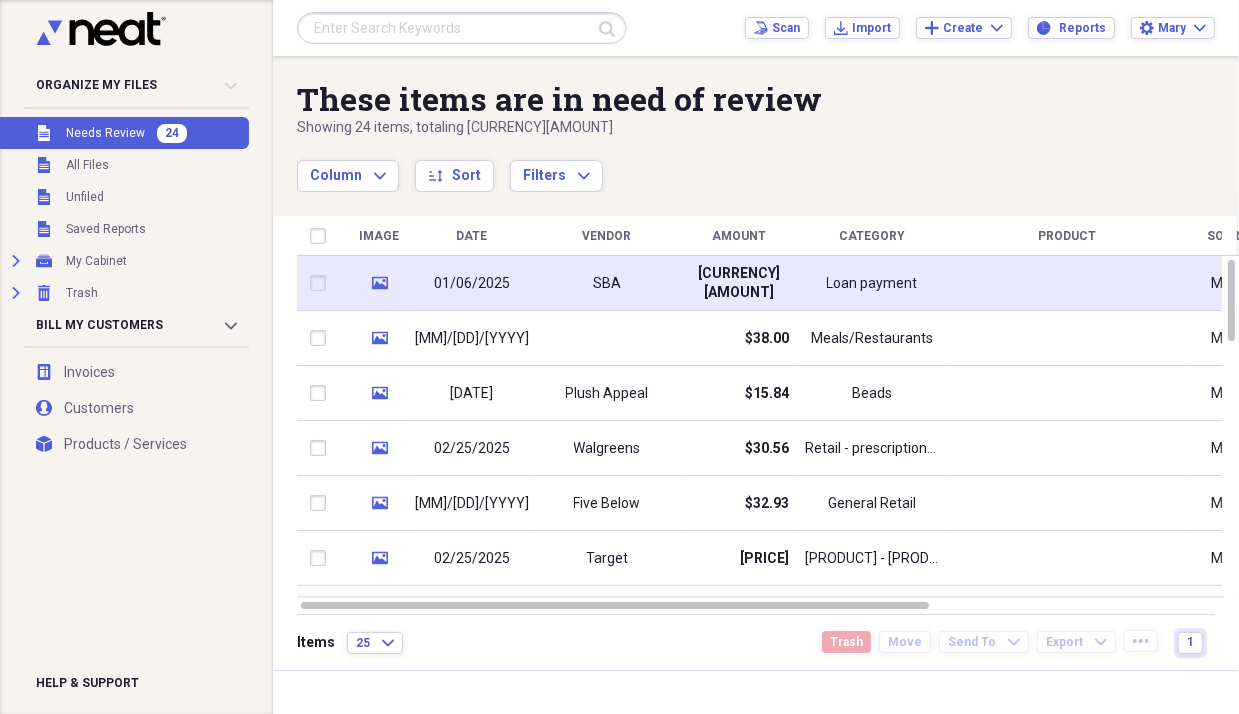 click on "Loan payment" at bounding box center [872, 284] 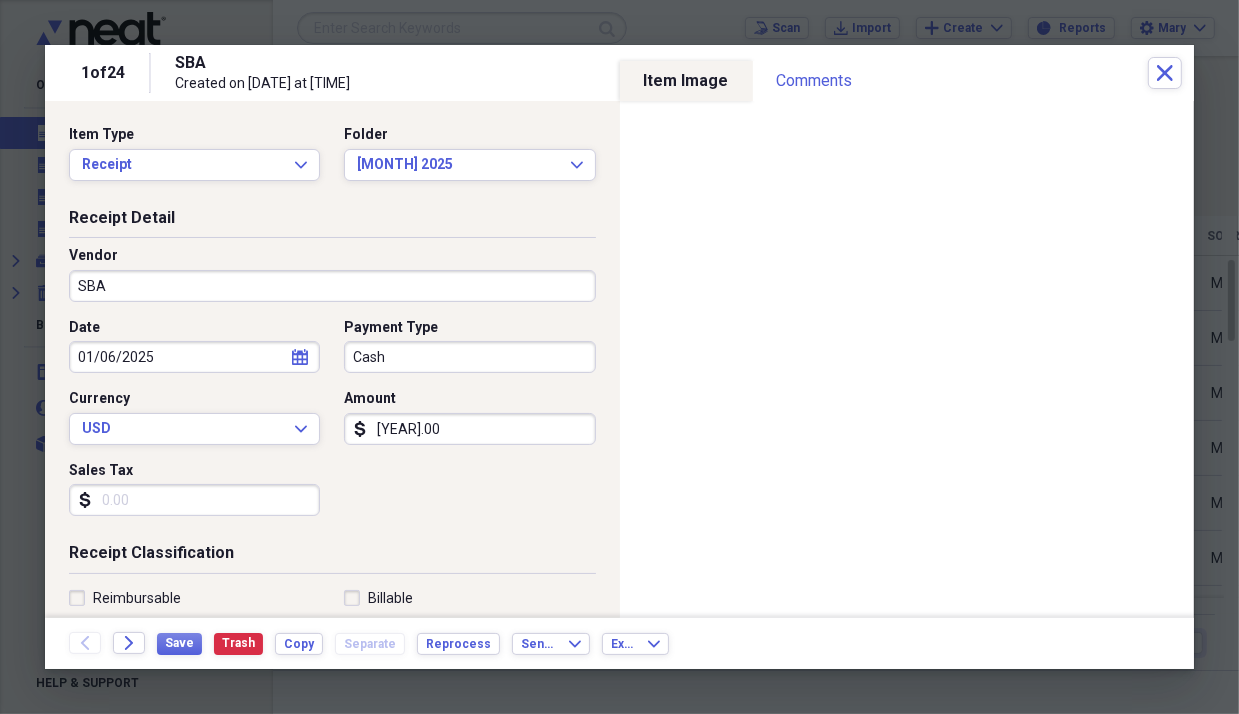 click on "[YEAR].00" at bounding box center (469, 429) 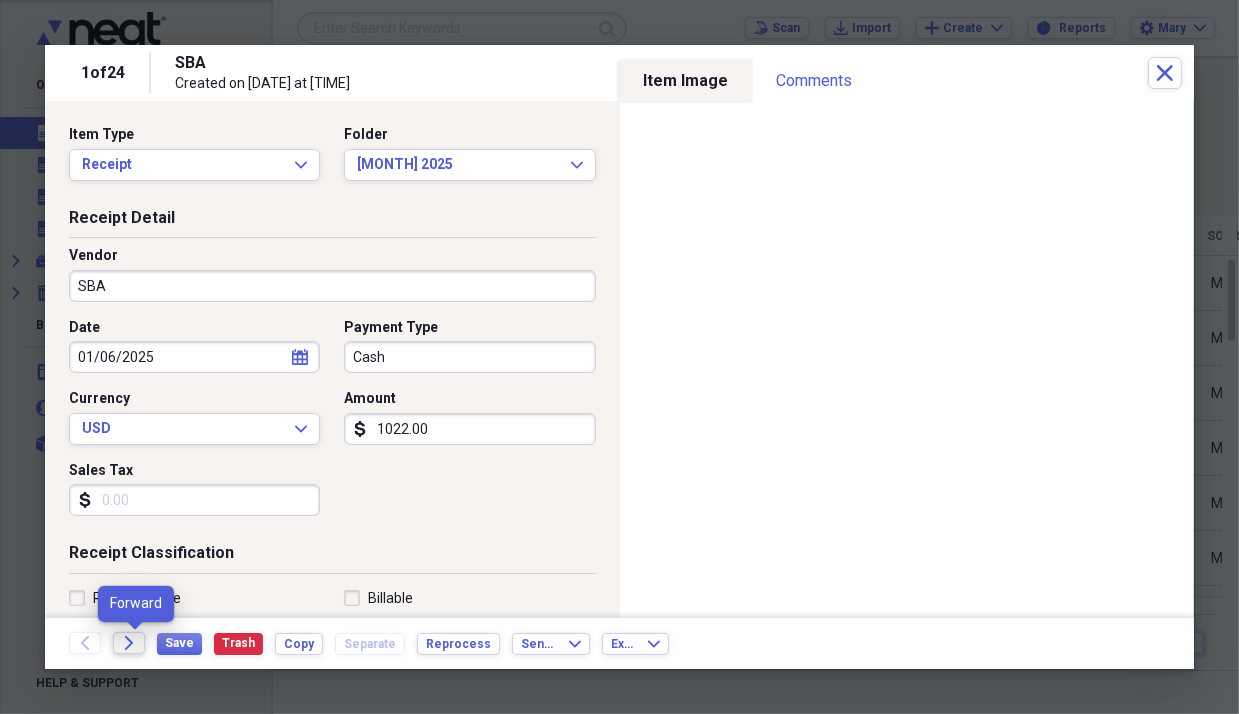type on "1022.00" 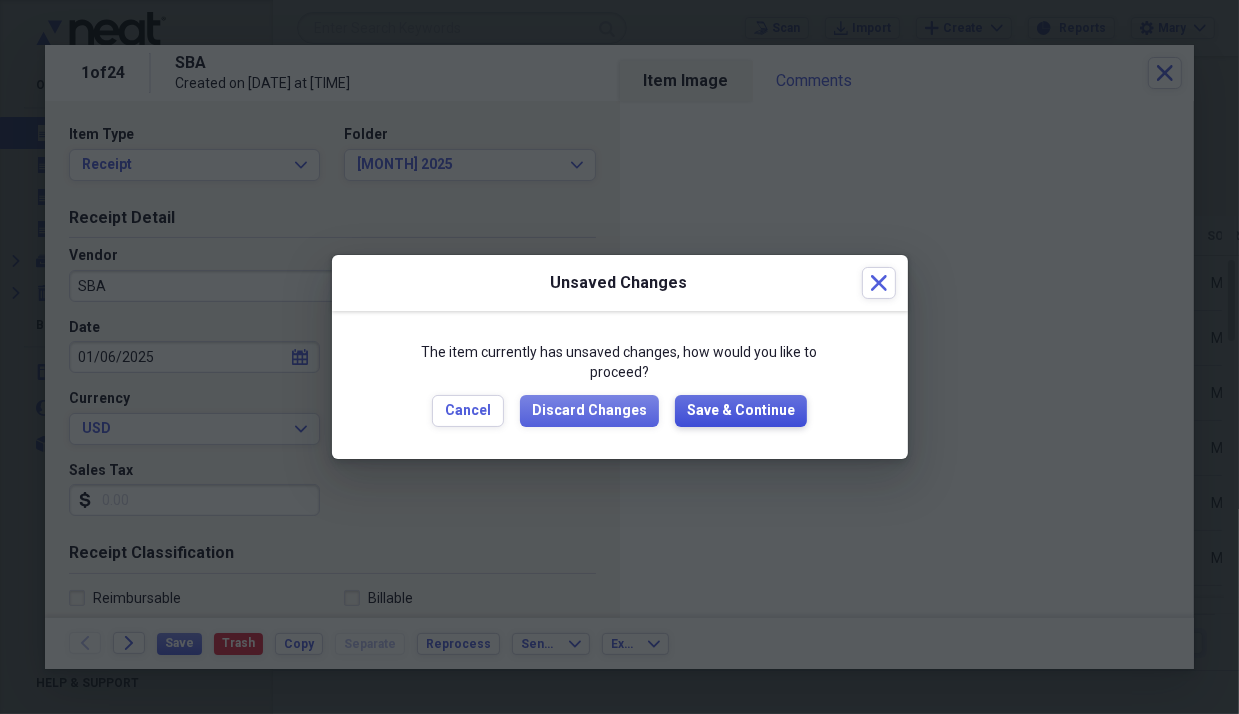 click on "Save & Continue" at bounding box center (741, 411) 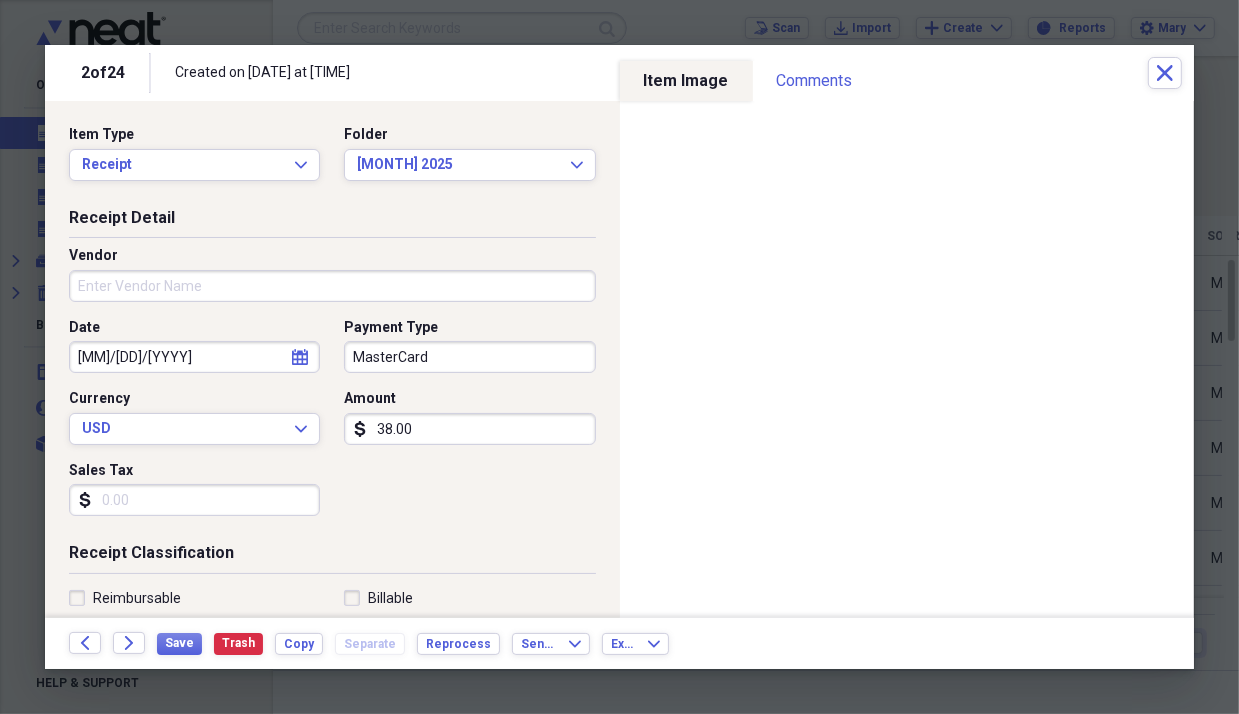 click on "38.00" at bounding box center [469, 429] 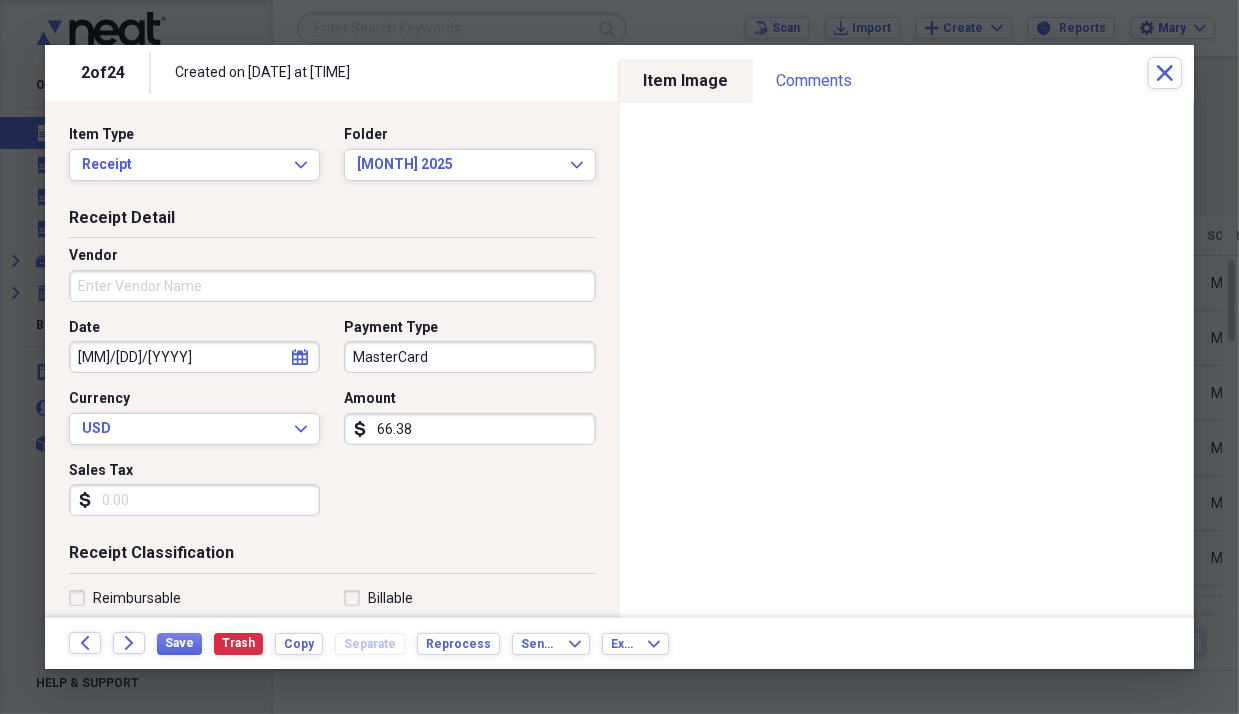 type on "66.38" 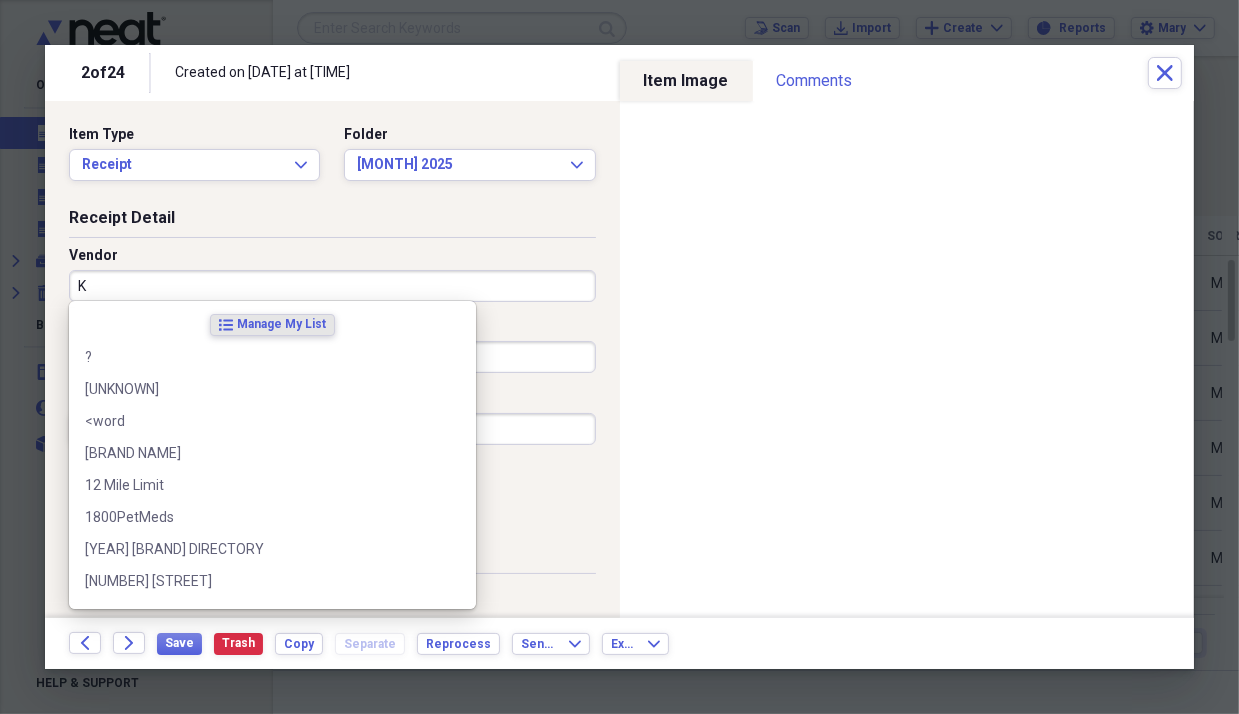click on "K" at bounding box center (332, 286) 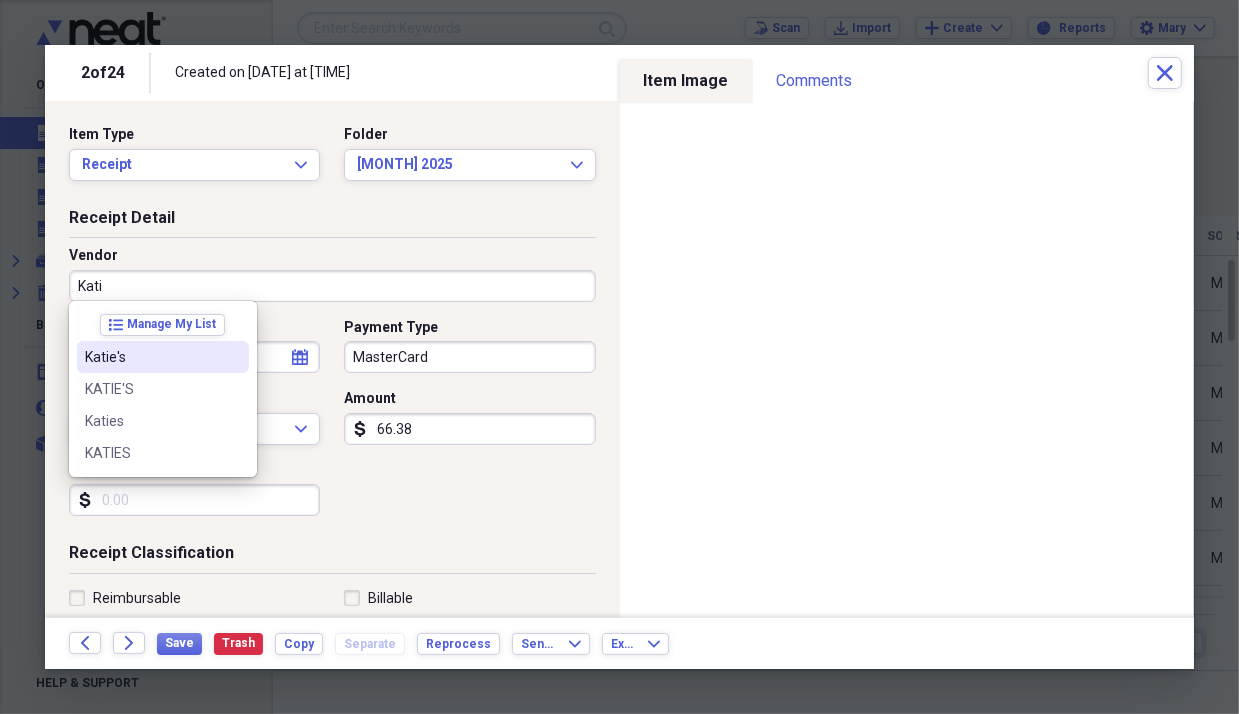 click on "Katie's" at bounding box center (151, 357) 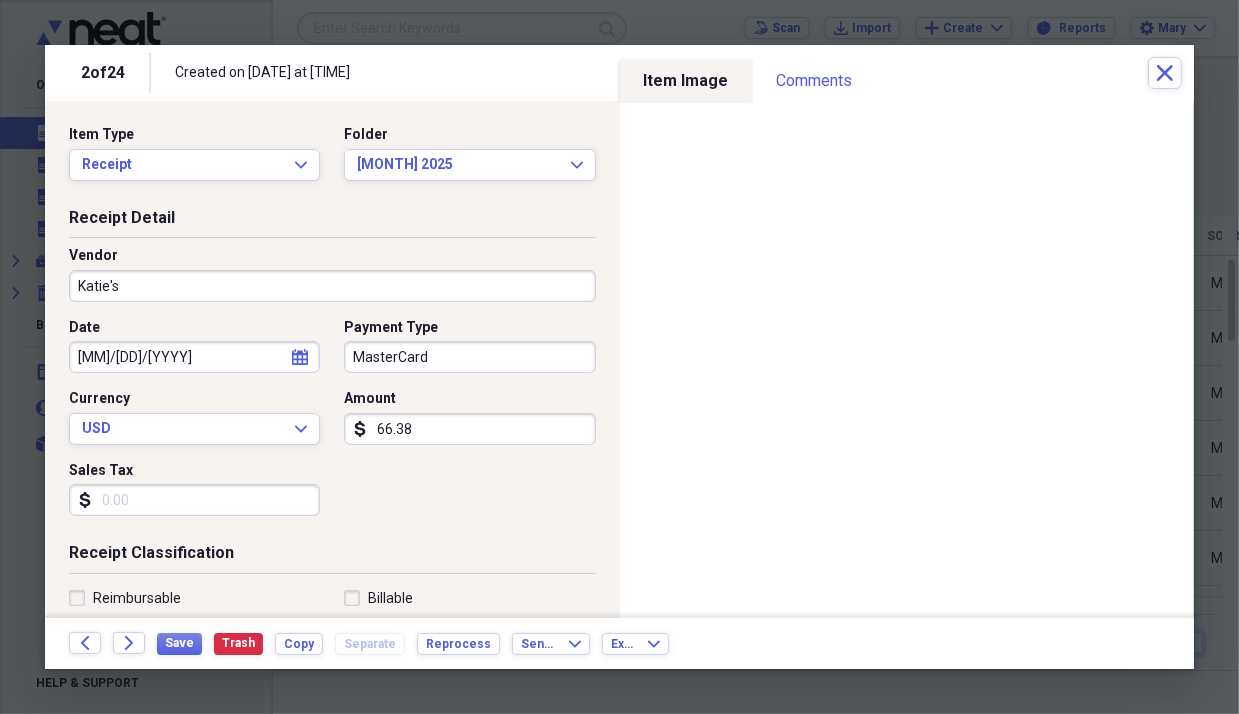 type on "Meals/Restaurant" 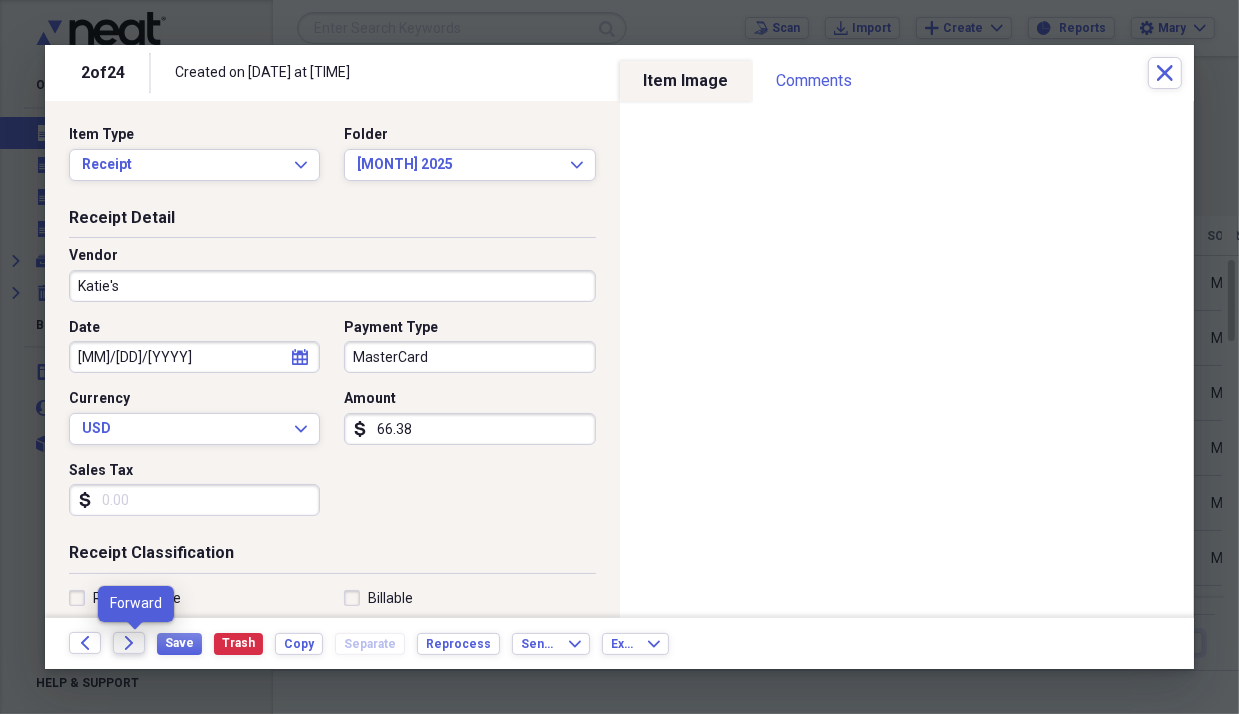 click on "Forward" 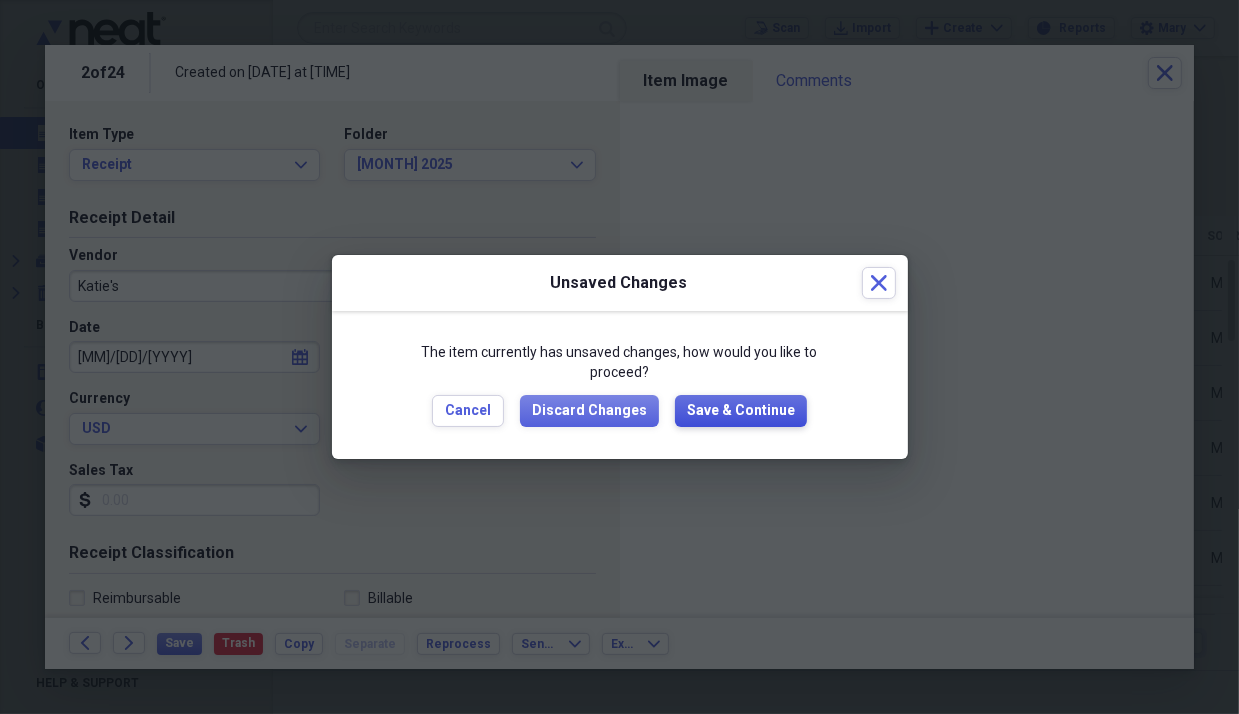 click on "Save & Continue" at bounding box center (741, 411) 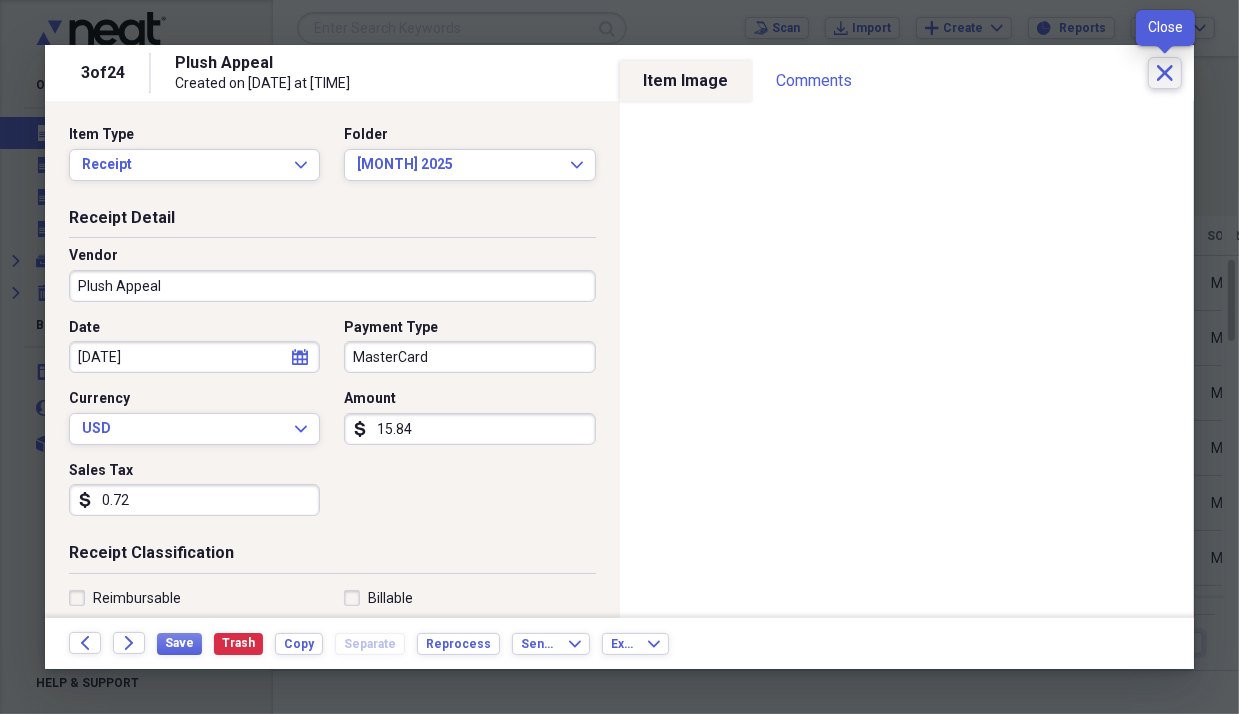 click on "Close" at bounding box center (1165, 73) 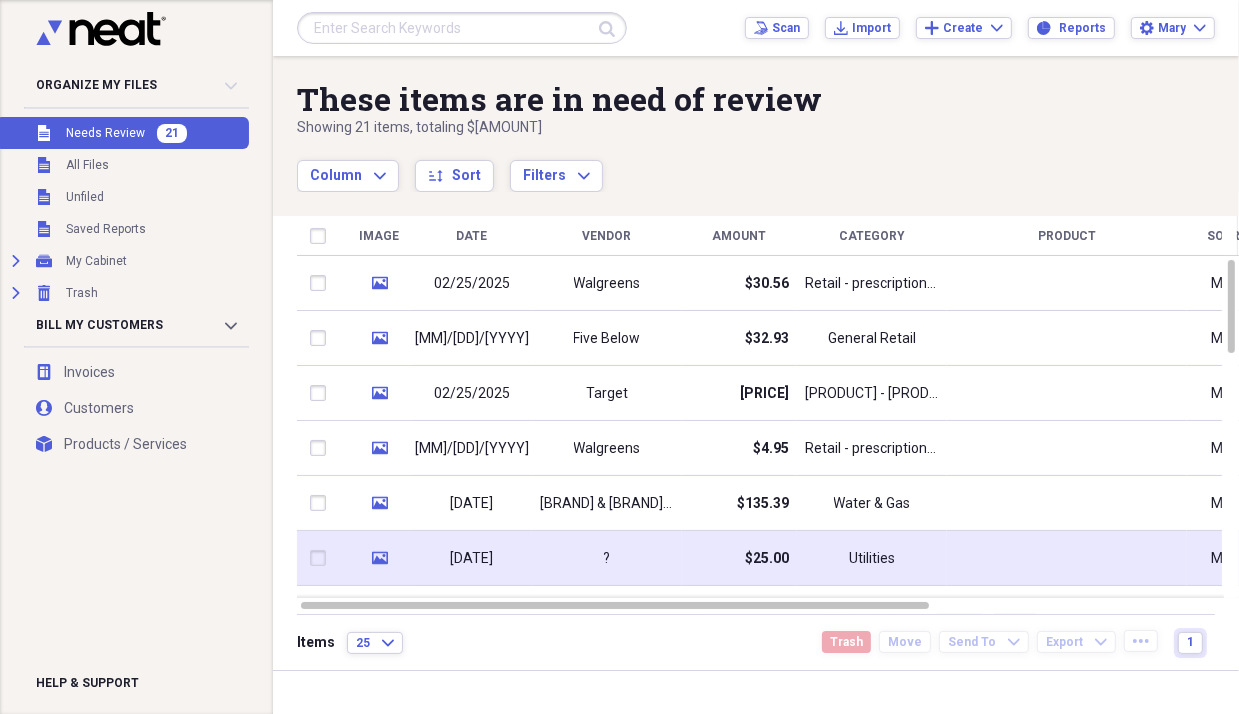 click on "?" at bounding box center [607, 558] 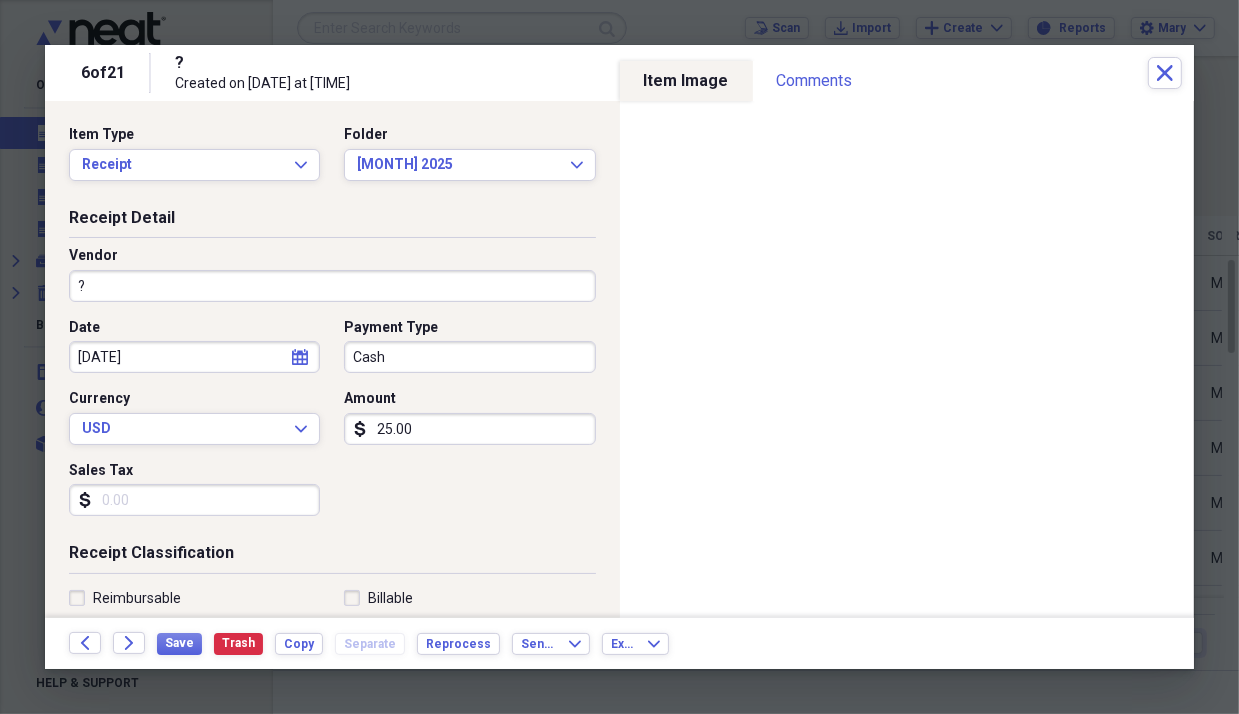 click on "?" at bounding box center [332, 286] 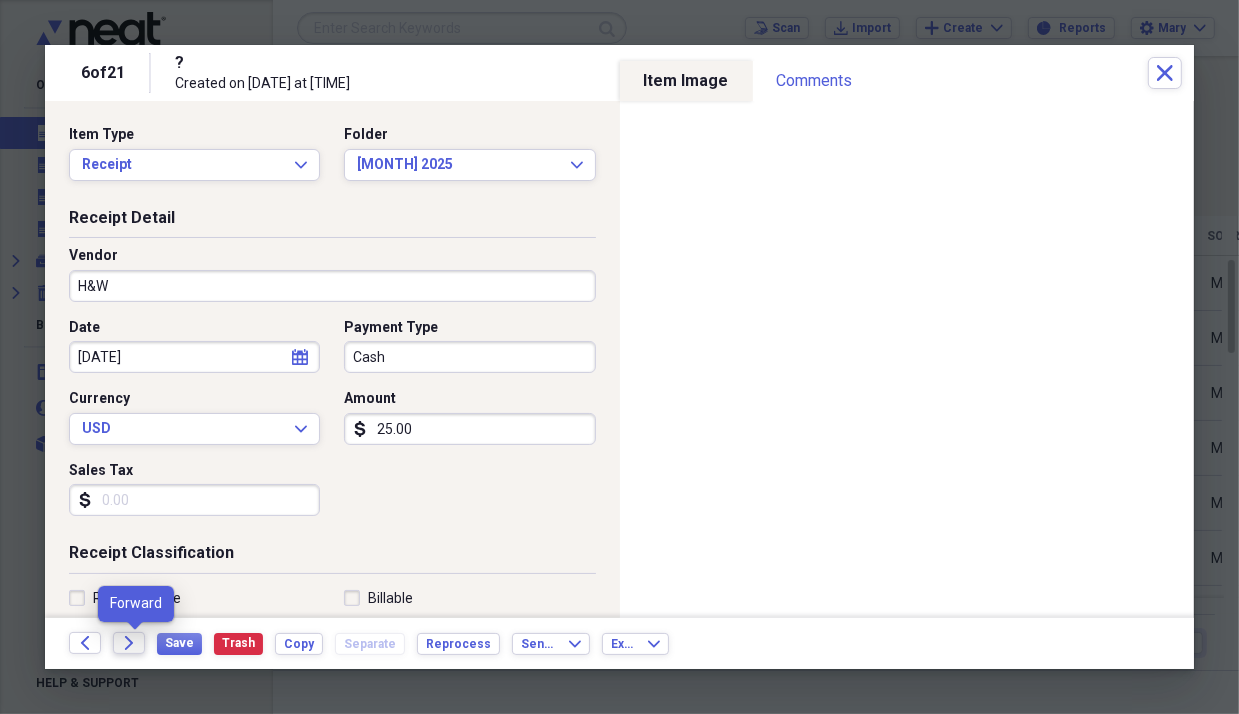 type on "H&W" 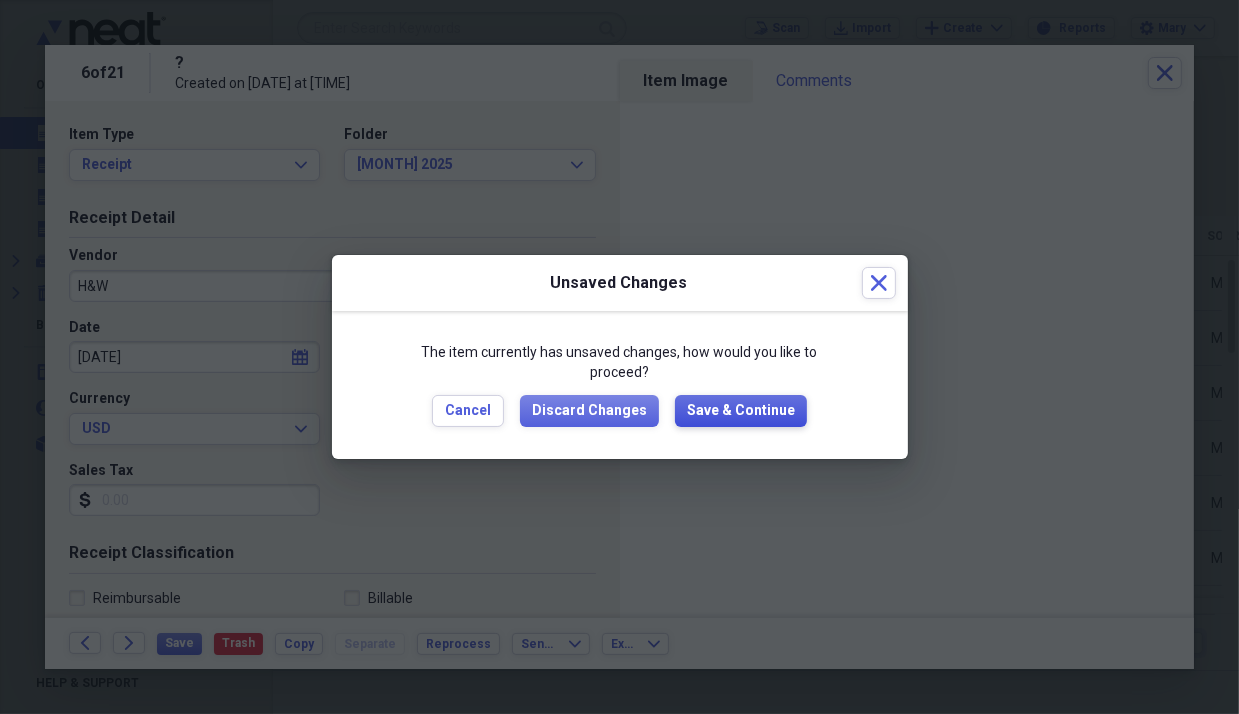click on "Save & Continue" at bounding box center [741, 411] 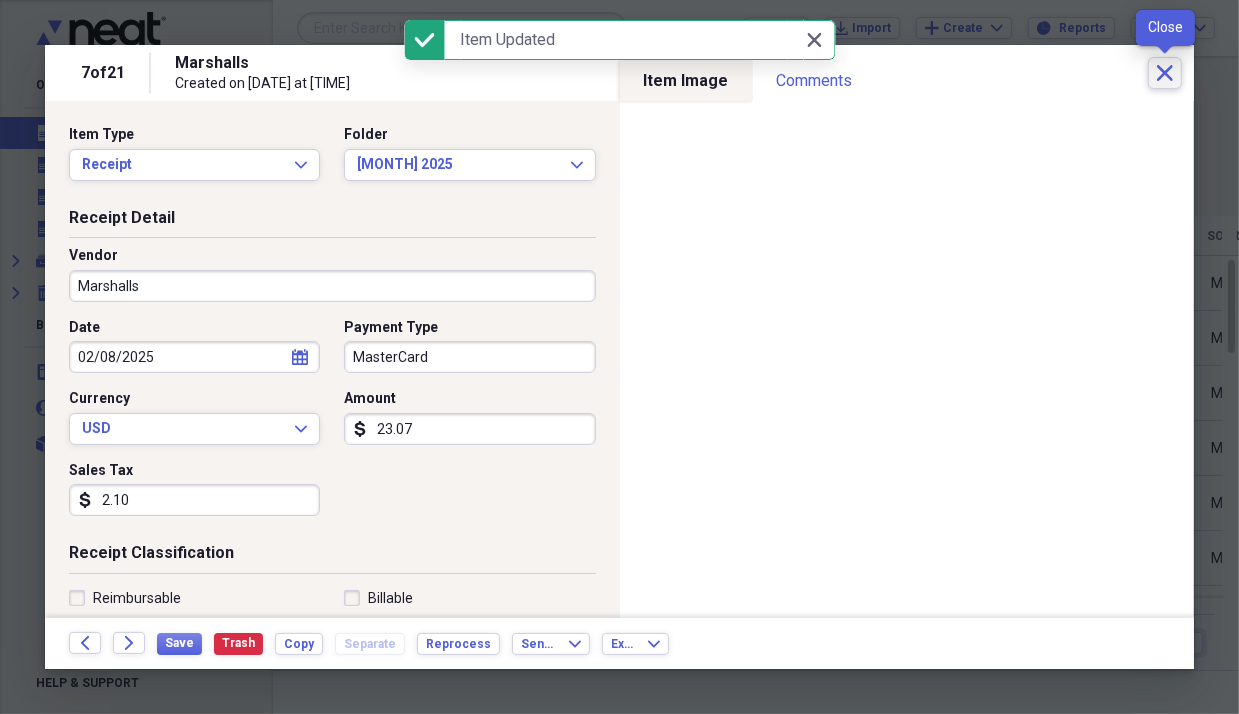 click on "Close" 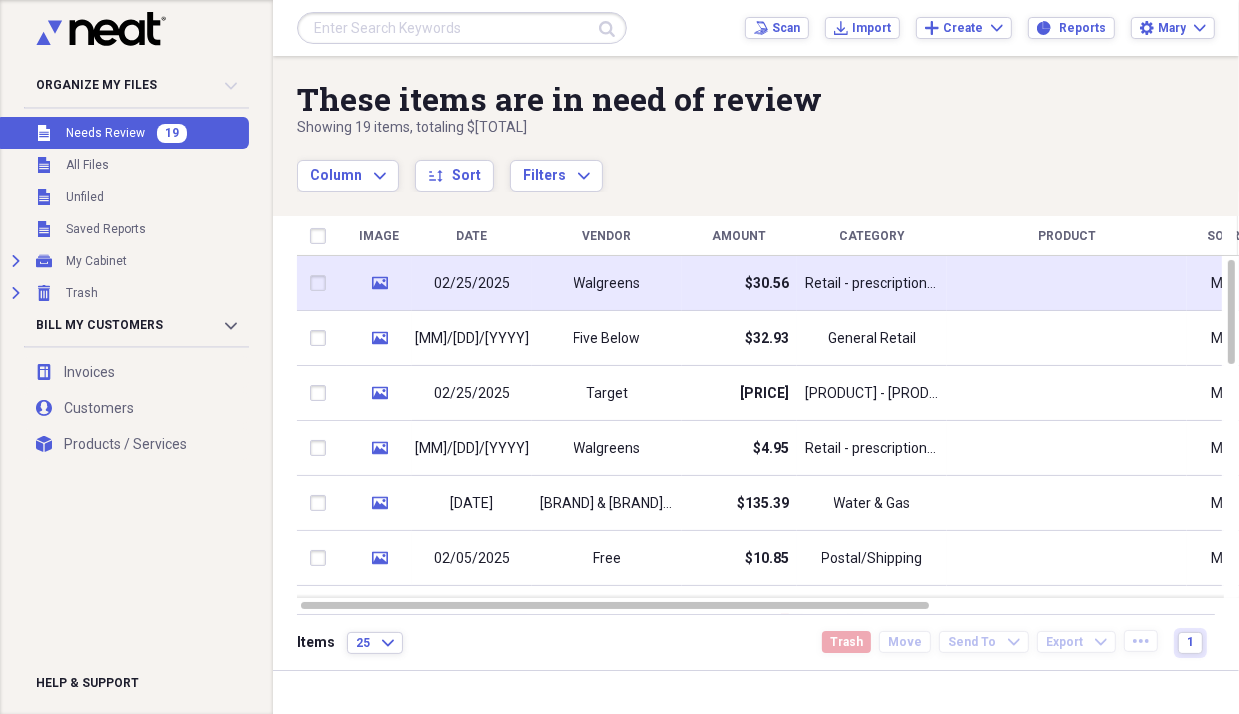 click on "Walgreens" at bounding box center (607, 284) 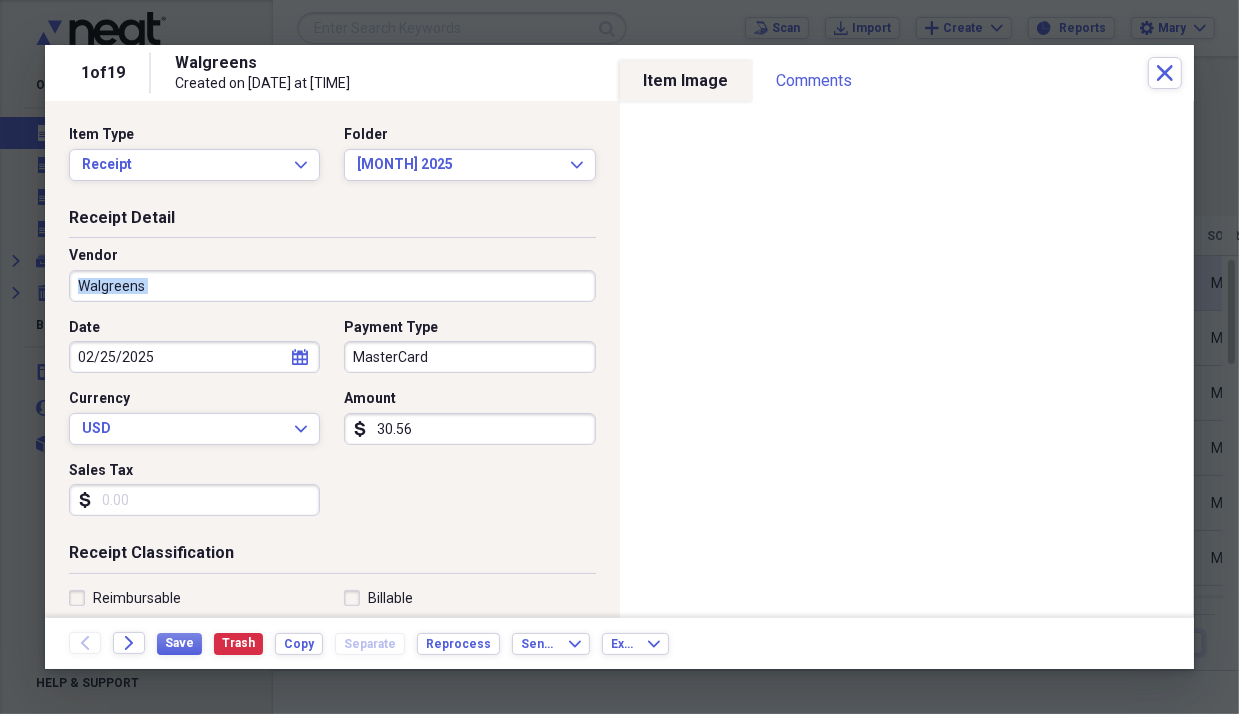 click on "Receipt Detail Vendor [VENDOR] Date [DATE] calendar Calendar Payment Type [PAYMENT TYPE] Currency [CURRENCY] Expand Amount dollar-sign [AMOUNT] Sales Tax dollar-sign" at bounding box center [332, 375] 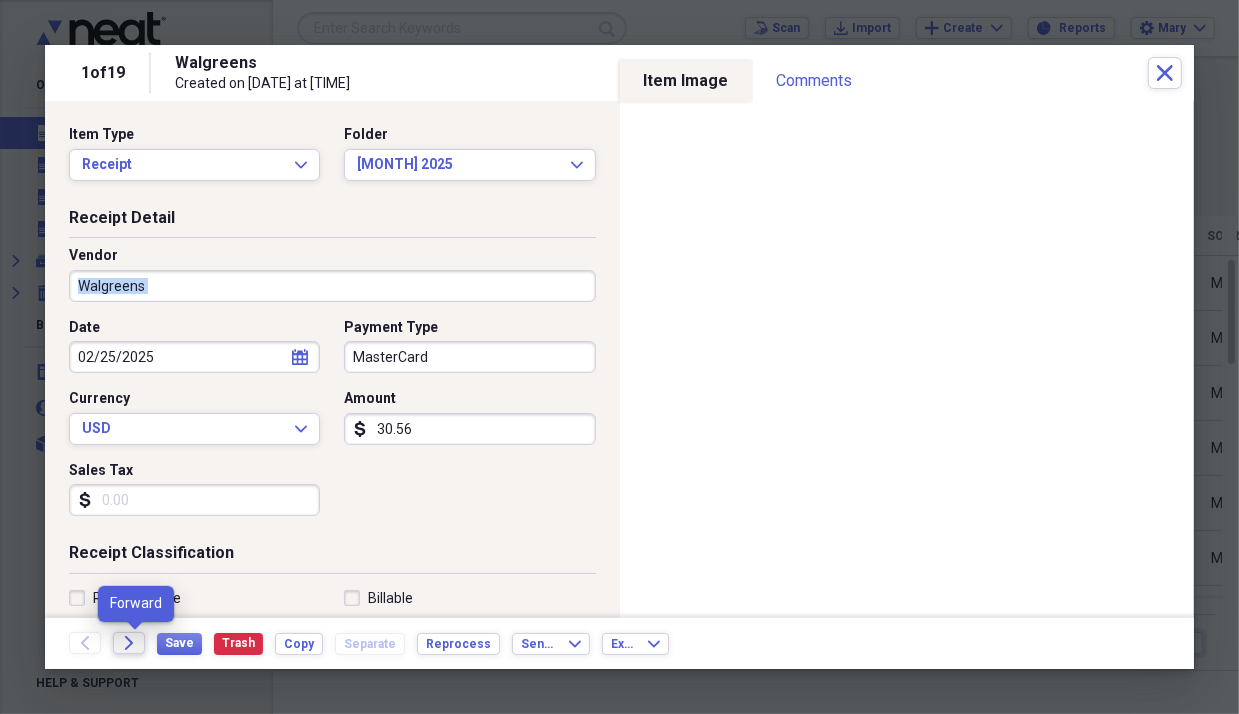 click on "Forward" 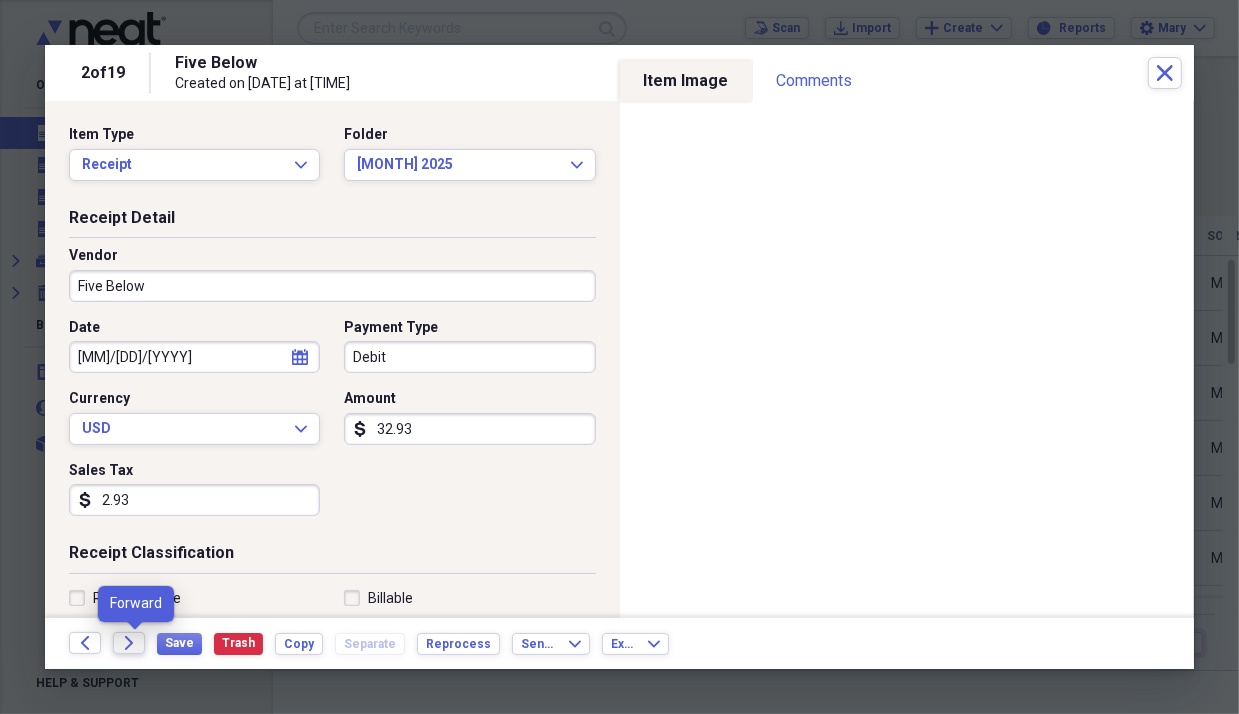 click on "Forward" at bounding box center [129, 643] 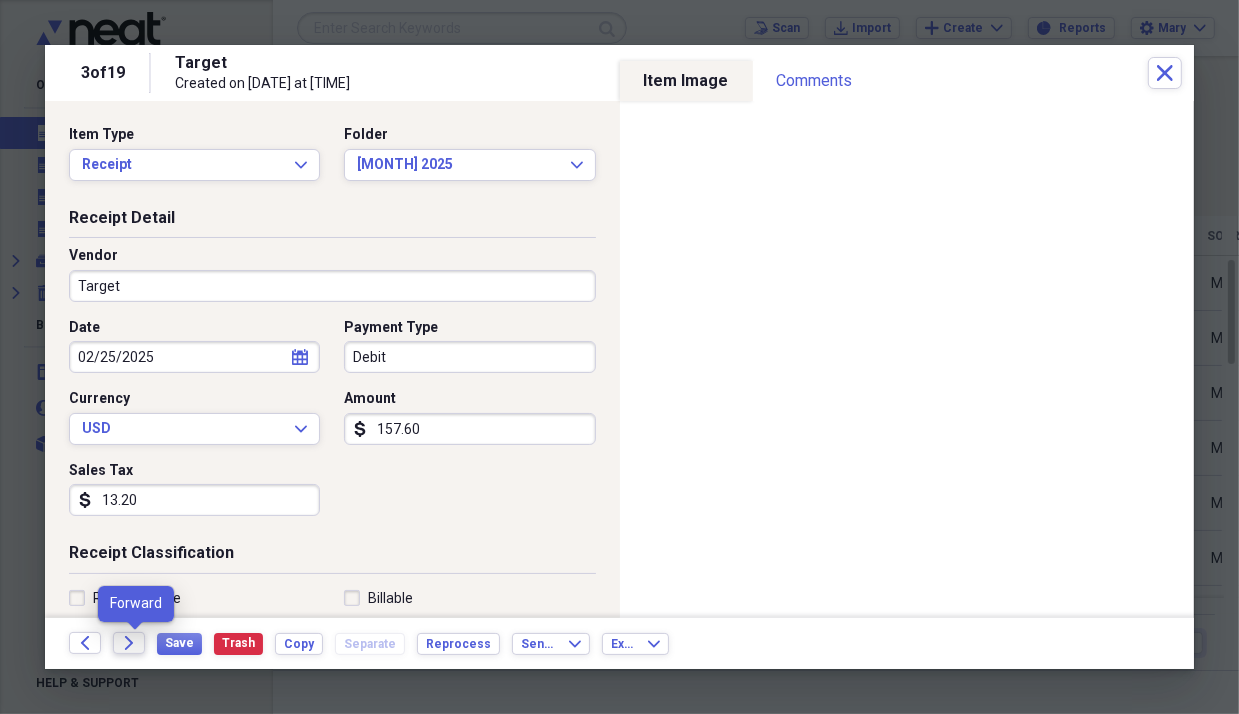click on "Forward" at bounding box center (129, 643) 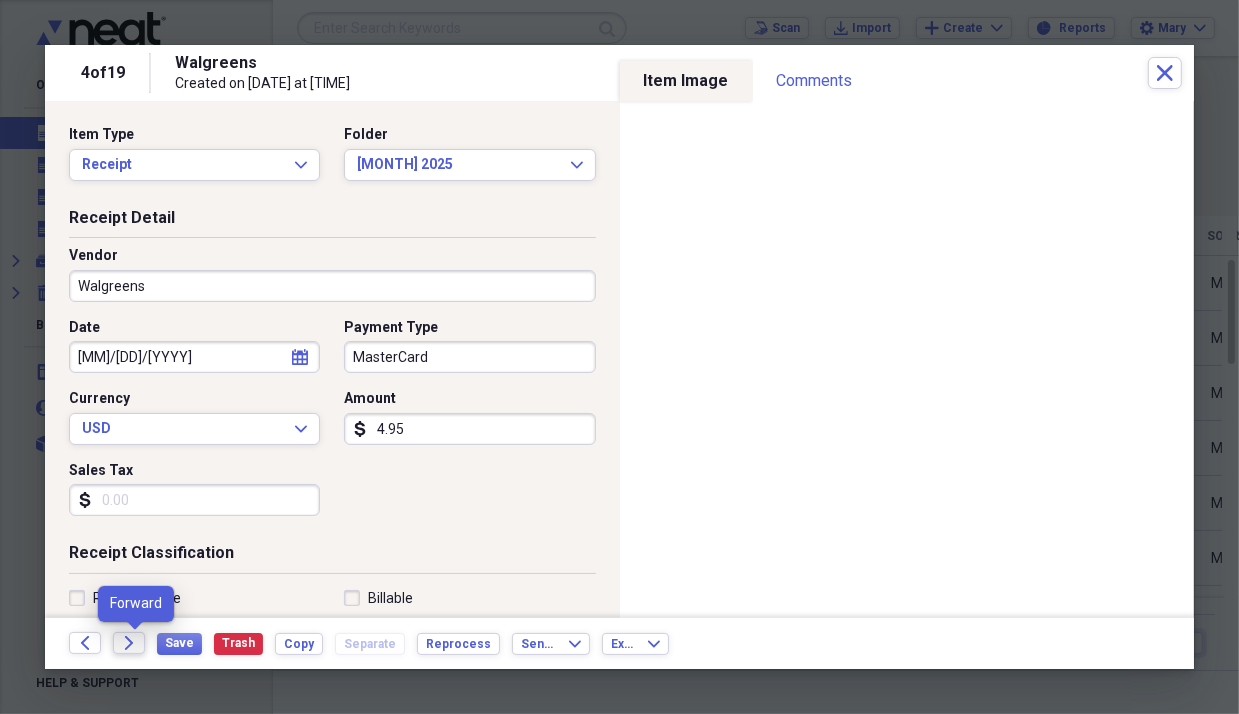 click on "Forward" at bounding box center (129, 643) 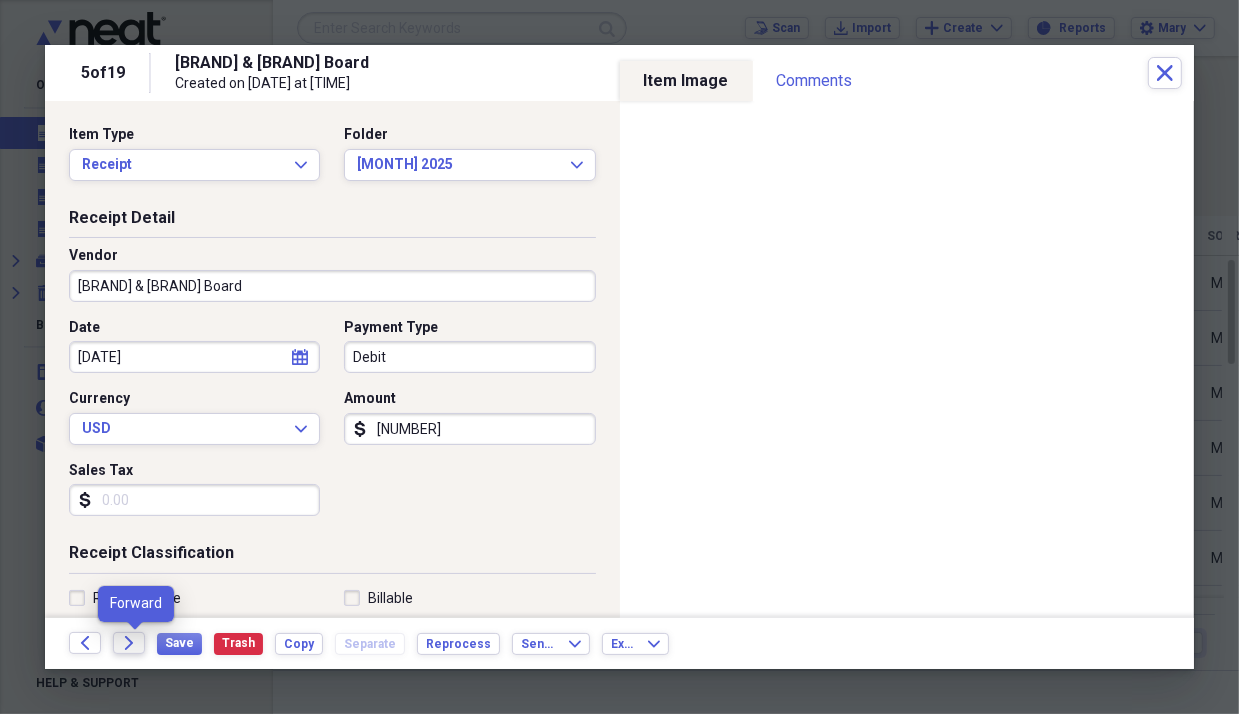 click on "Forward" at bounding box center [129, 643] 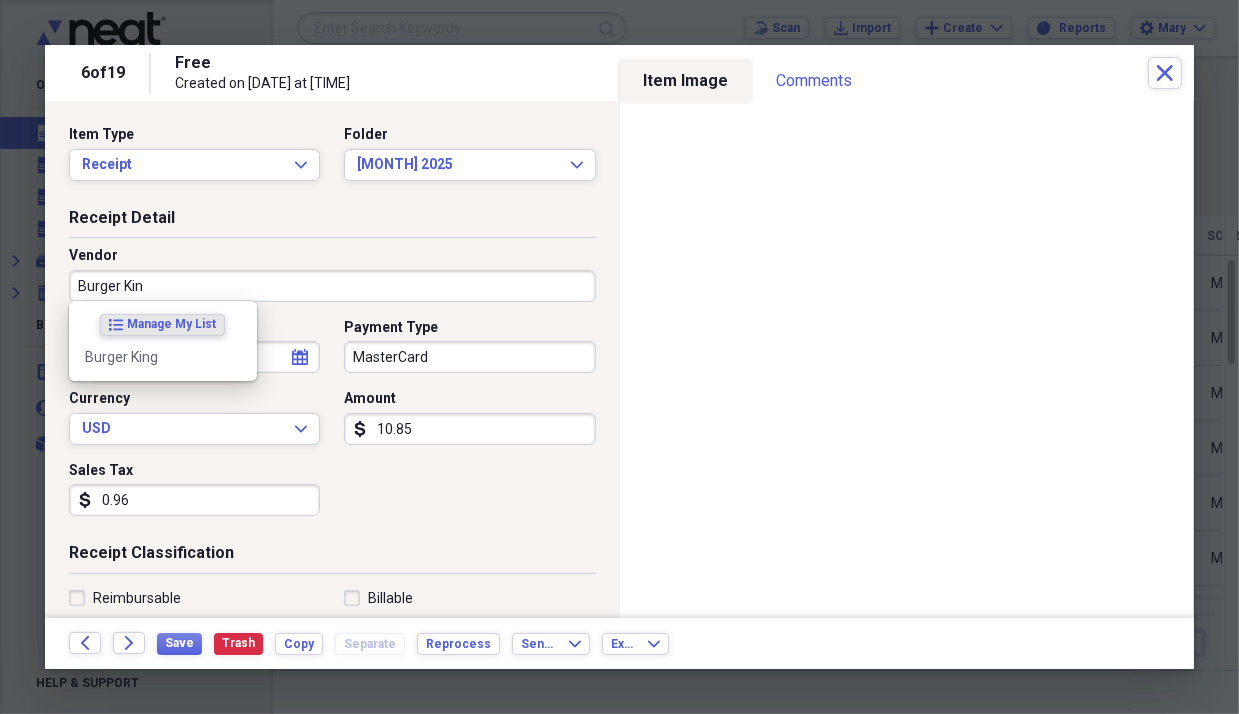 type on "Burger King" 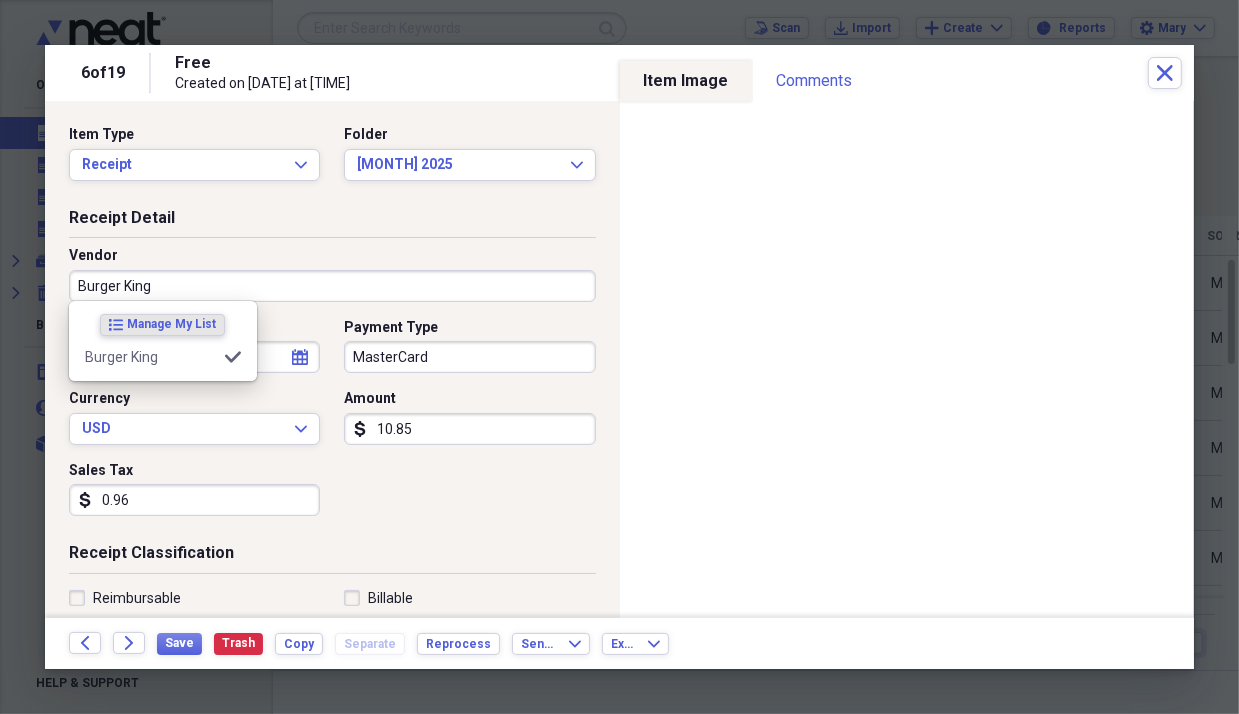 type on "Meals/Restaurant" 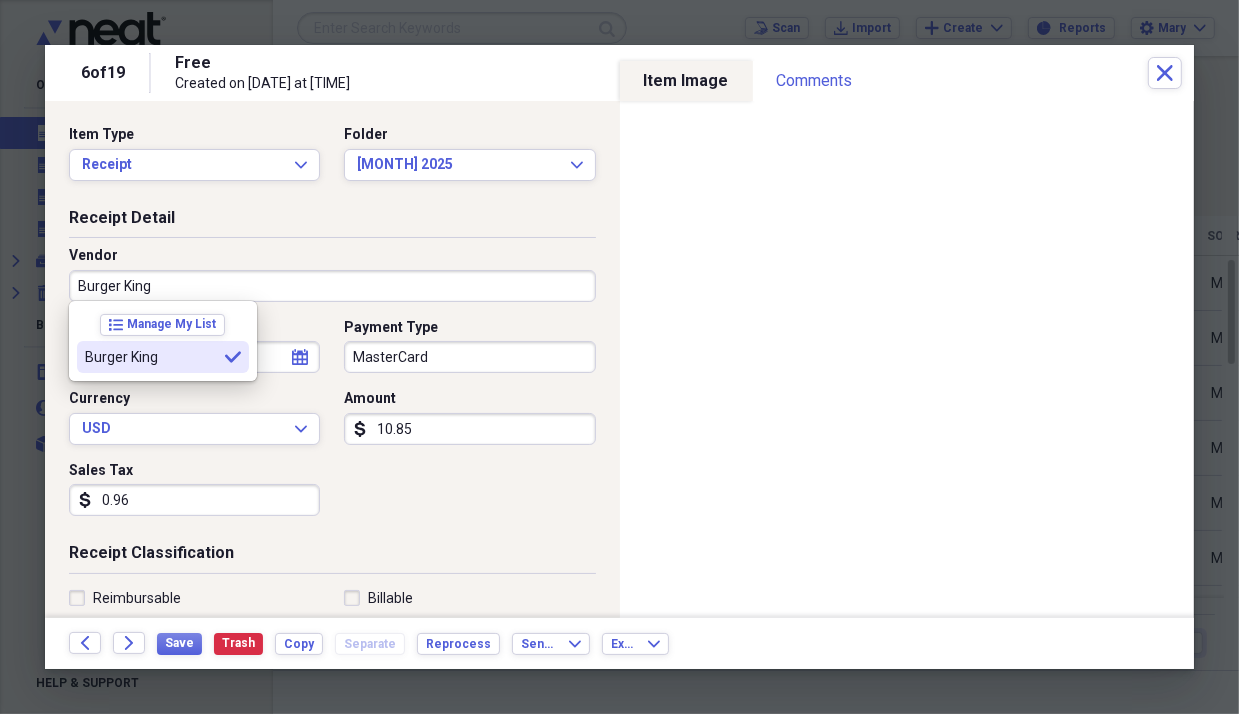 type on "Burger King" 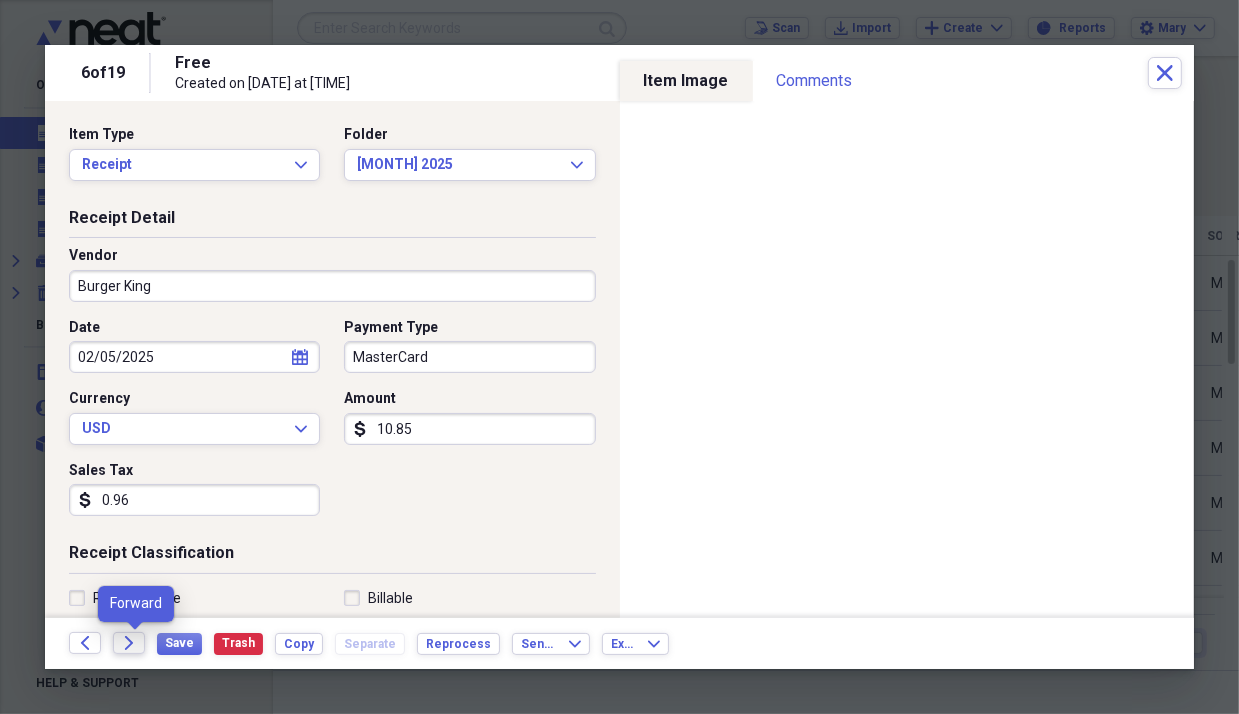 click 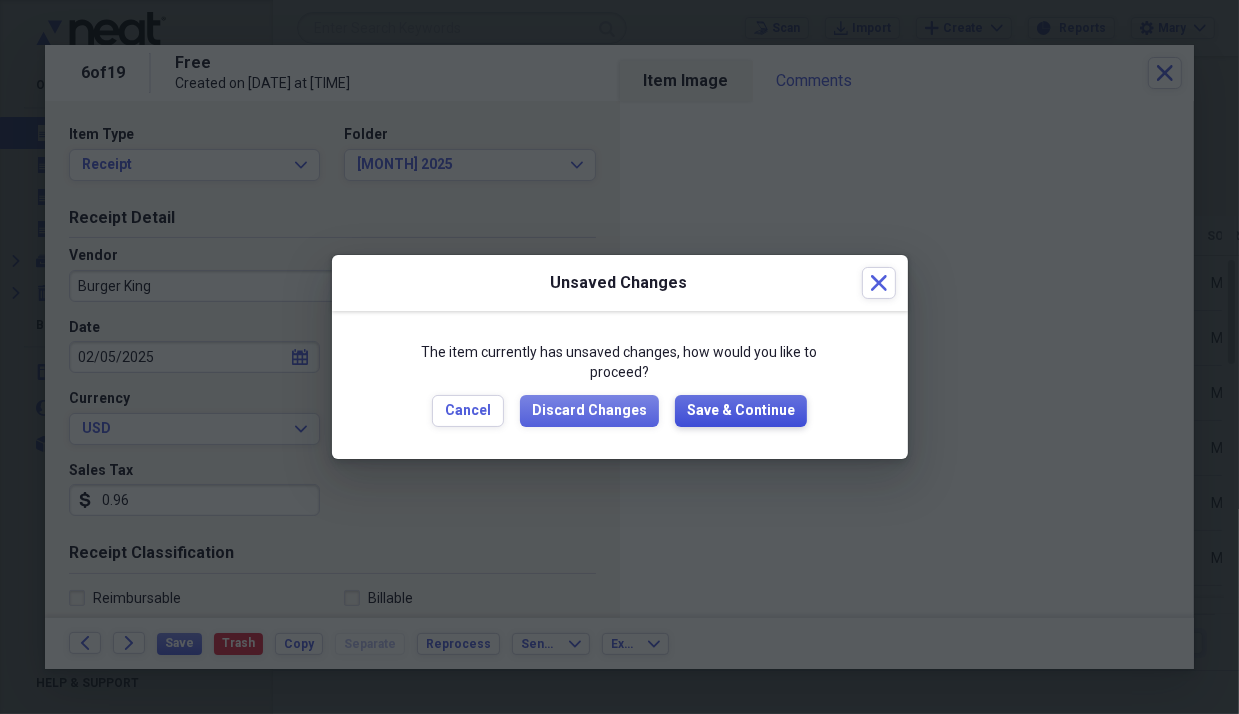click on "Save & Continue" at bounding box center (741, 411) 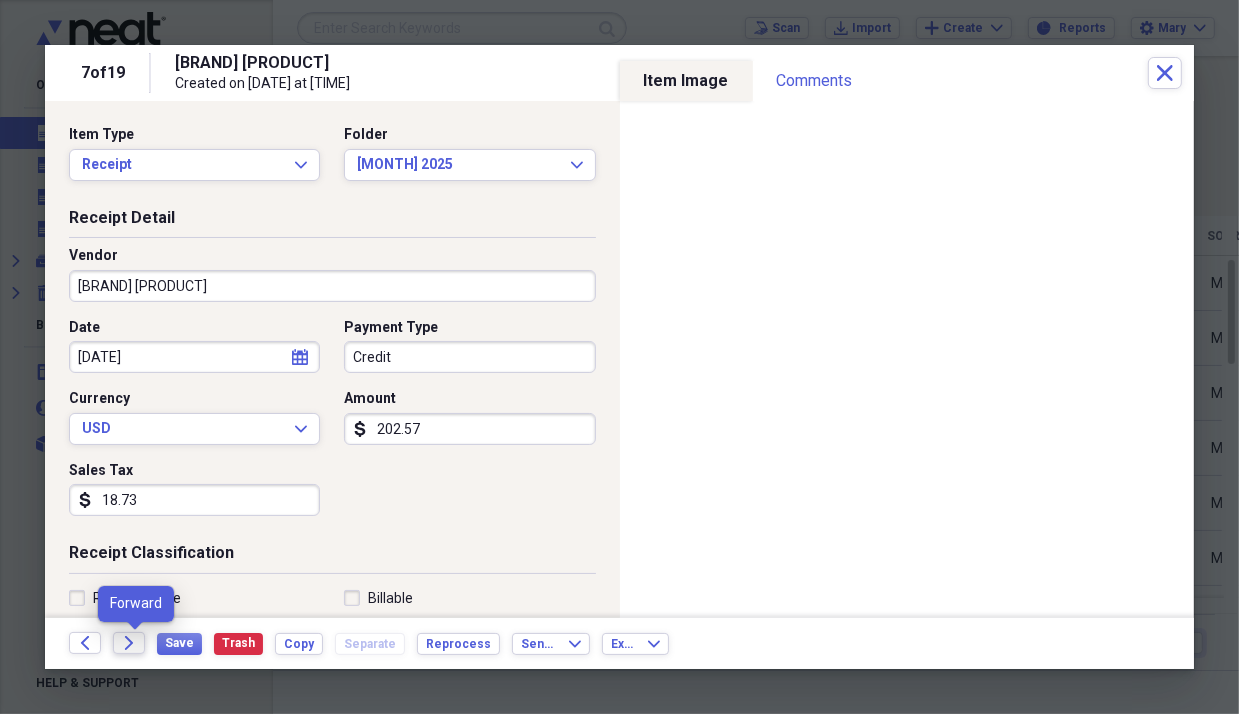 click on "Forward" 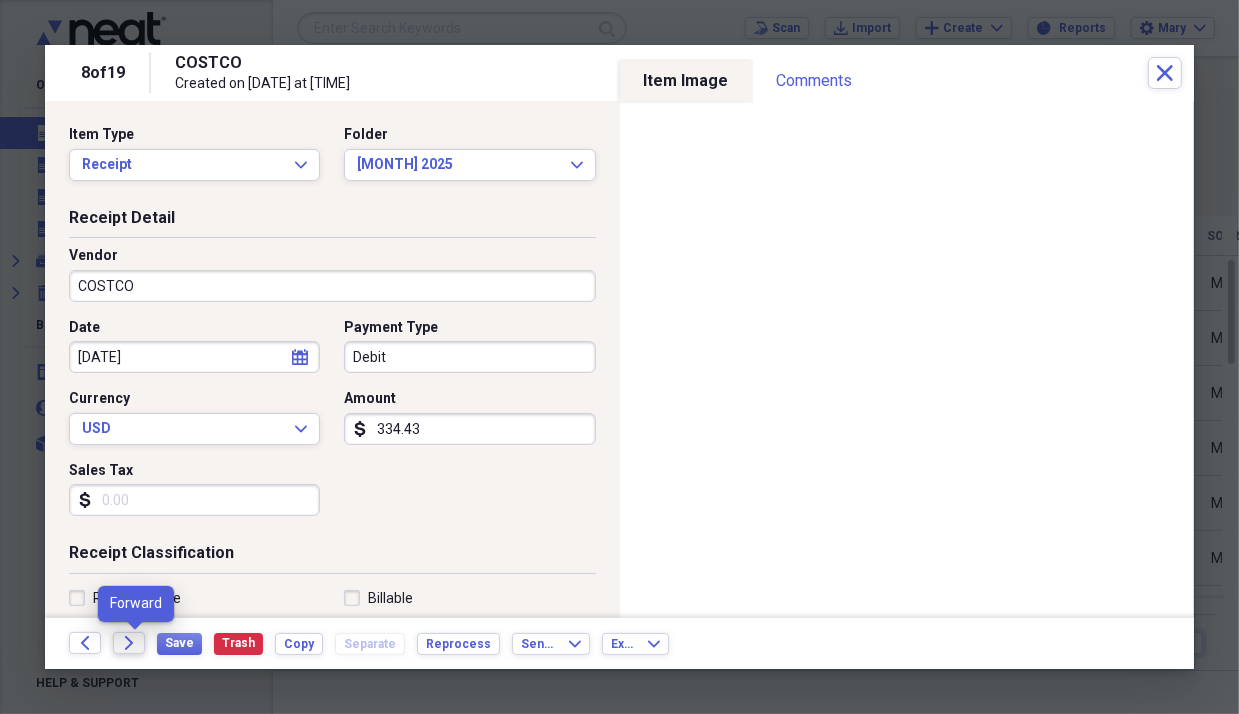 click on "Forward" 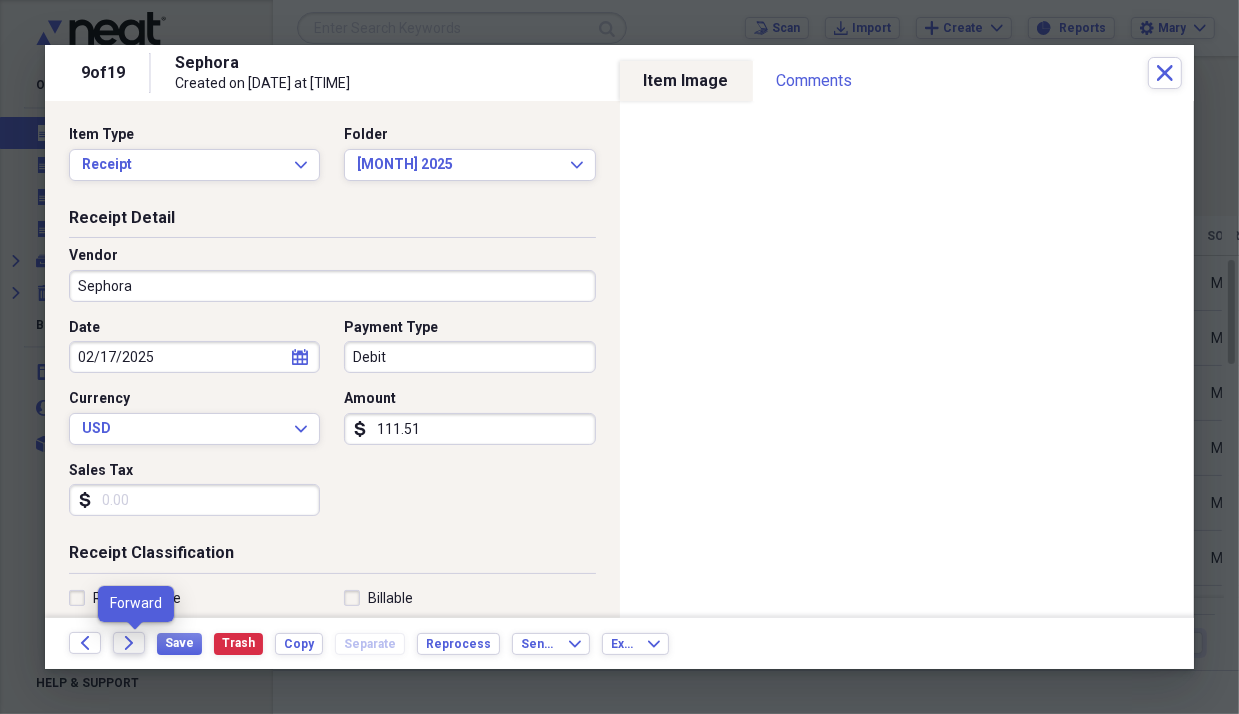 click on "Forward" 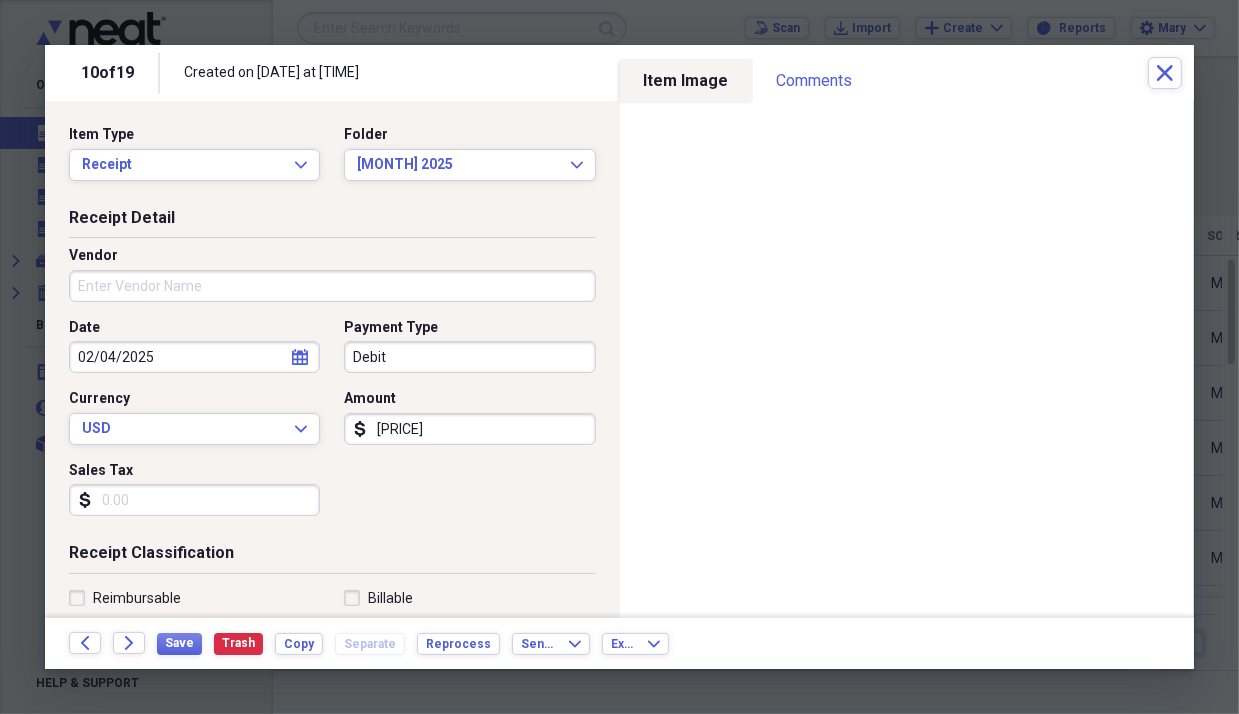 click on "Vendor" at bounding box center [332, 286] 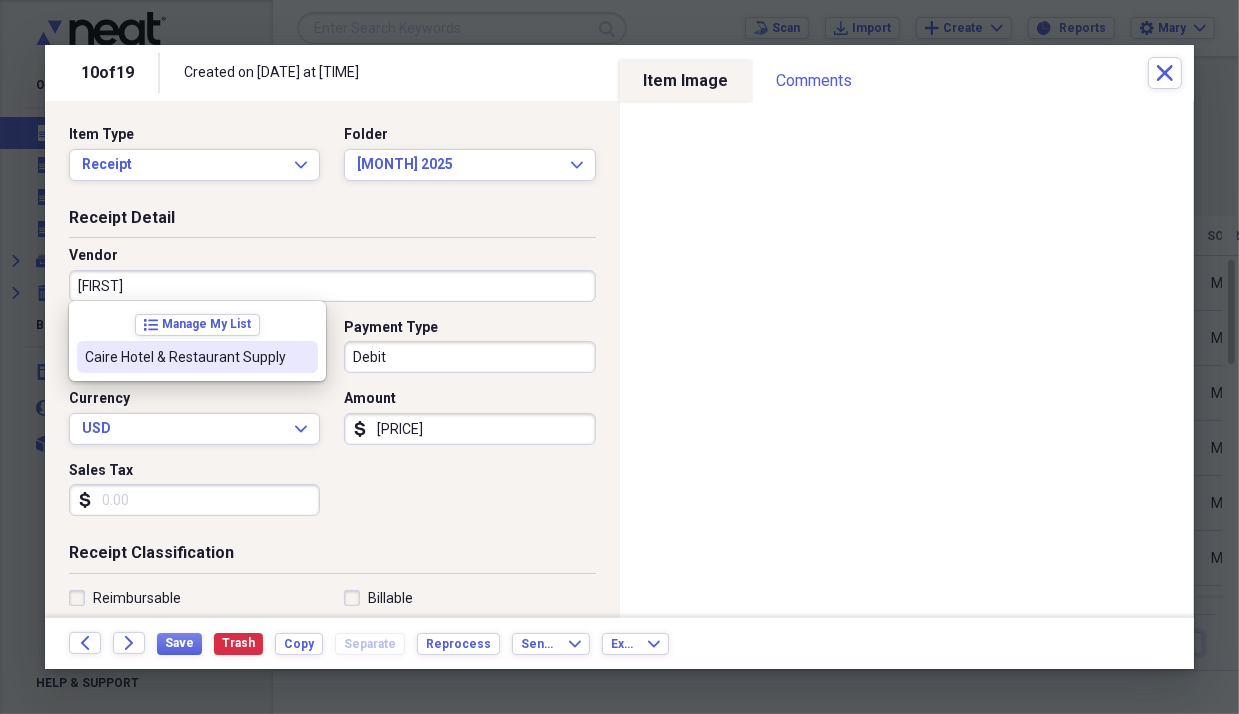 click on "Caire Hotel & Restaurant Supply" at bounding box center [185, 357] 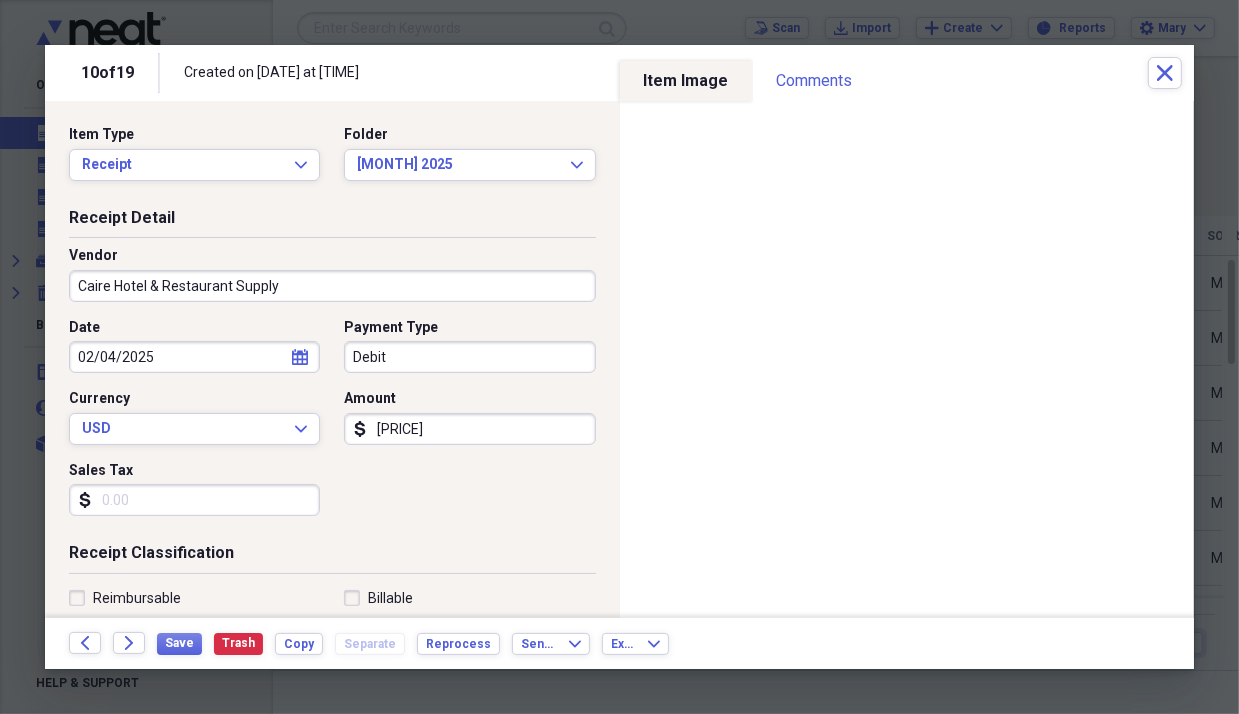 type on "Deposit" 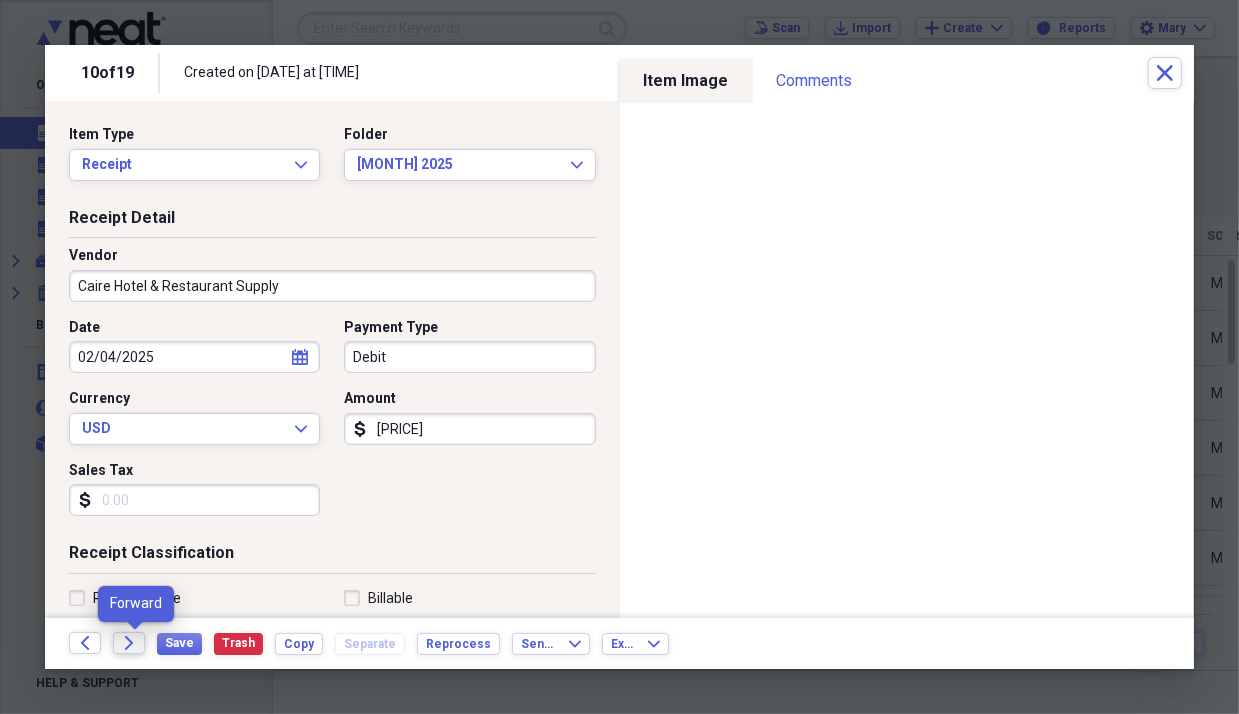 click on "Forward" 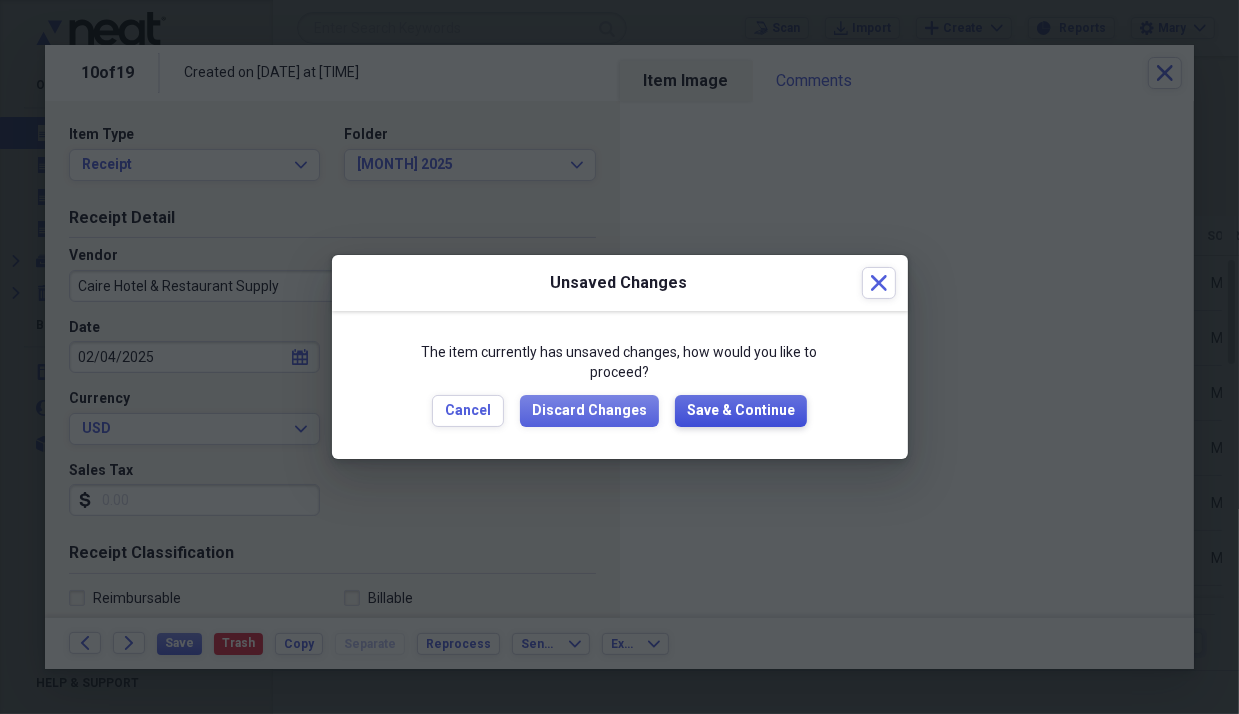 click on "Save & Continue" at bounding box center (741, 411) 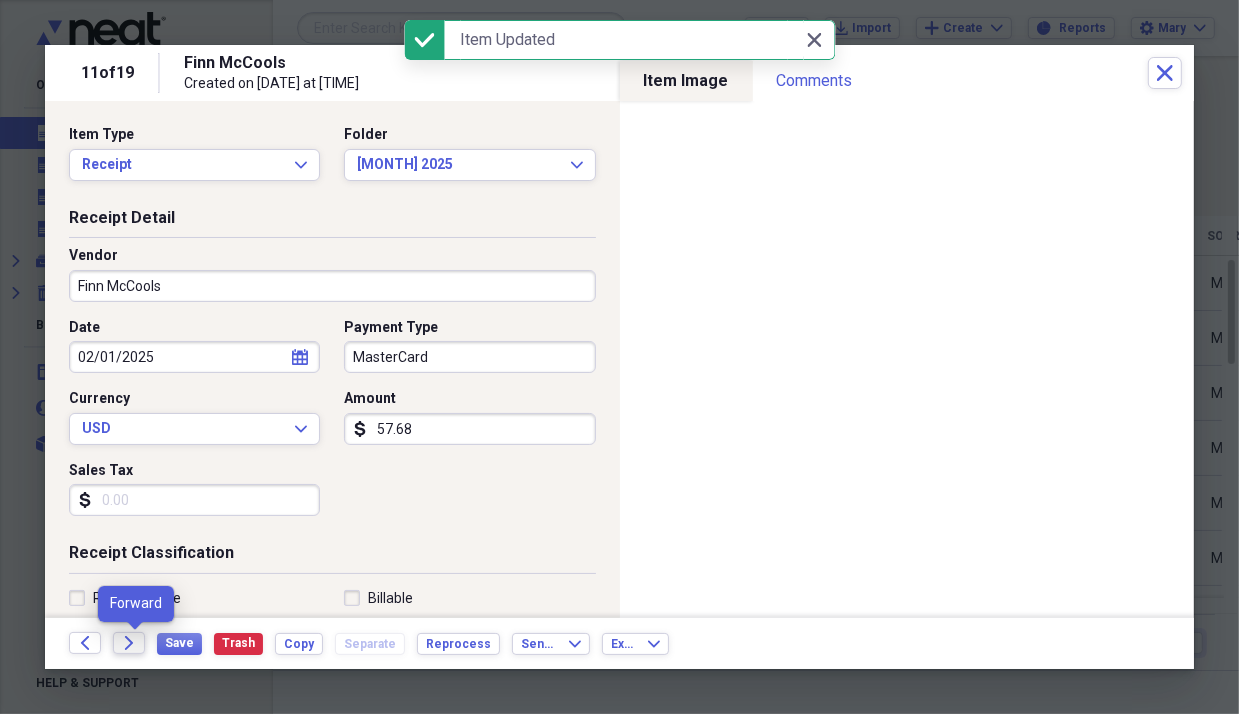 click on "Forward" 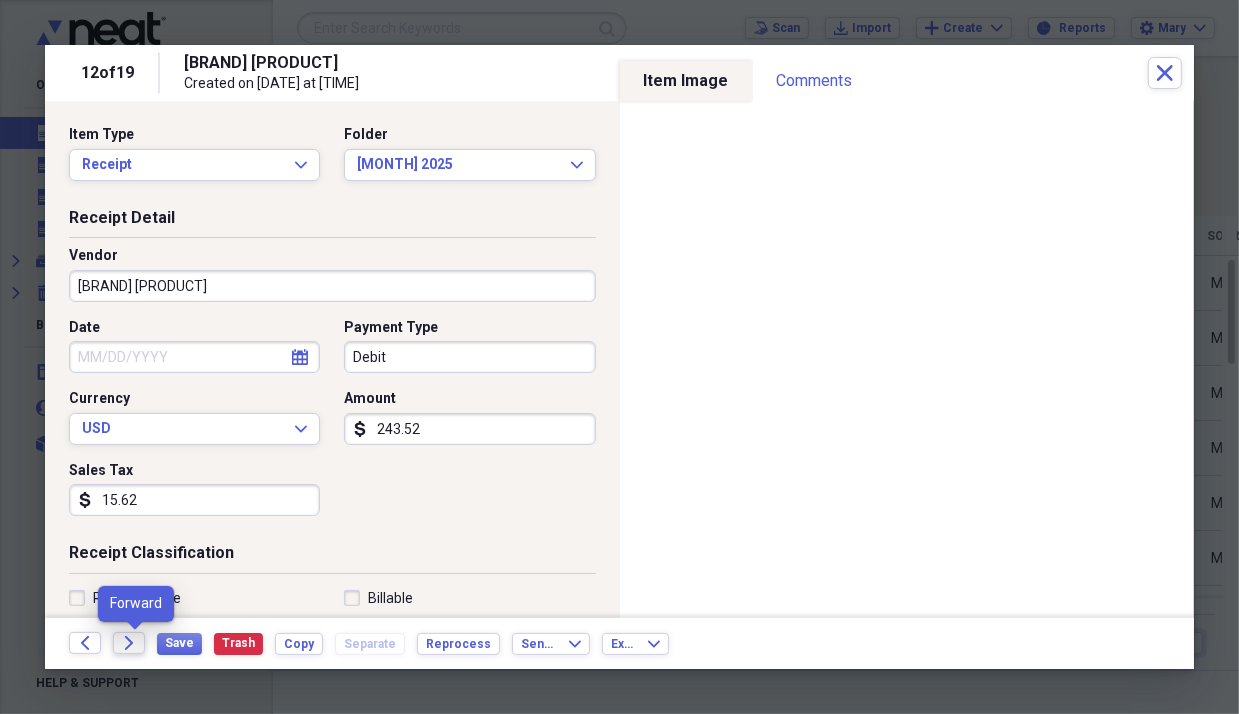 click on "Forward" 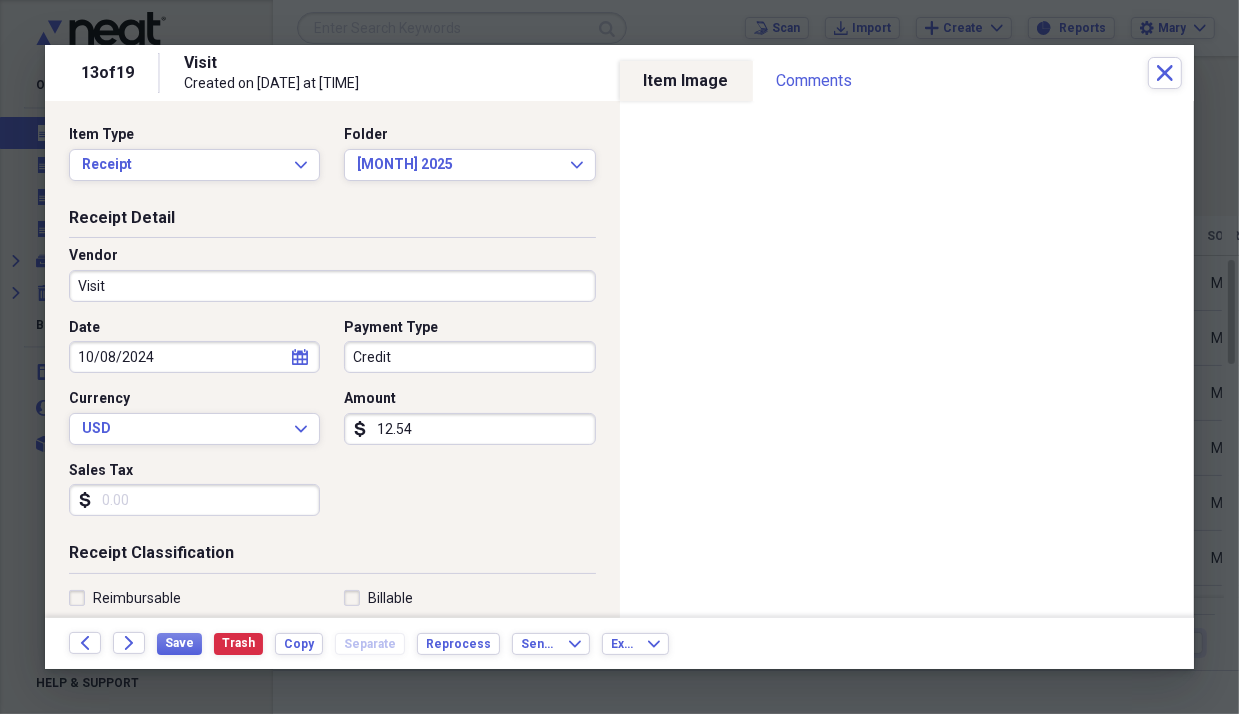 click on "Visit" at bounding box center [332, 286] 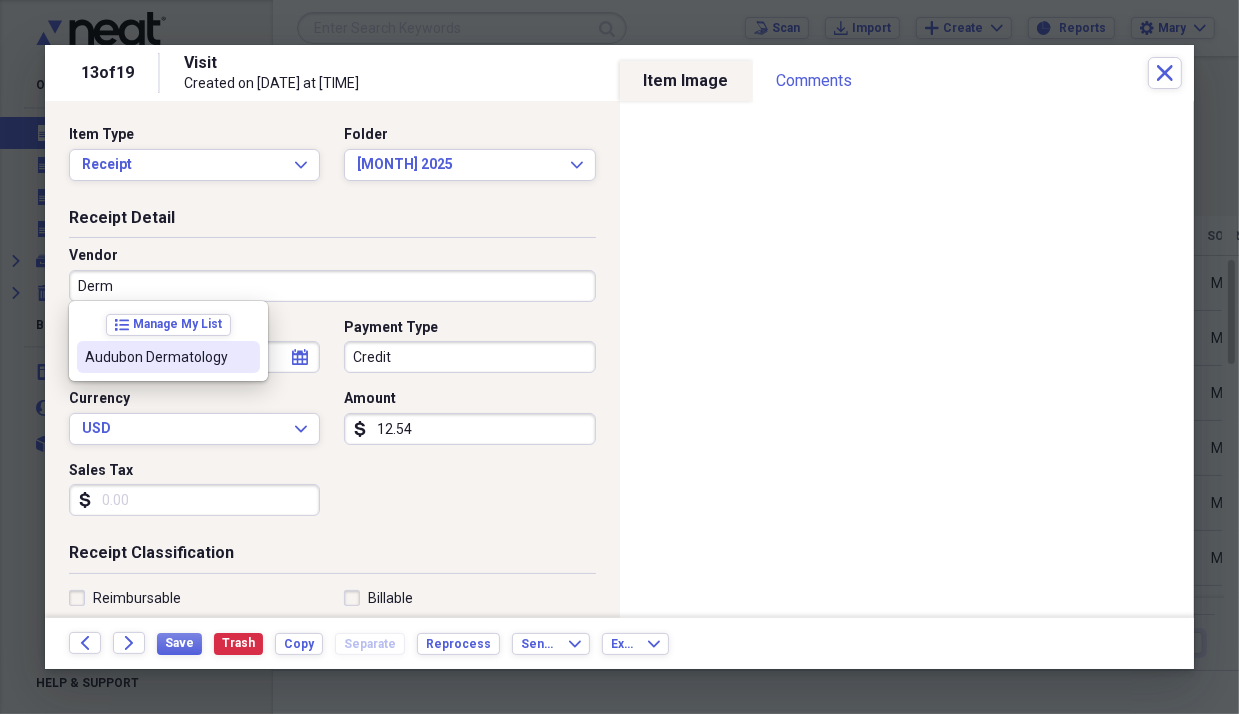 click on "Audubon Dermatology" at bounding box center [156, 357] 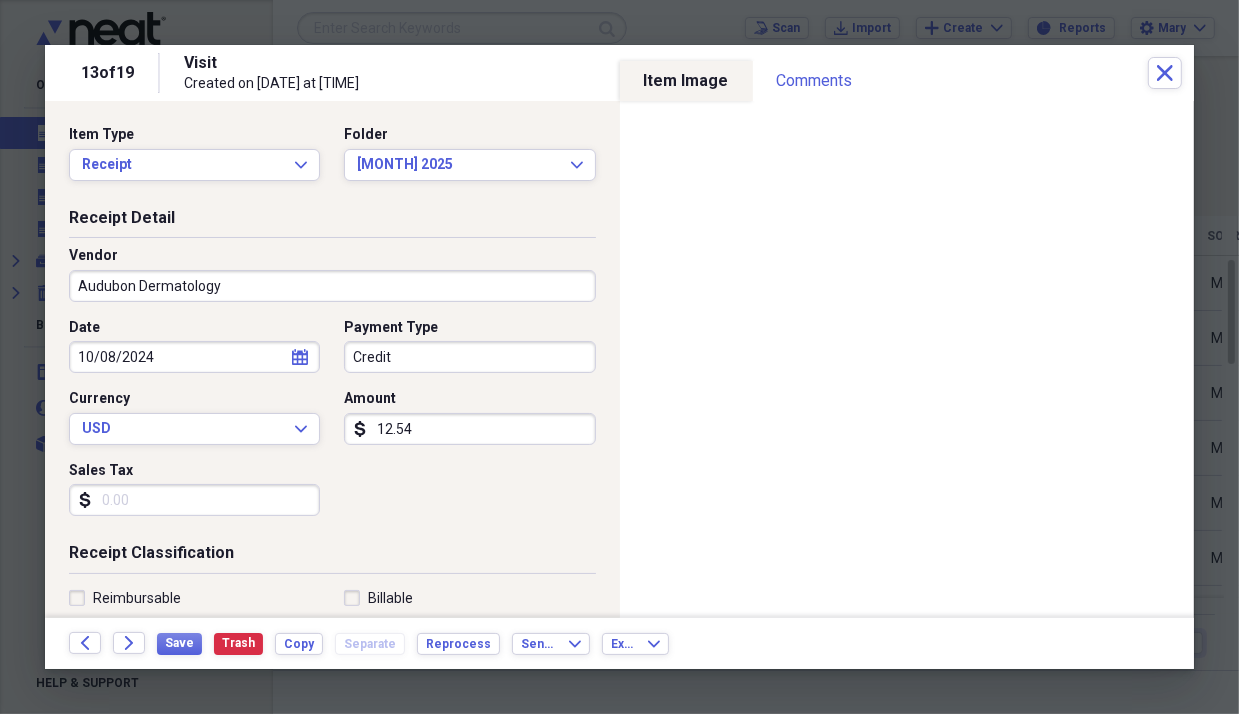 type on "General Retail" 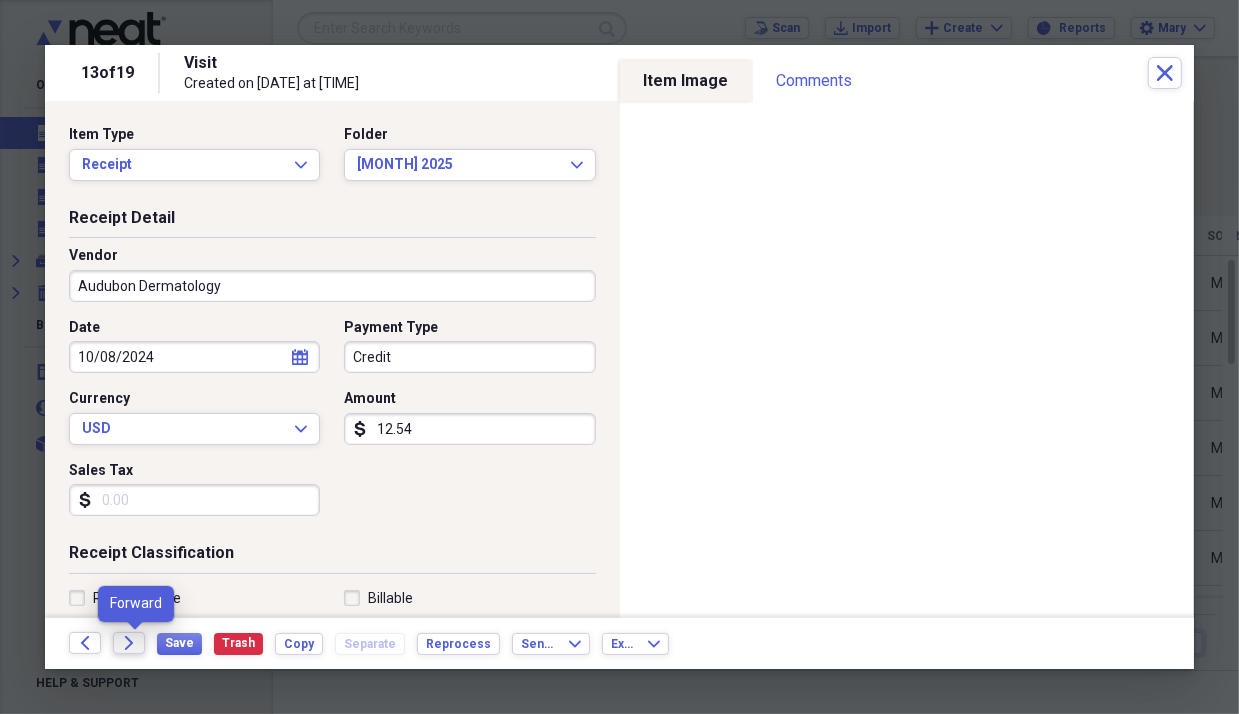click on "Forward" at bounding box center (129, 643) 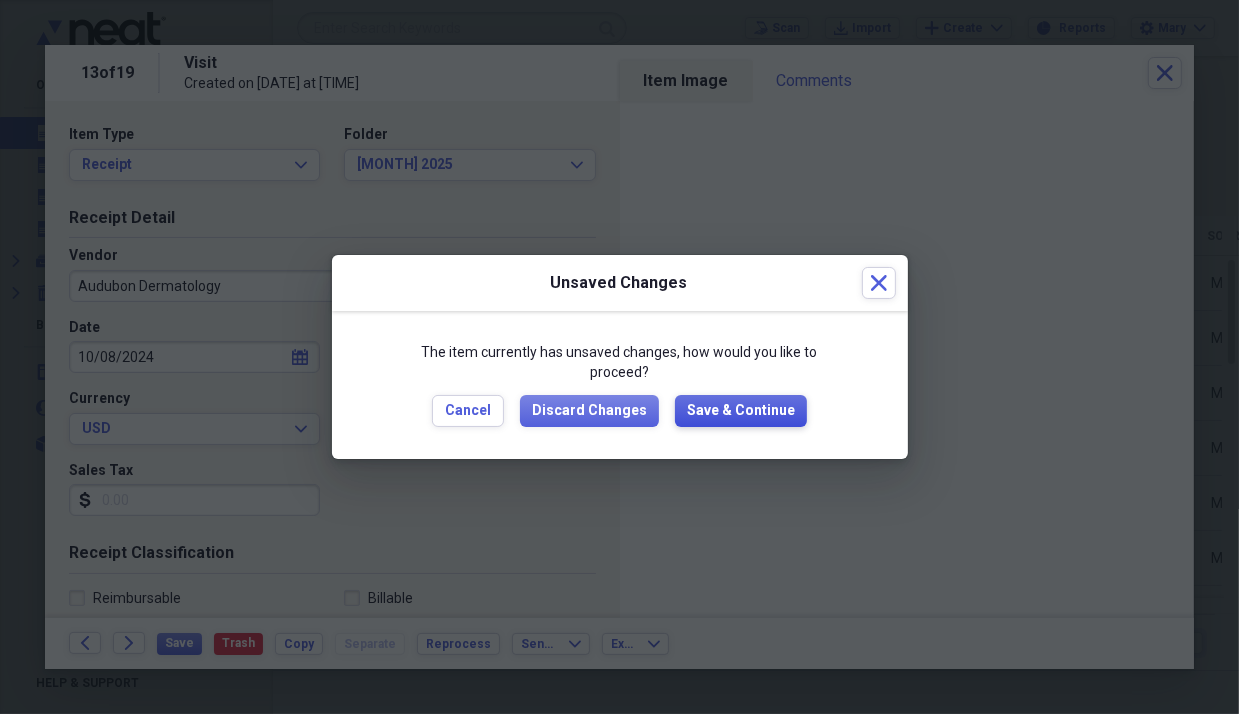 click on "Save & Continue" at bounding box center [741, 411] 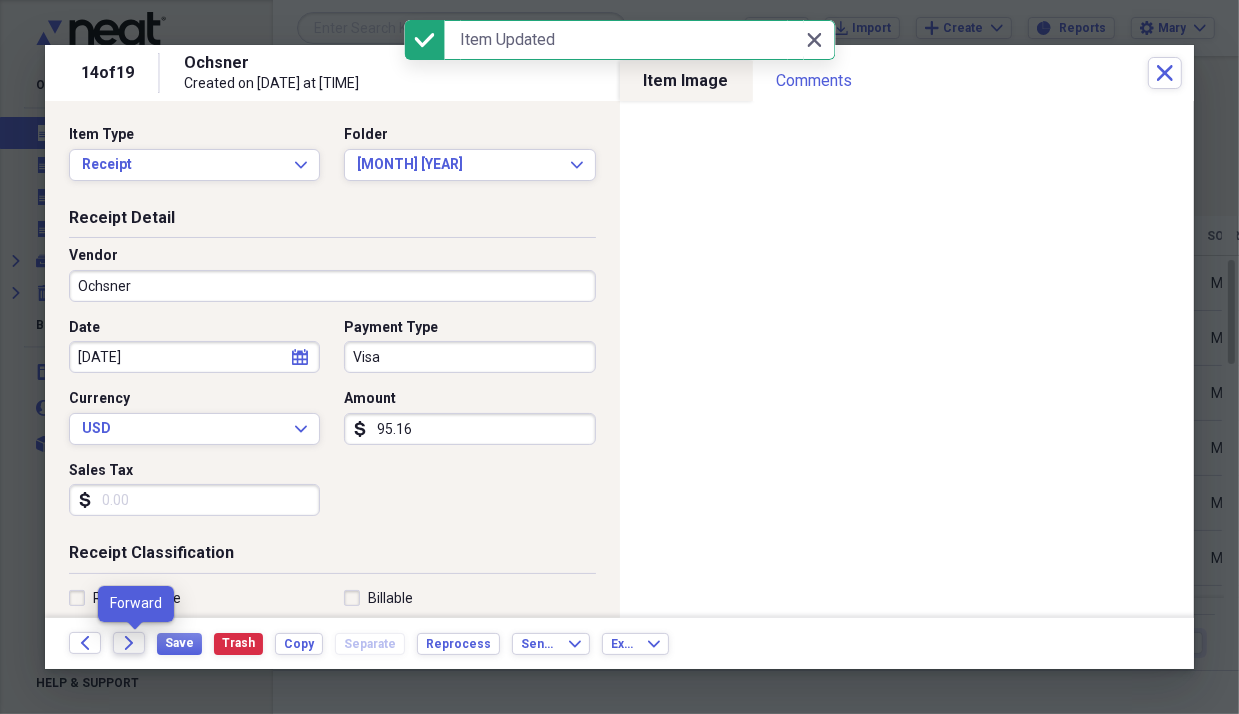 click on "Forward" 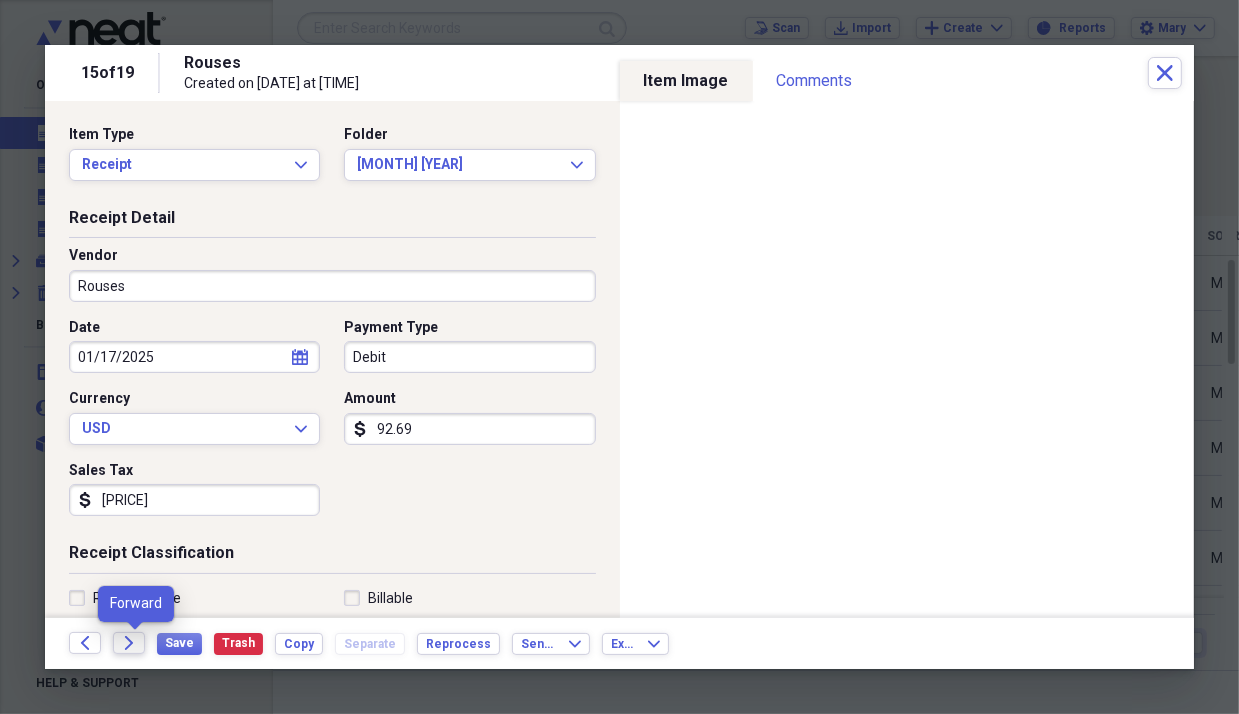click on "Forward" 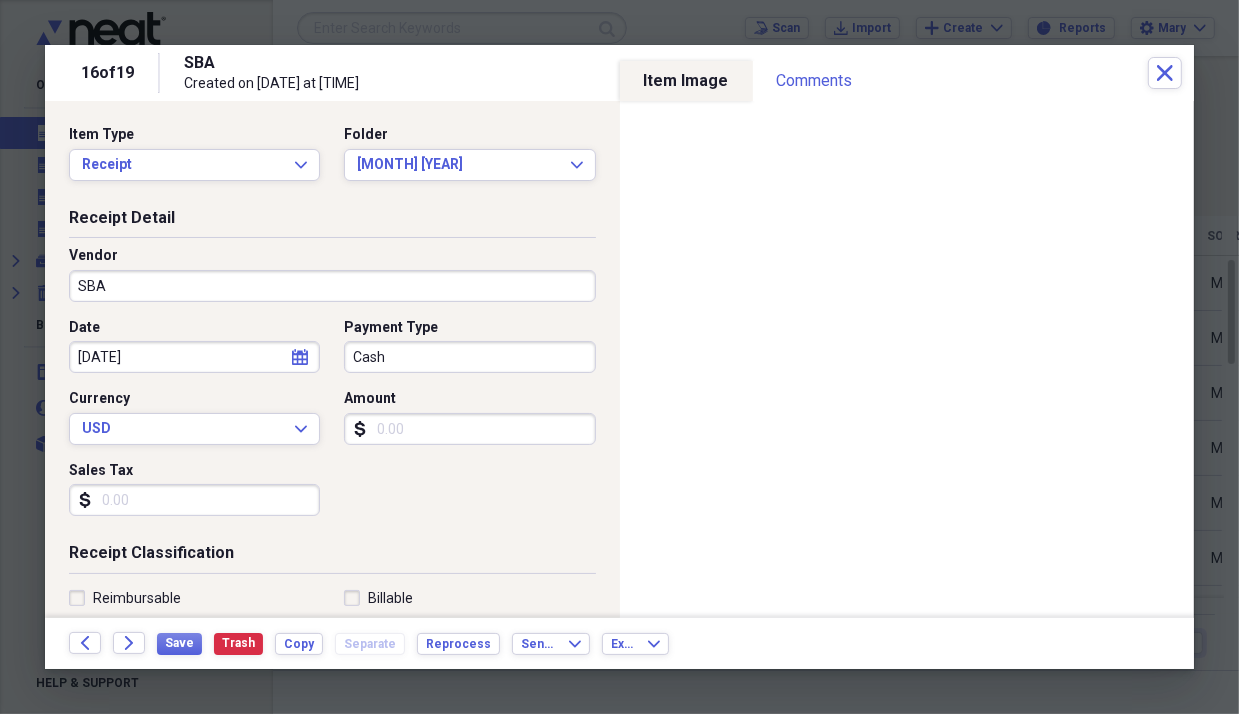 click on "Amount" at bounding box center [469, 429] 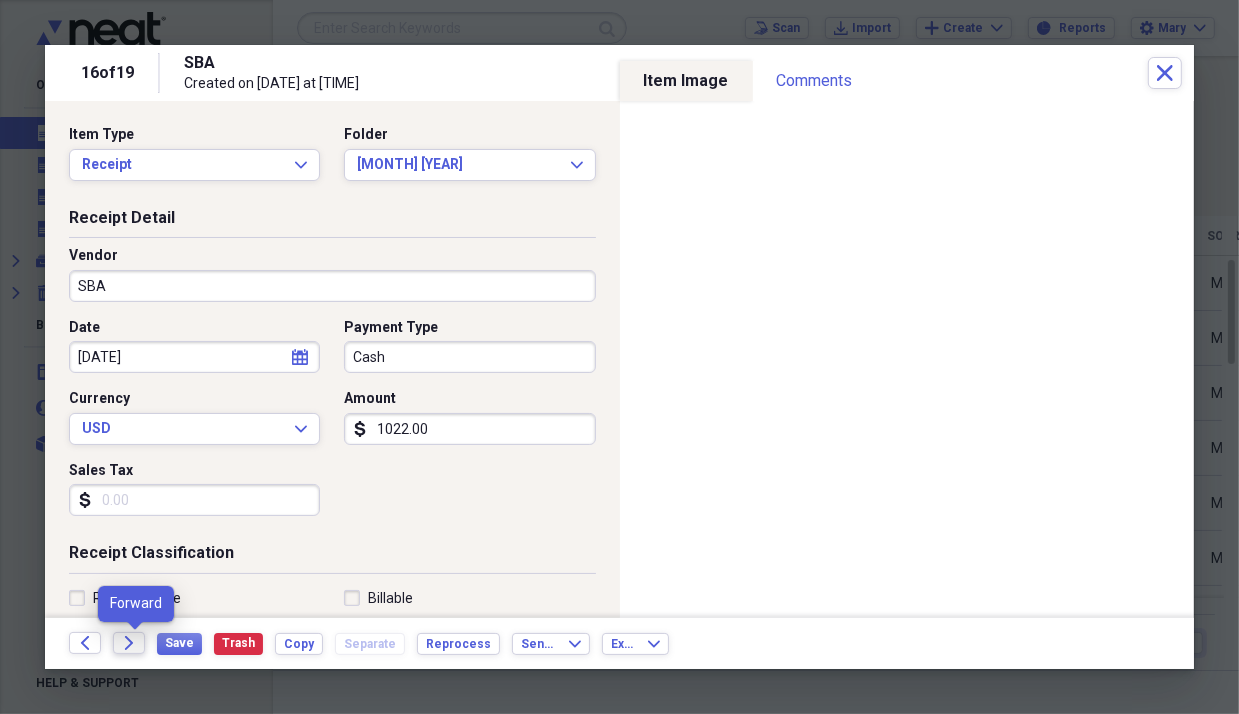type on "1022.00" 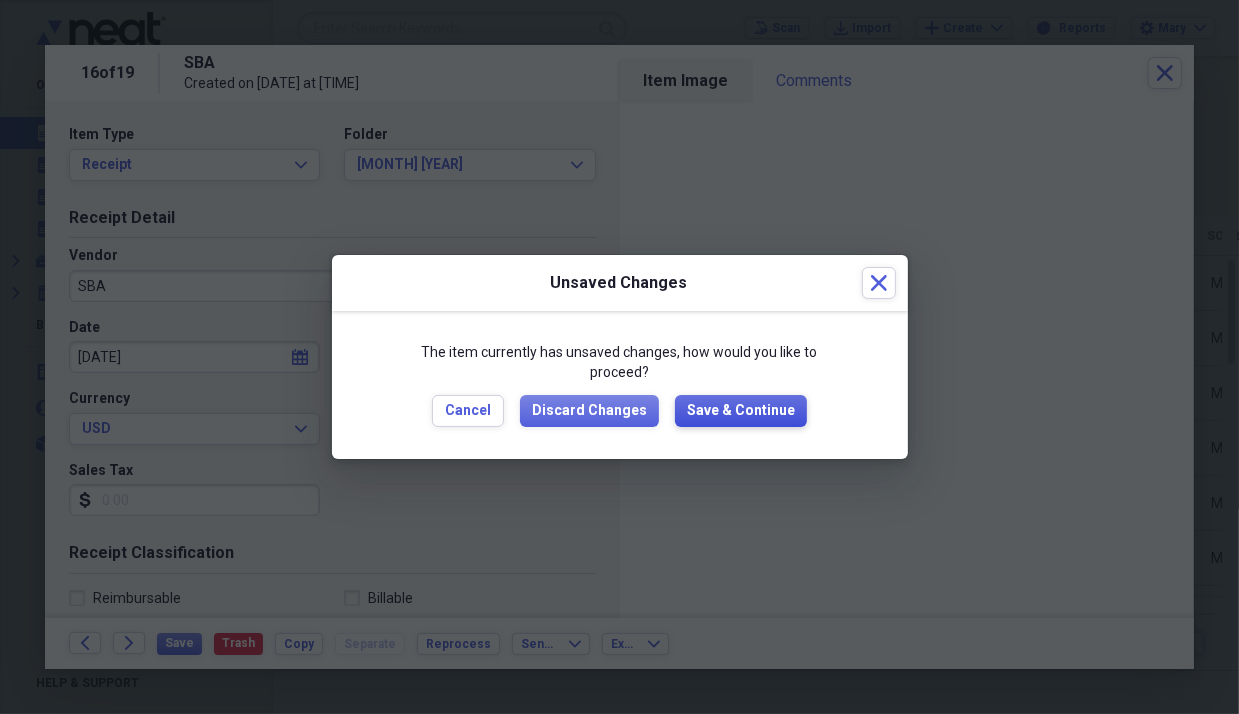 click on "Save & Continue" at bounding box center [741, 411] 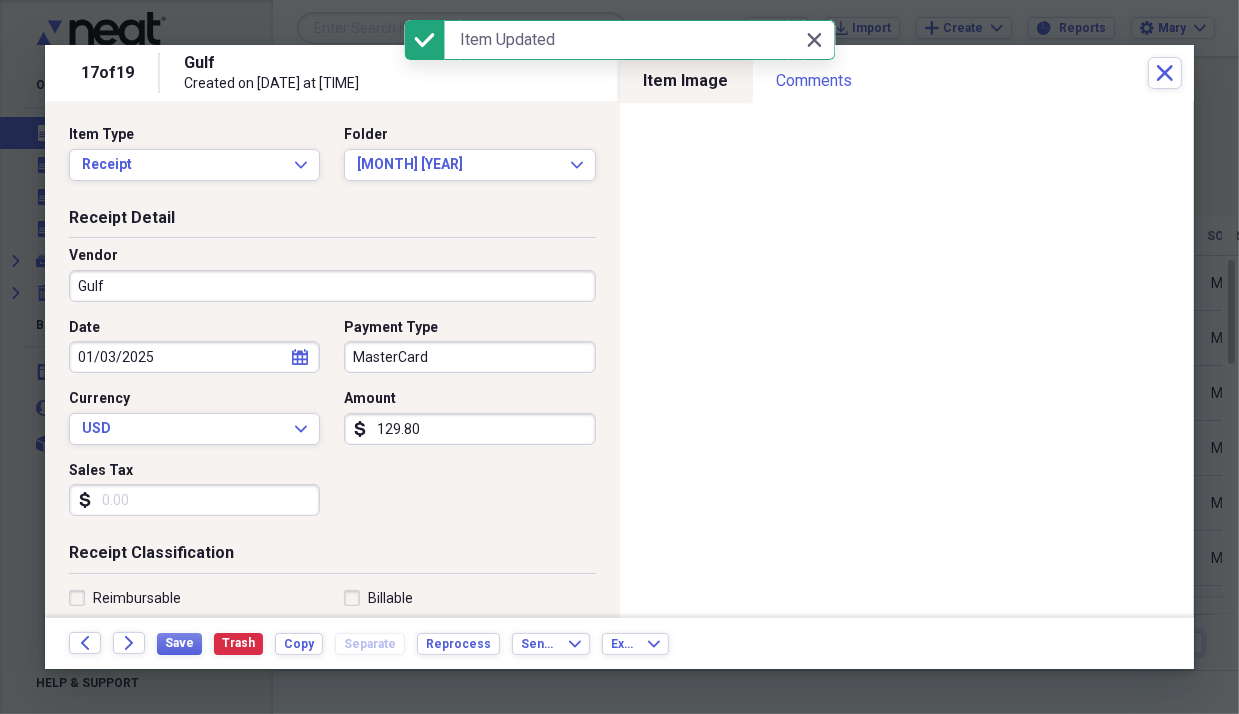 click on "Gulf" at bounding box center [332, 286] 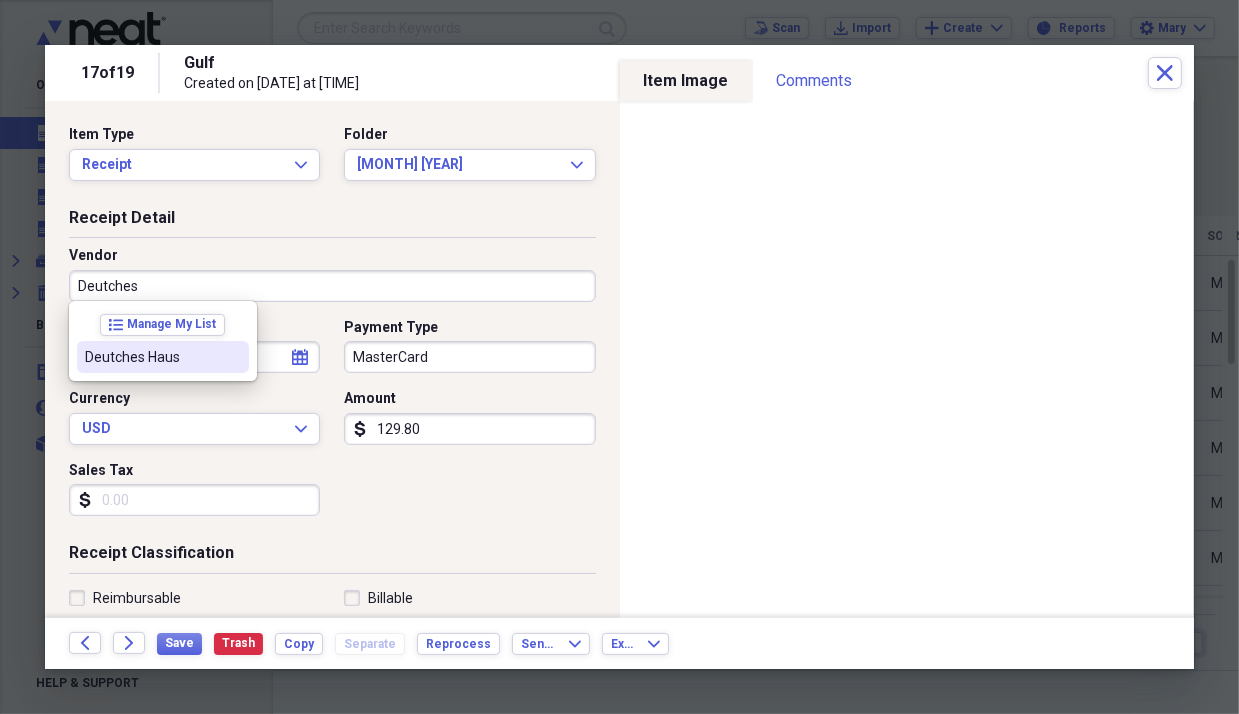 click on "Deutches Haus" at bounding box center [151, 357] 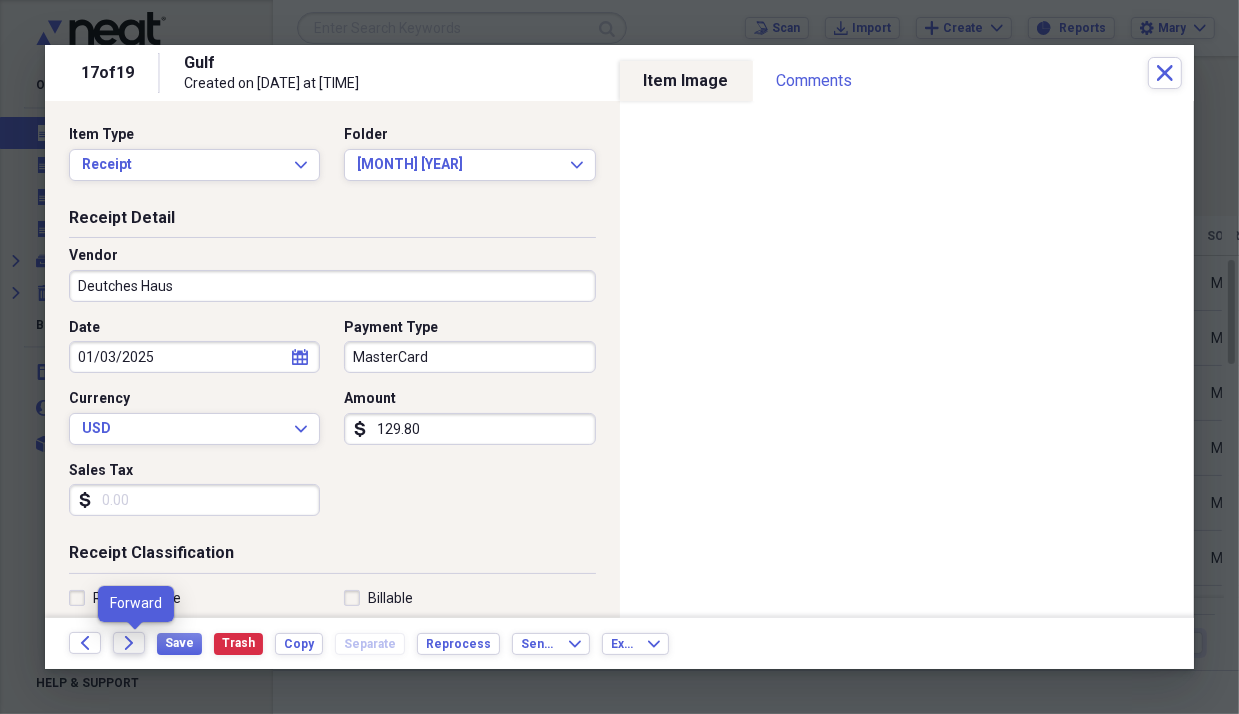 click on "Forward" 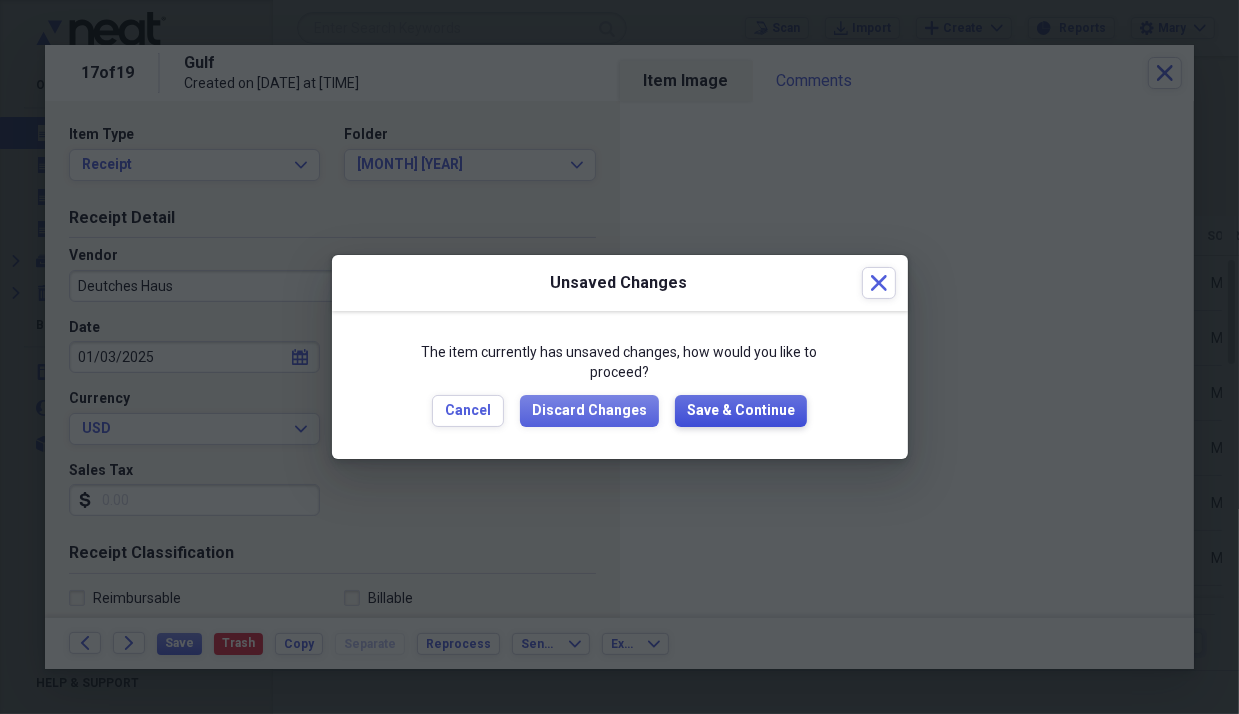 click on "Save & Continue" at bounding box center [741, 411] 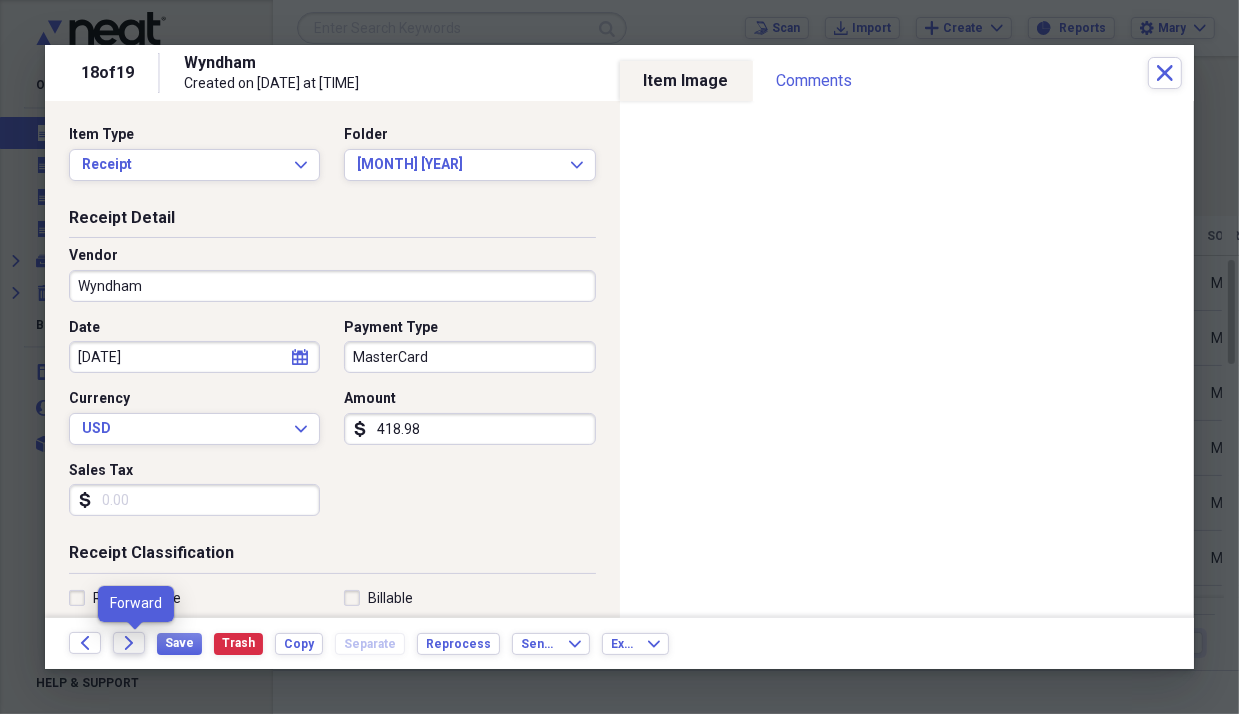 click on "Forward" 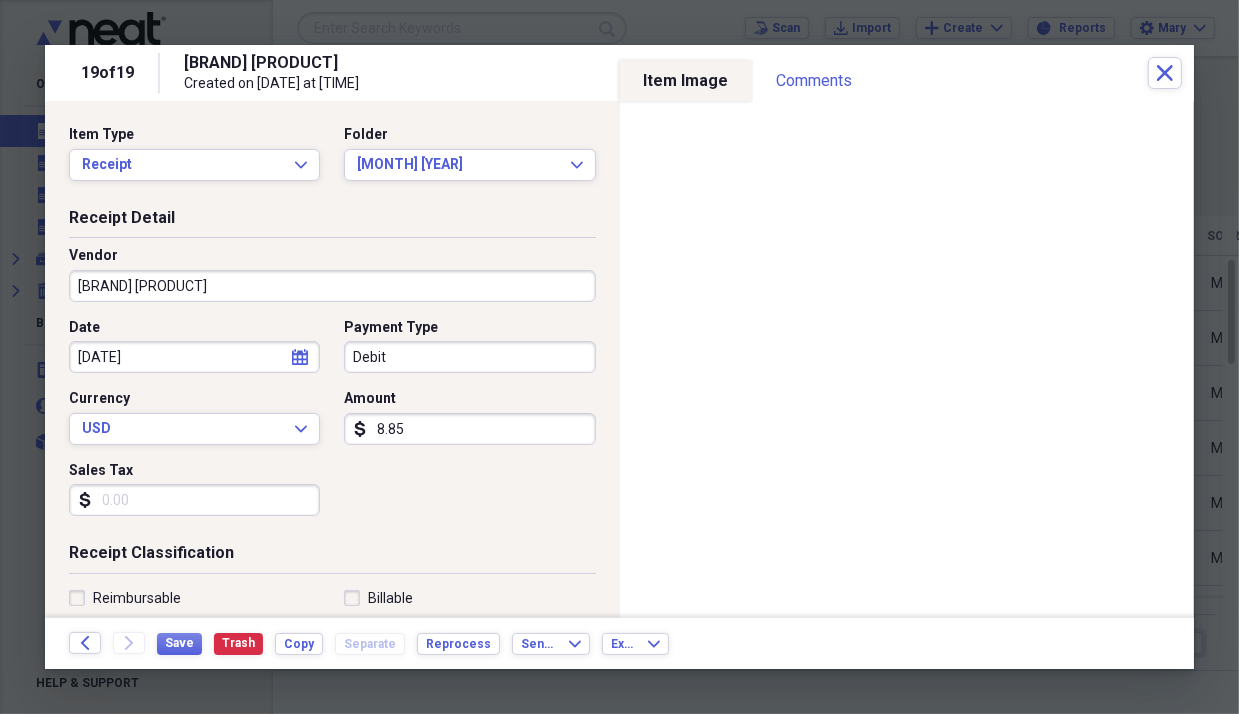click 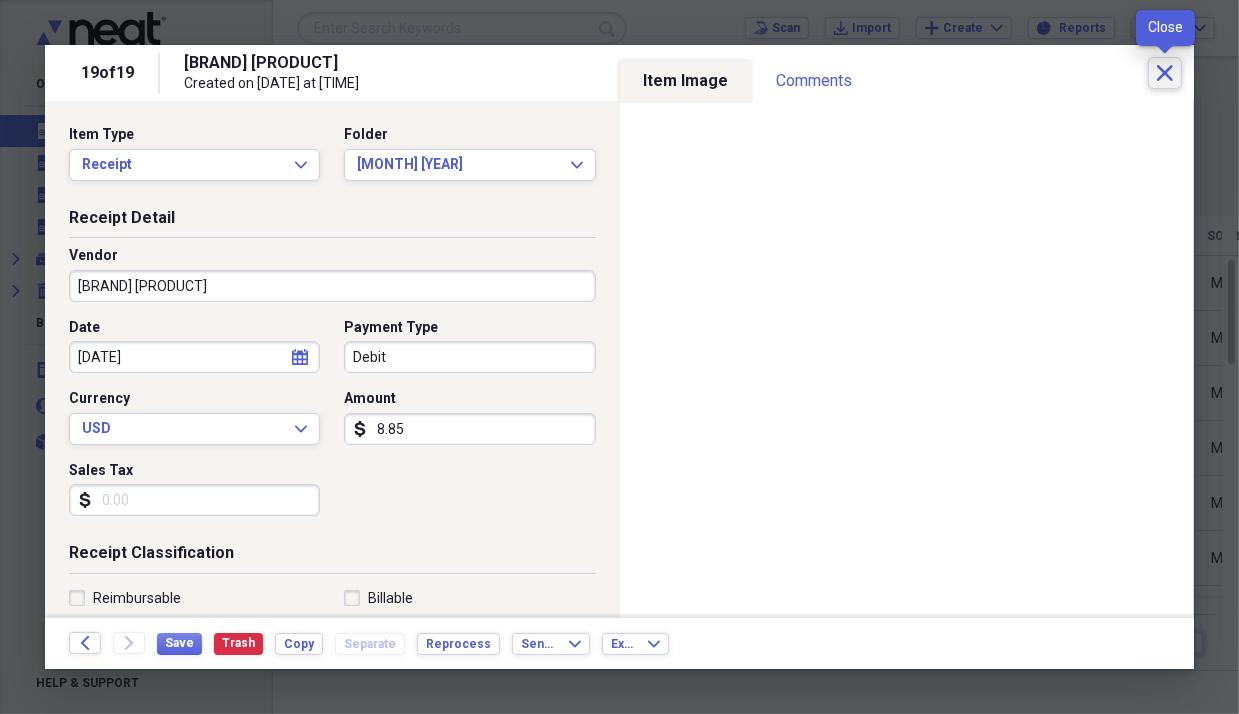 click on "Close" 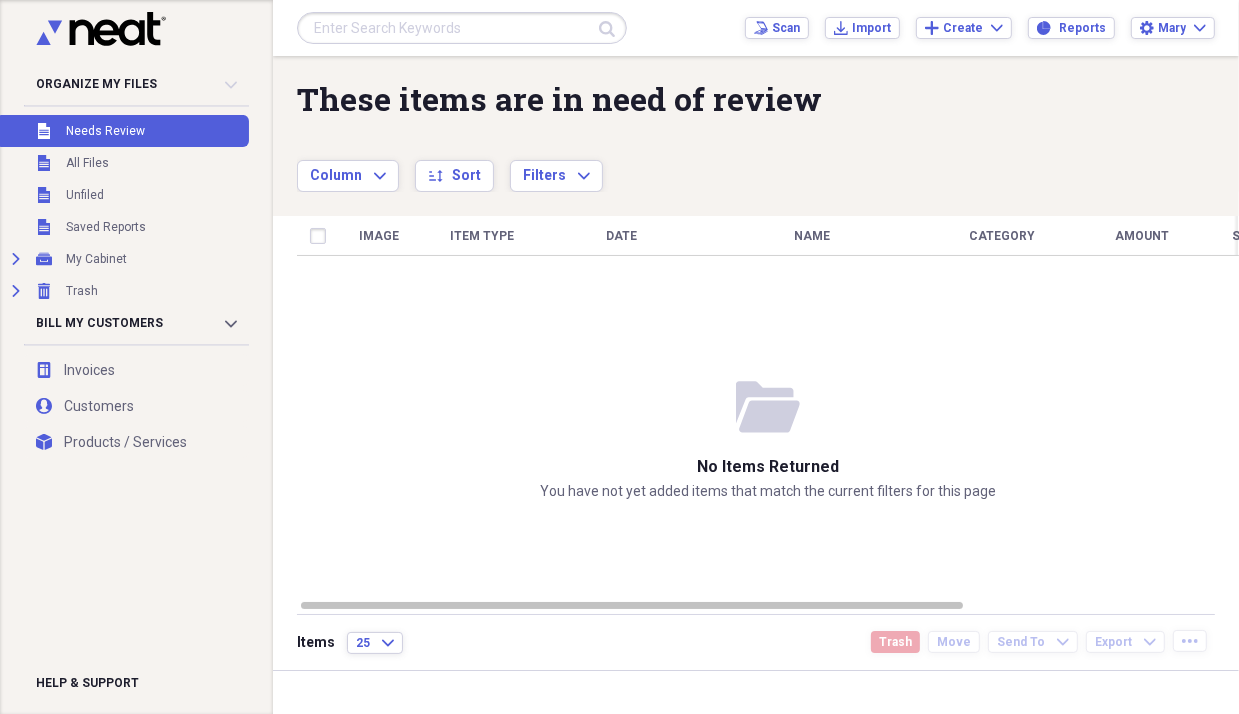 click on "Needs Review" at bounding box center [105, 131] 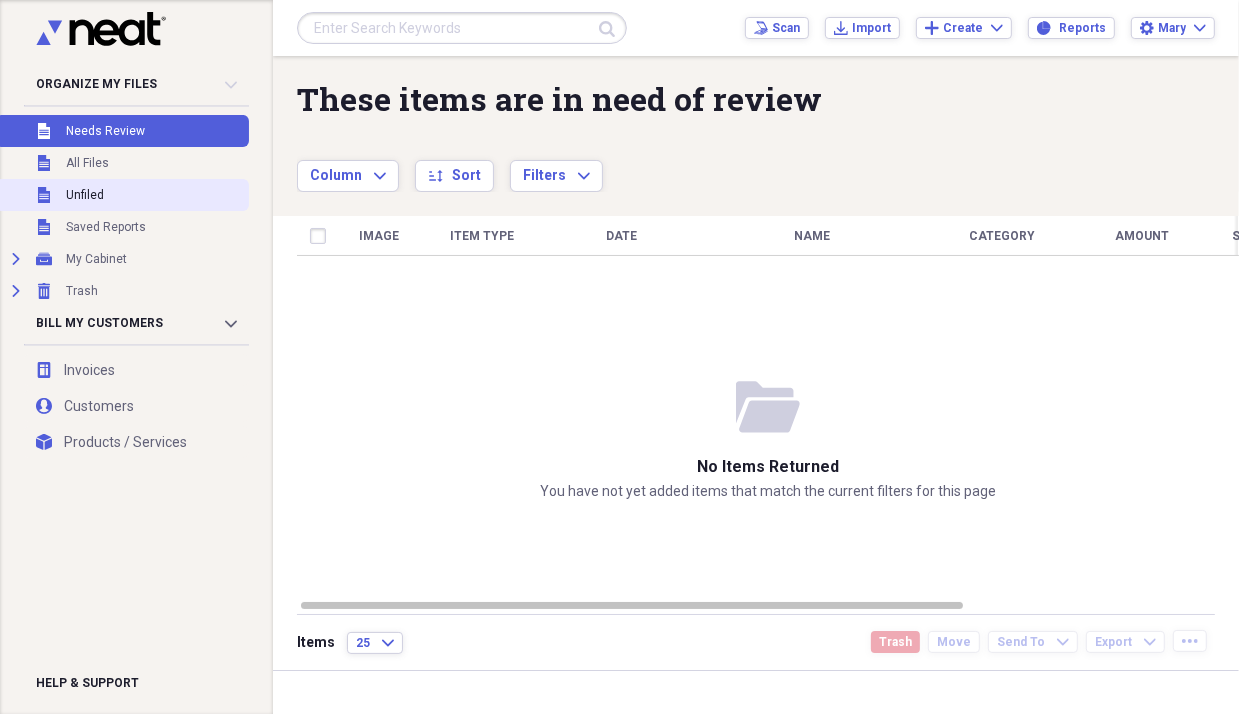 click on "Unfiled" at bounding box center (85, 195) 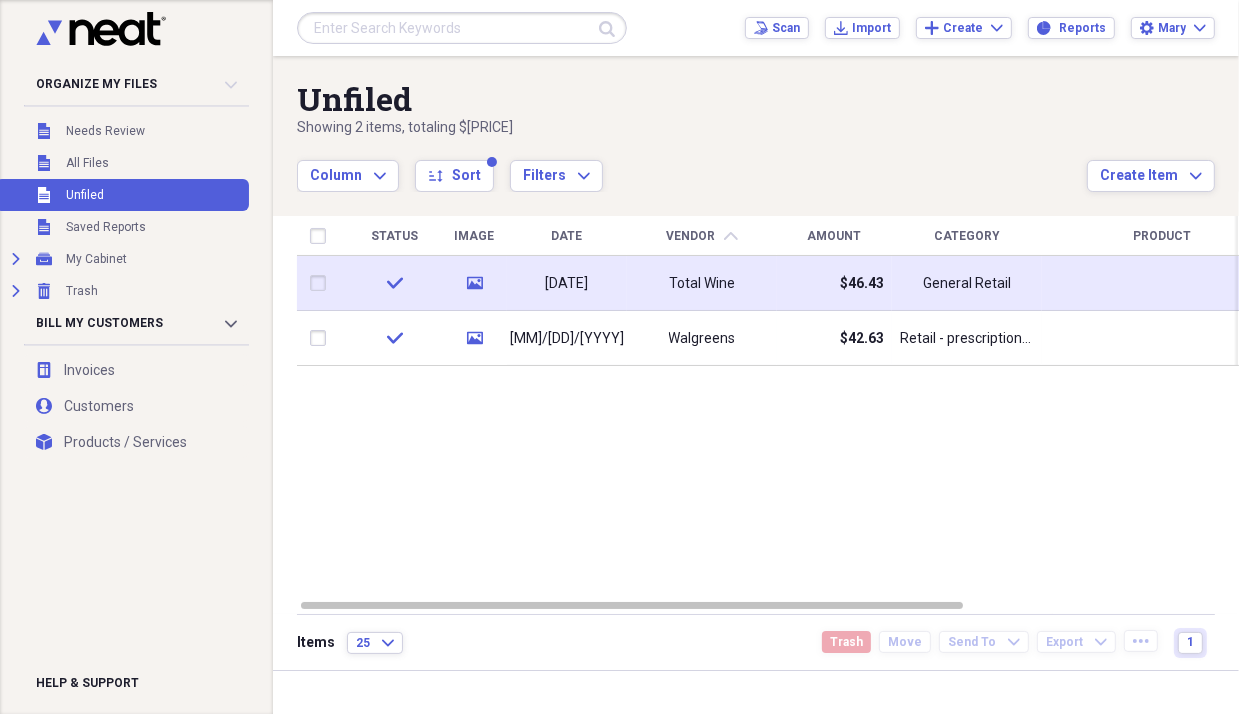 click on "[DATE]" at bounding box center [567, 284] 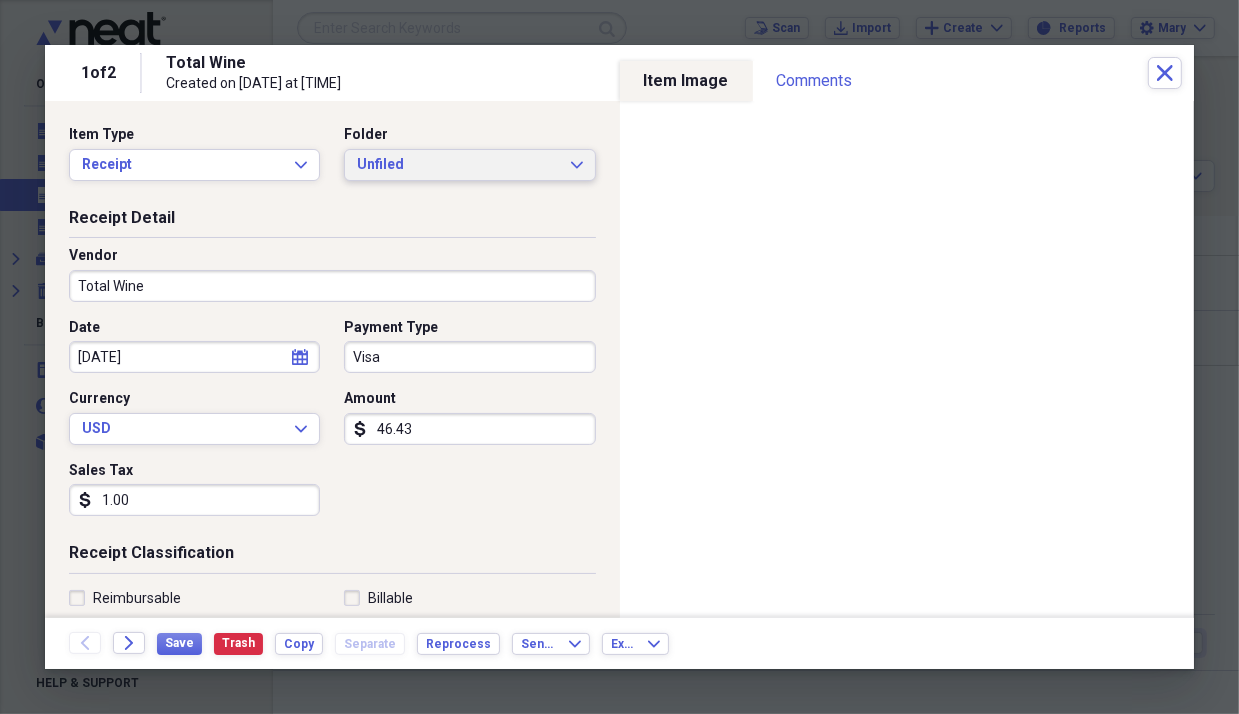 click on "Unfiled" at bounding box center [457, 165] 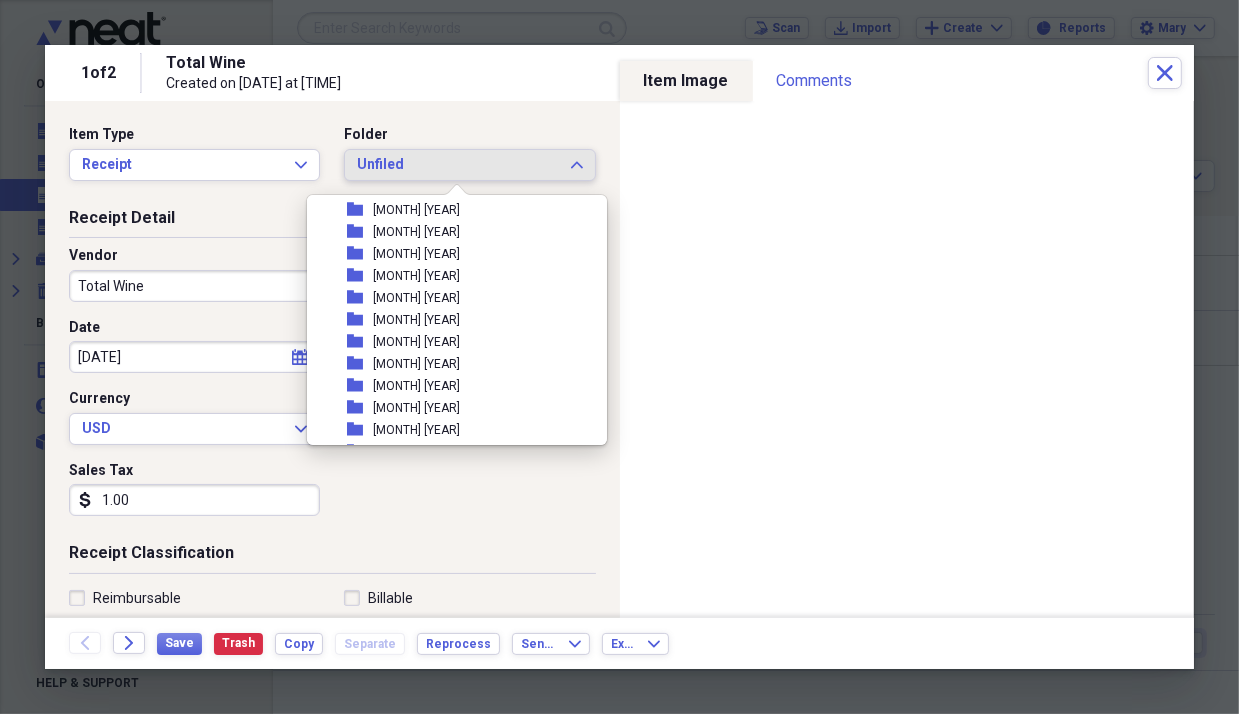 scroll, scrollTop: 2619, scrollLeft: 0, axis: vertical 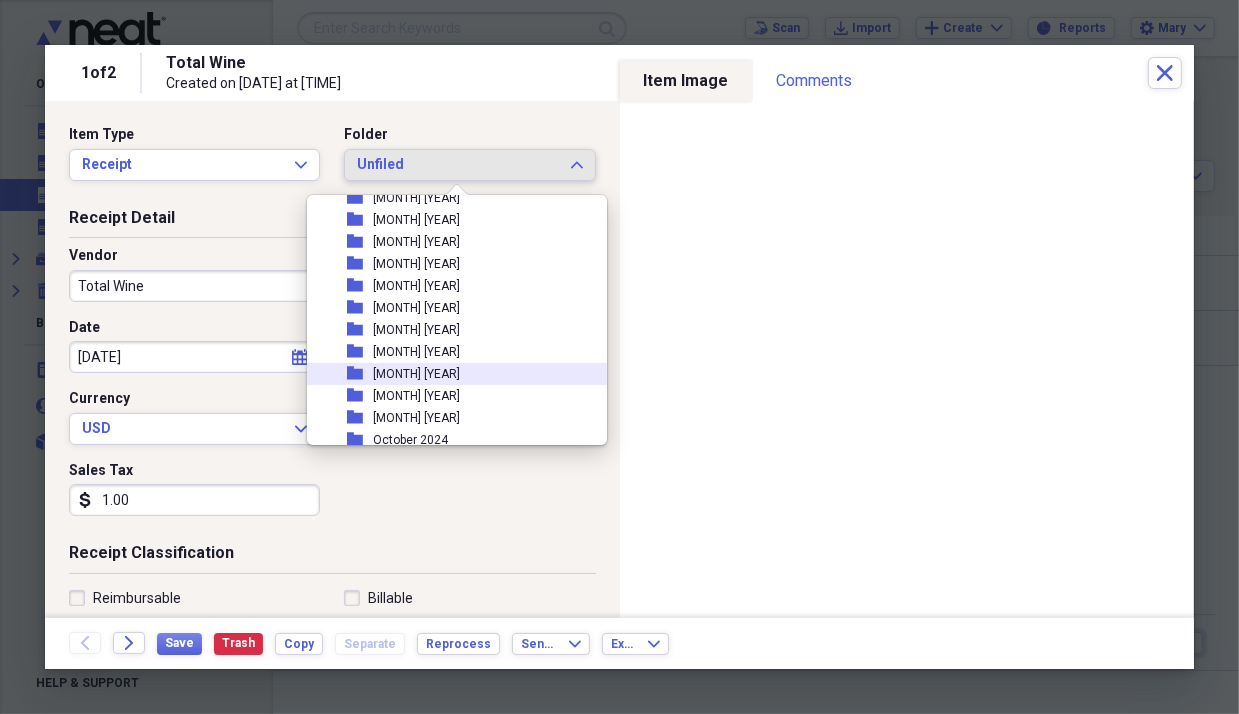 click on "[MONTH] [YEAR]" at bounding box center [416, 374] 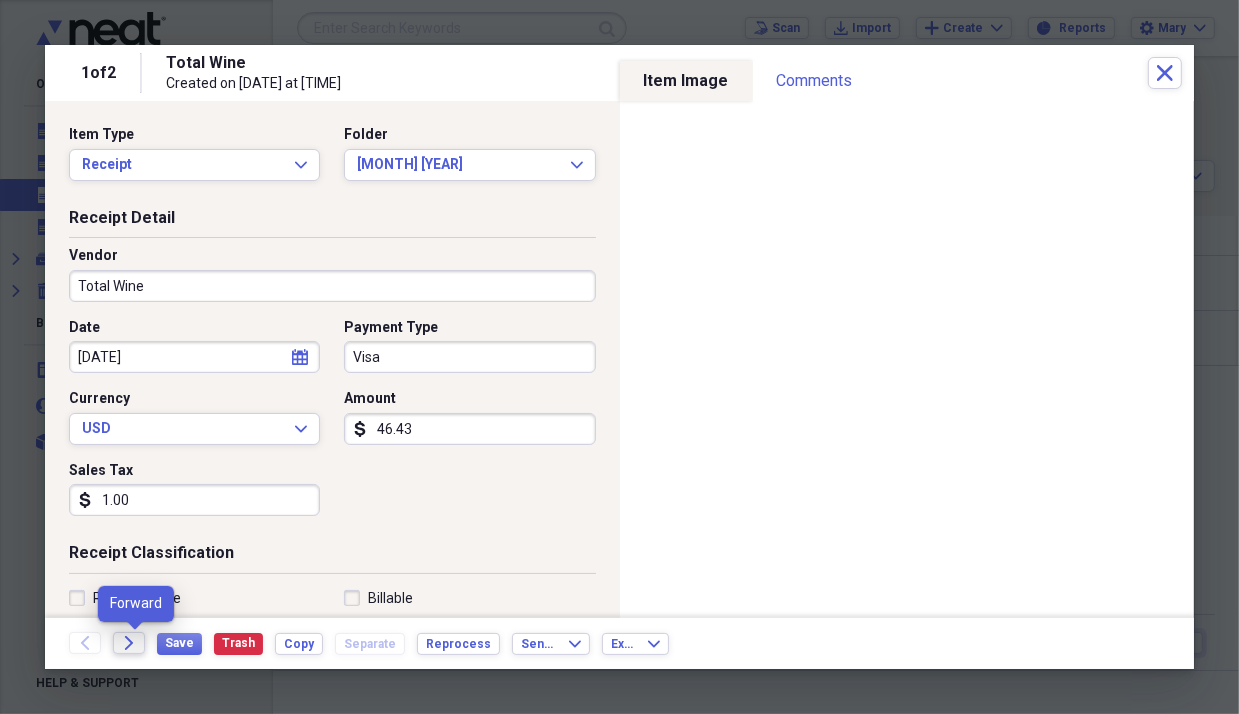 click on "Forward" 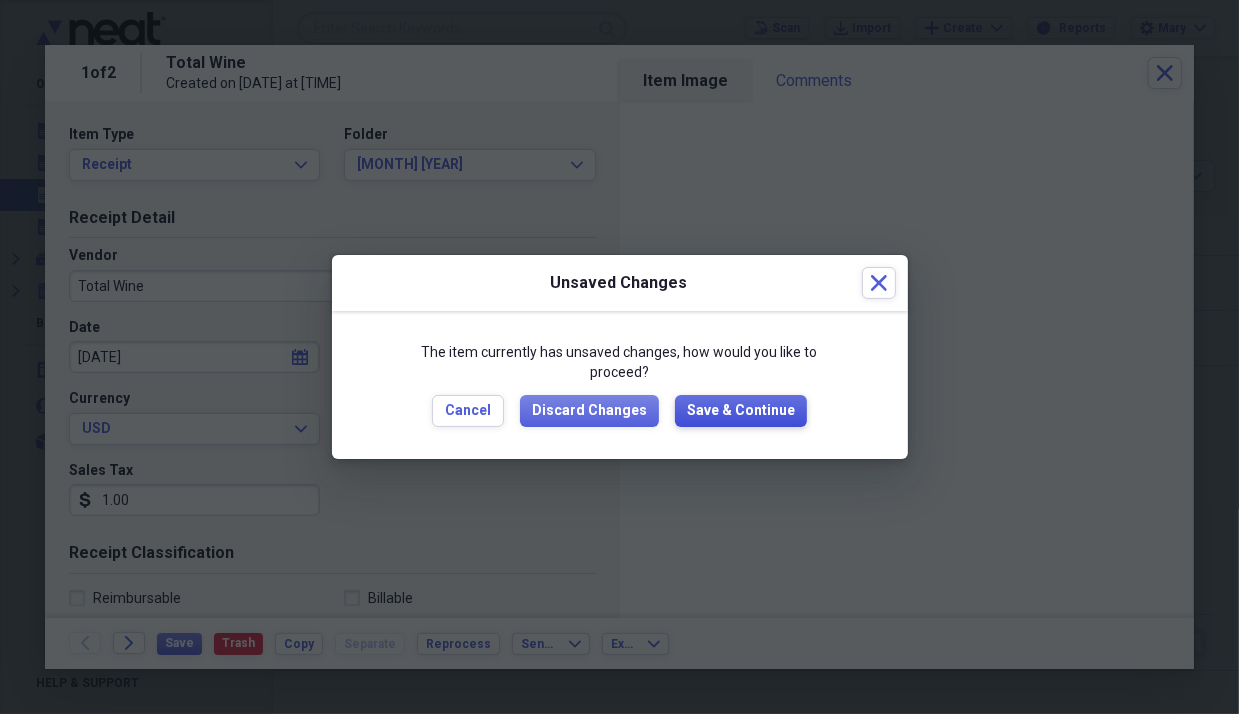 click on "Save & Continue" at bounding box center [741, 411] 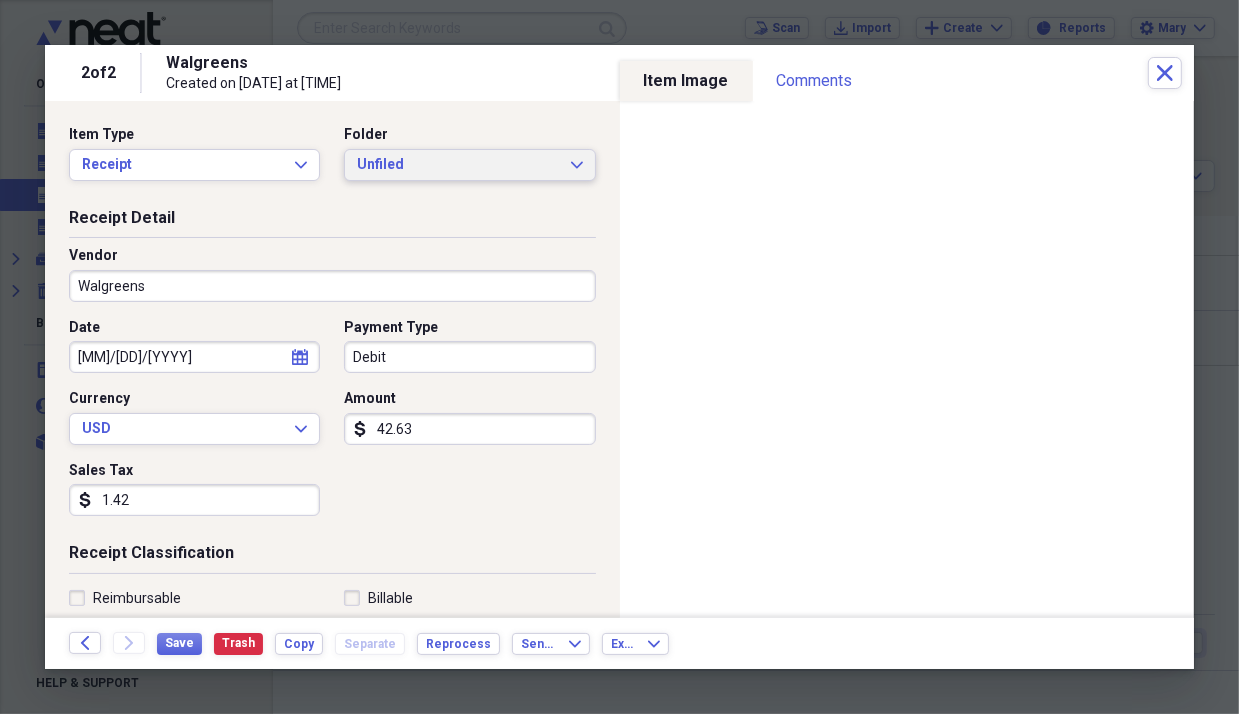 click on "Unfiled Expand" at bounding box center (469, 165) 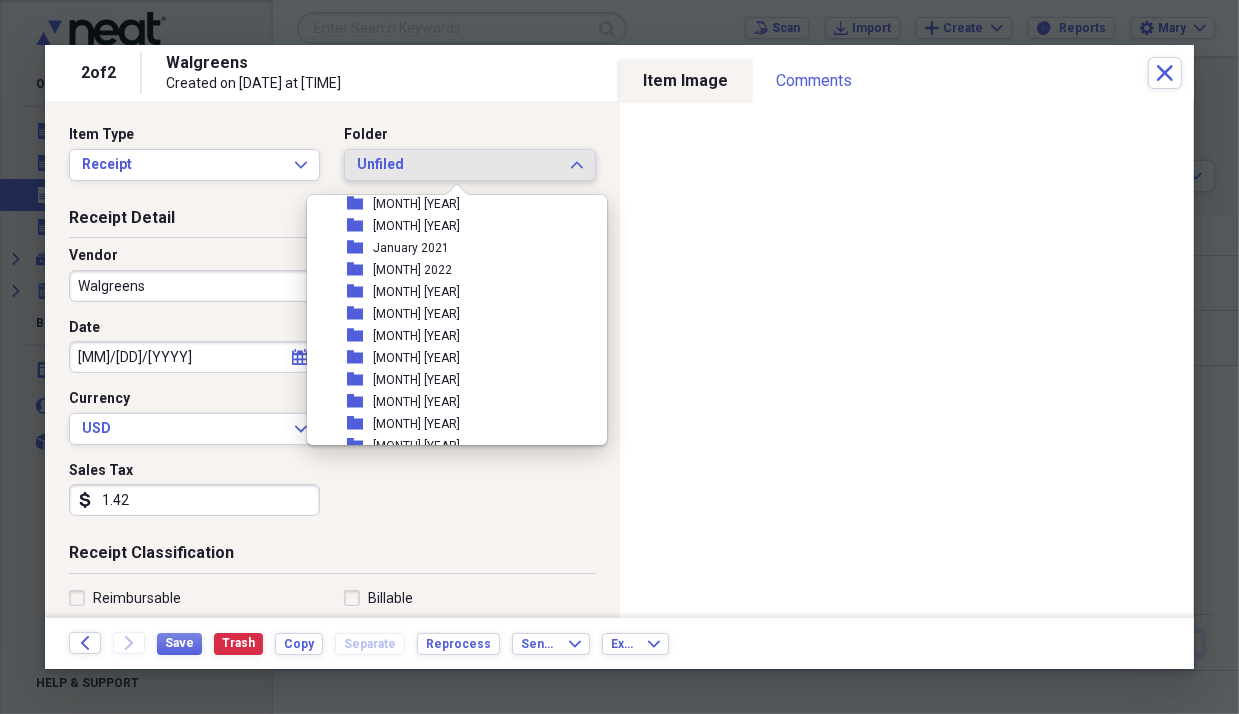 scroll, scrollTop: 1119, scrollLeft: 0, axis: vertical 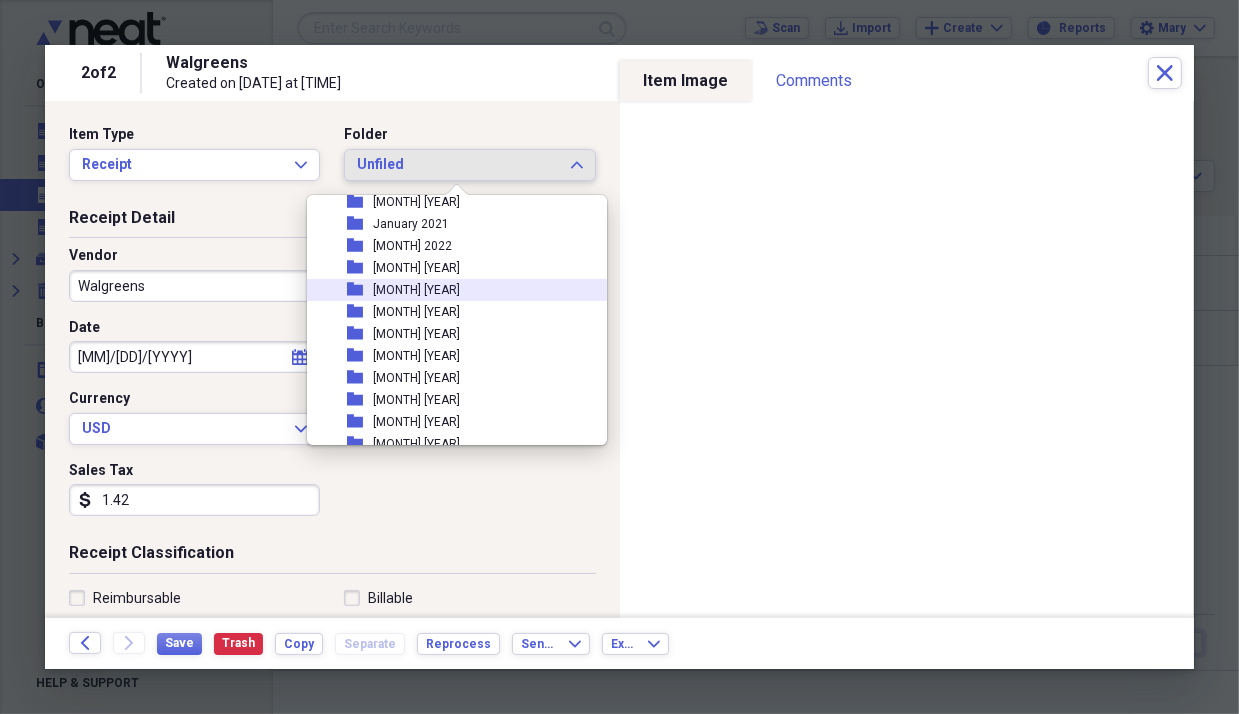 click on "folder [MONTH] [YEAR]" at bounding box center (449, 290) 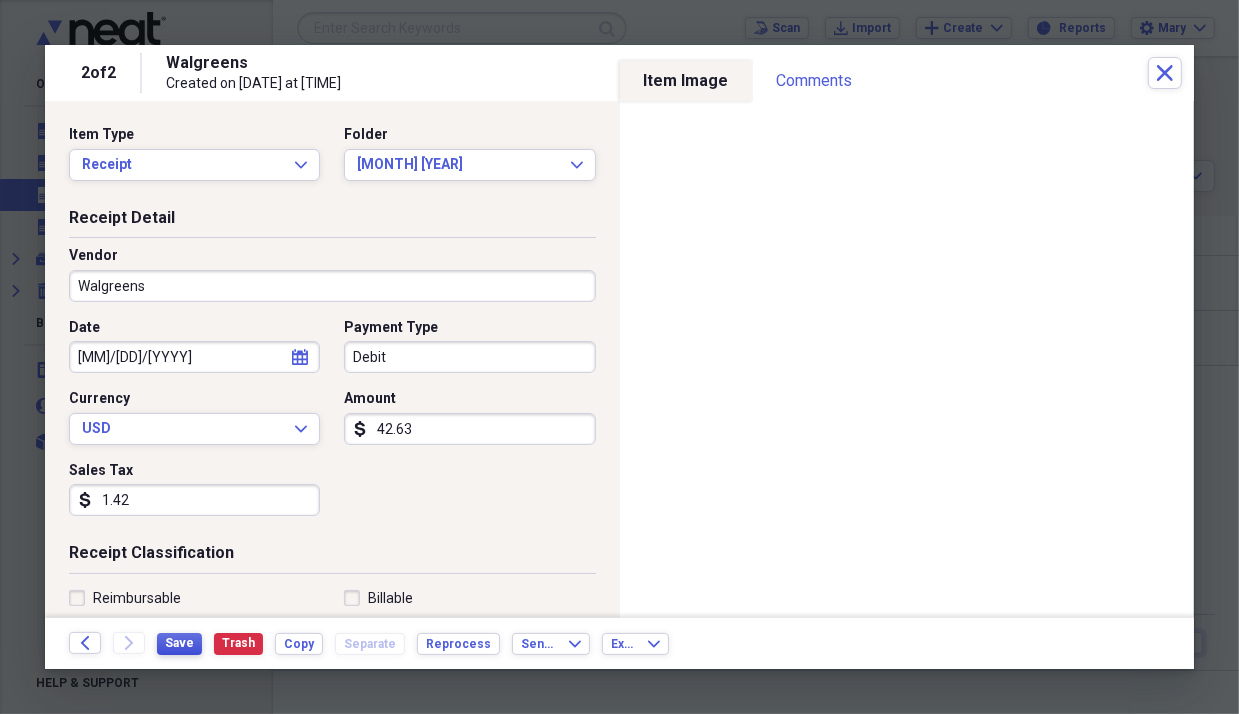 click on "Save" at bounding box center (179, 643) 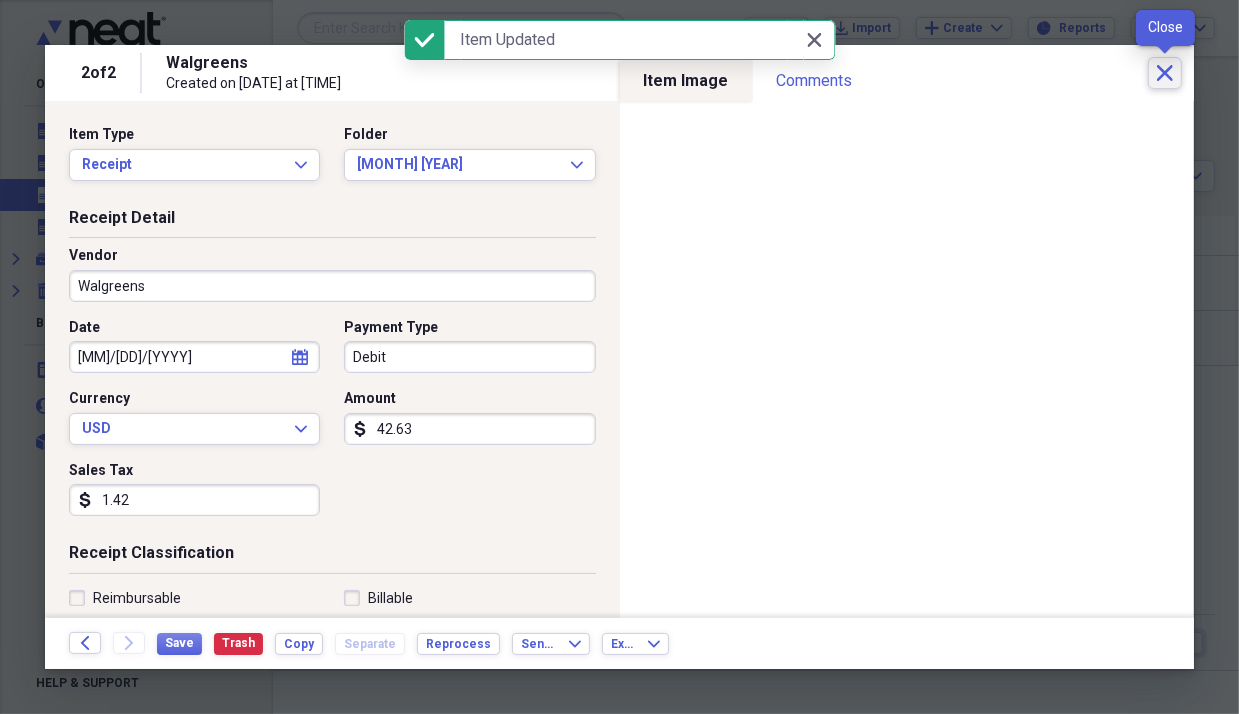 click 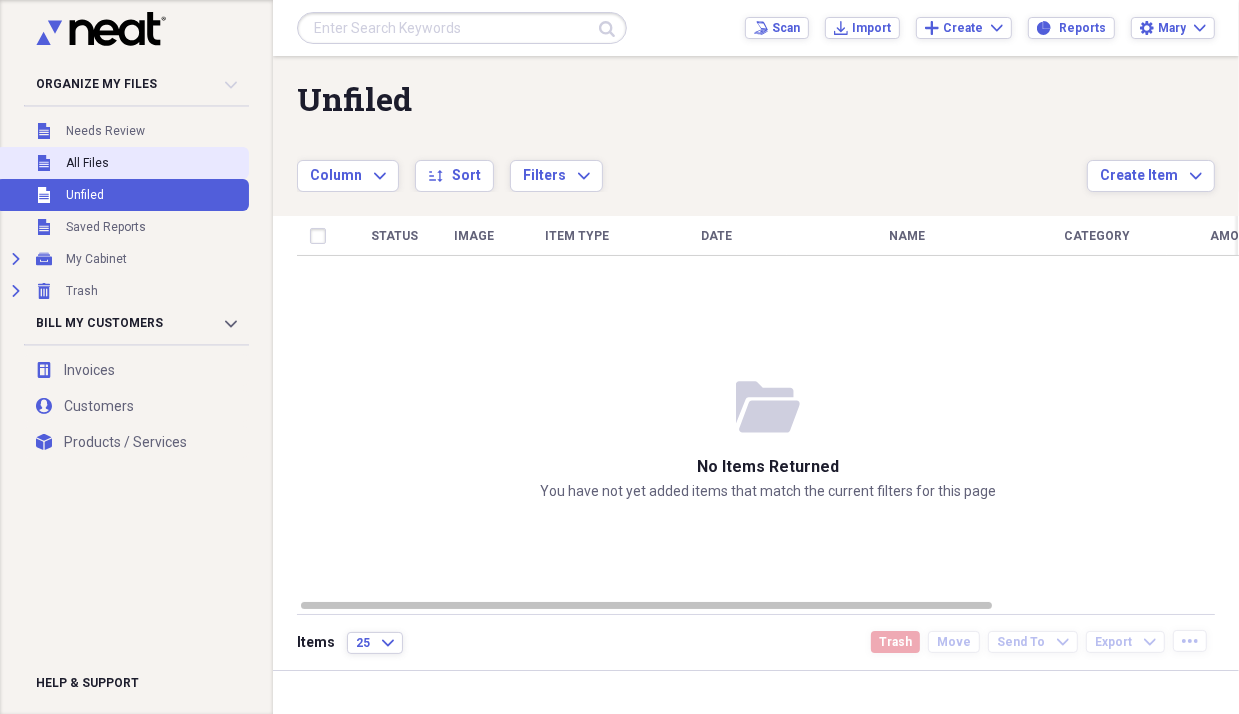 click on "All Files" at bounding box center [87, 163] 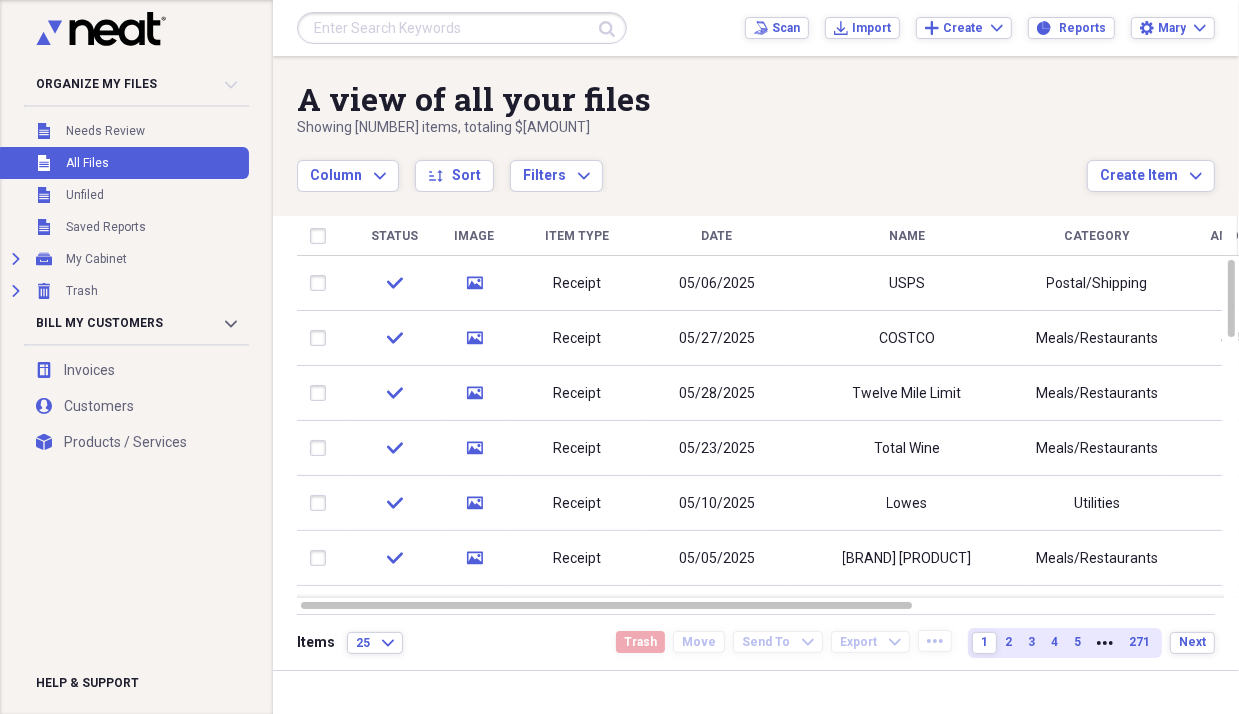 click on "Name" at bounding box center (907, 236) 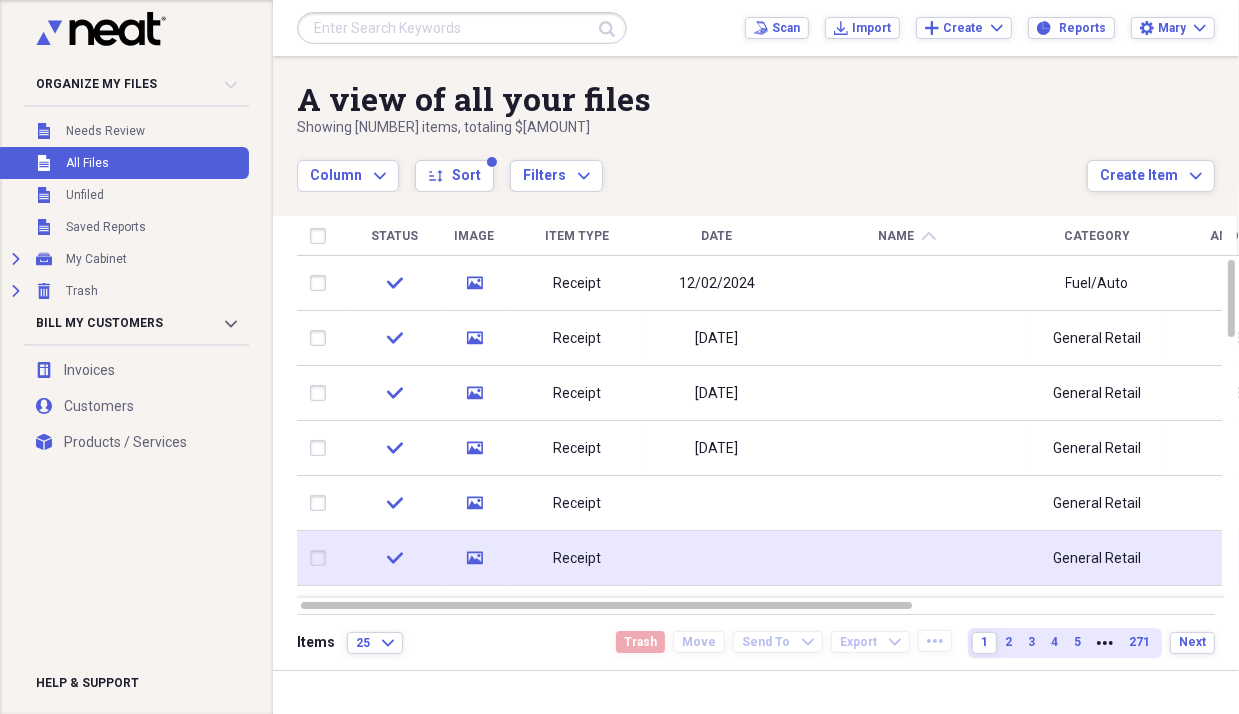 click at bounding box center [907, 558] 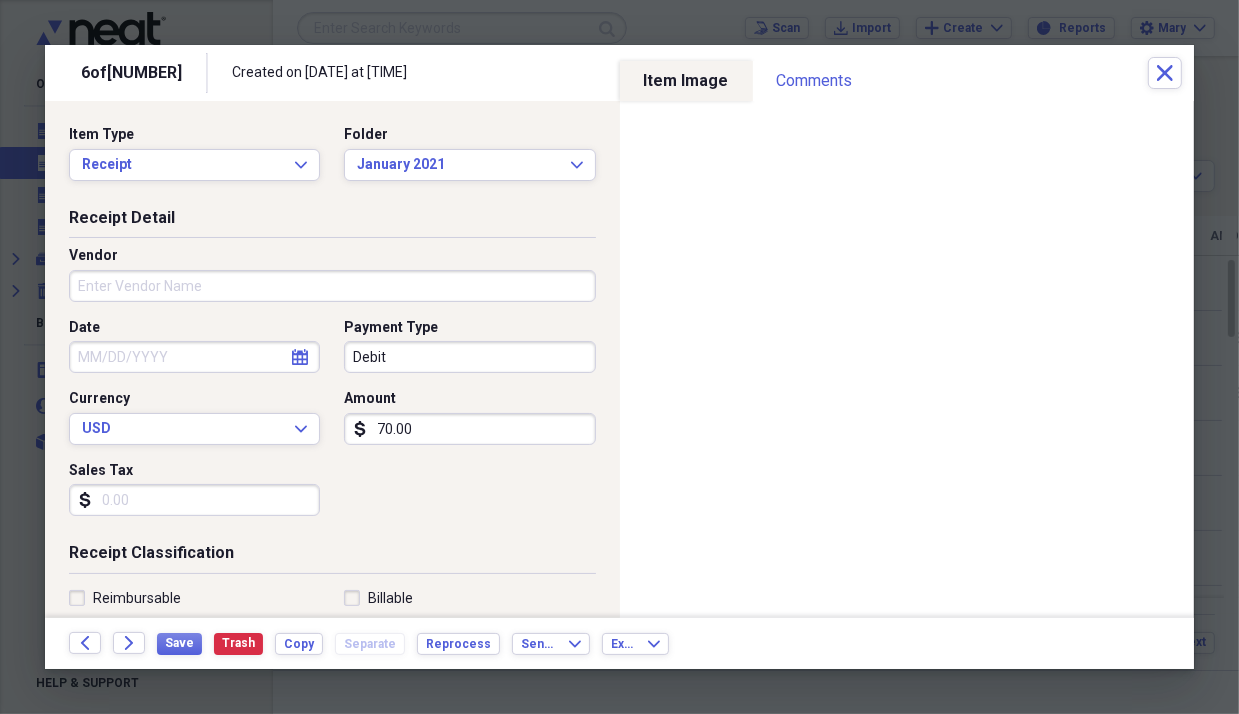 click on "Vendor" at bounding box center [332, 286] 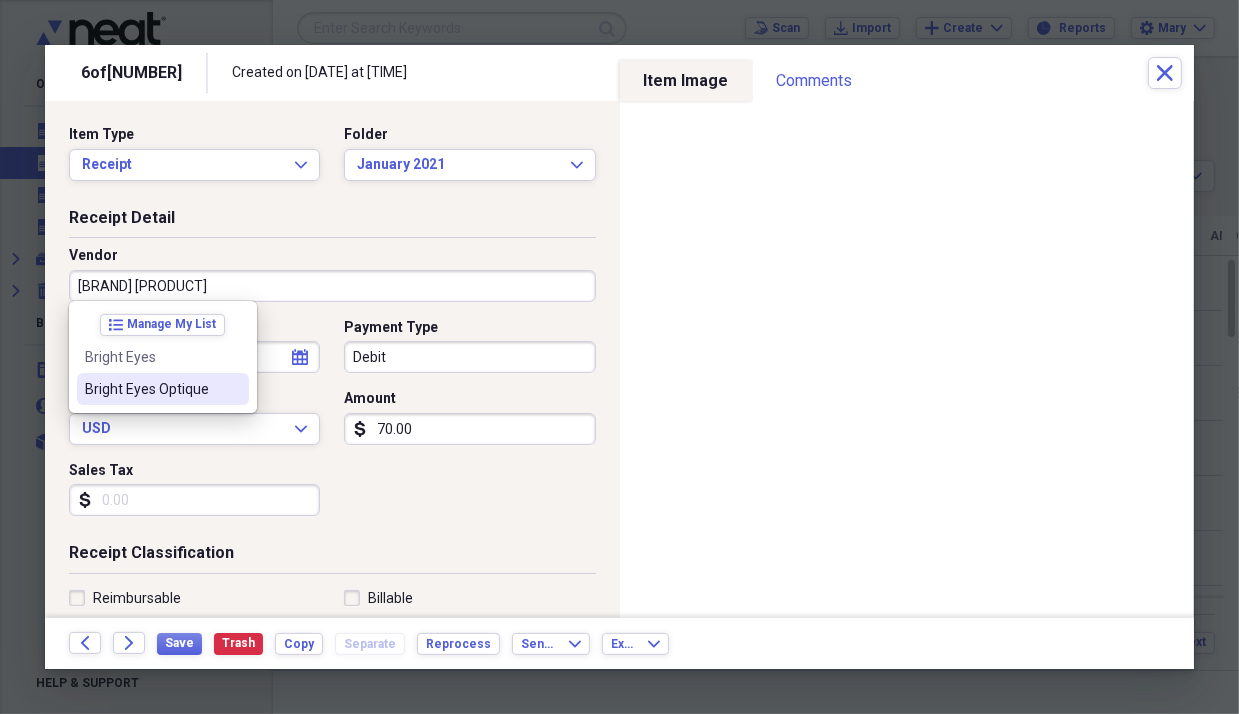 click on "Bright Eyes Optique" at bounding box center [151, 389] 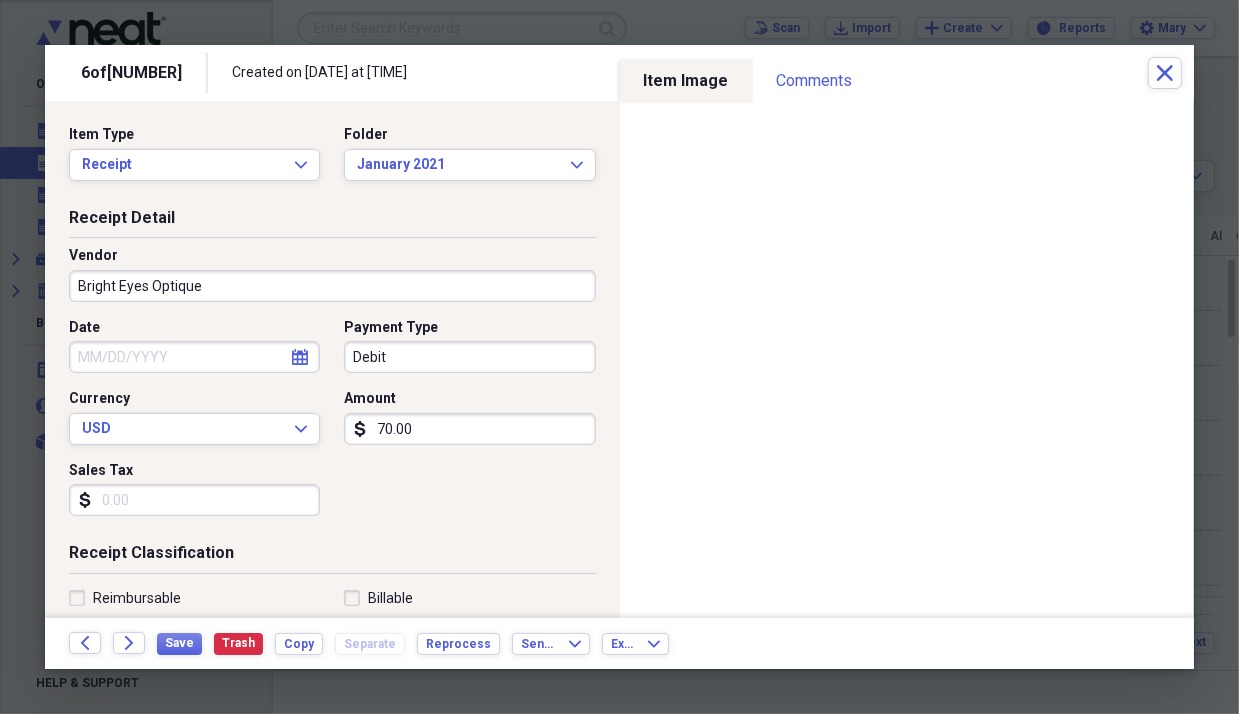 type on "Annual Exam/Contacts" 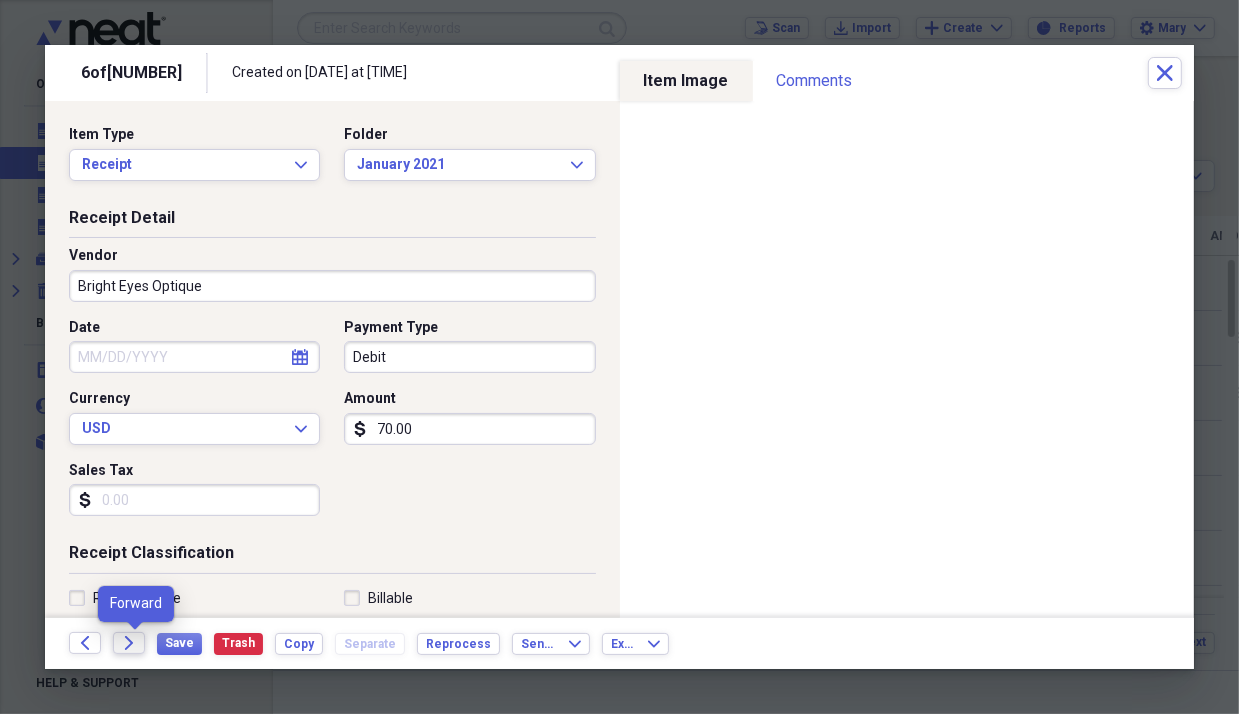 click 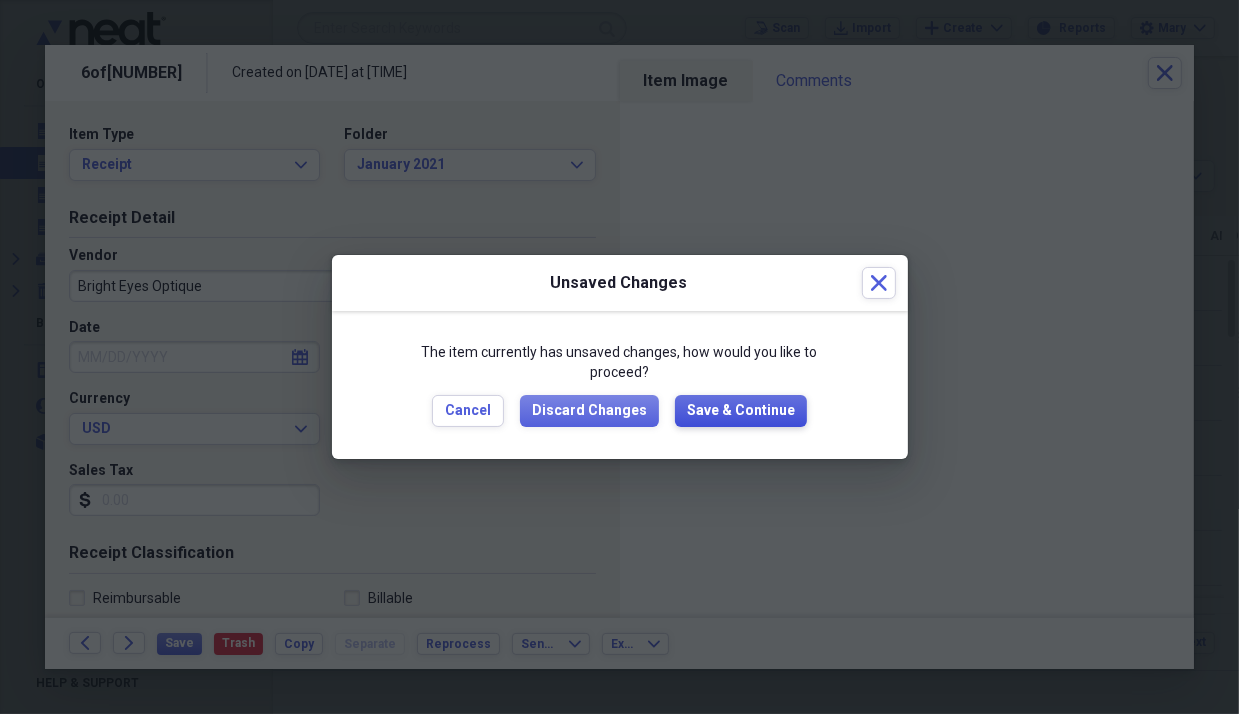 click on "Save & Continue" at bounding box center [741, 411] 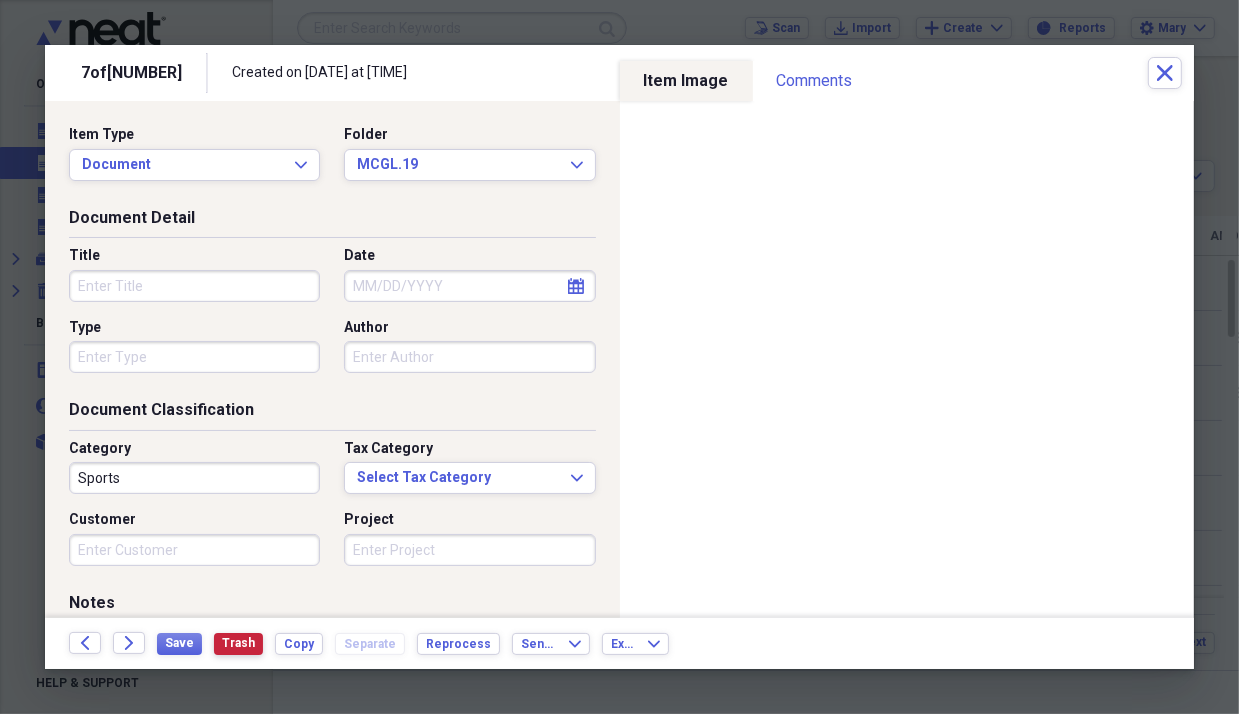 click on "Trash" at bounding box center [238, 643] 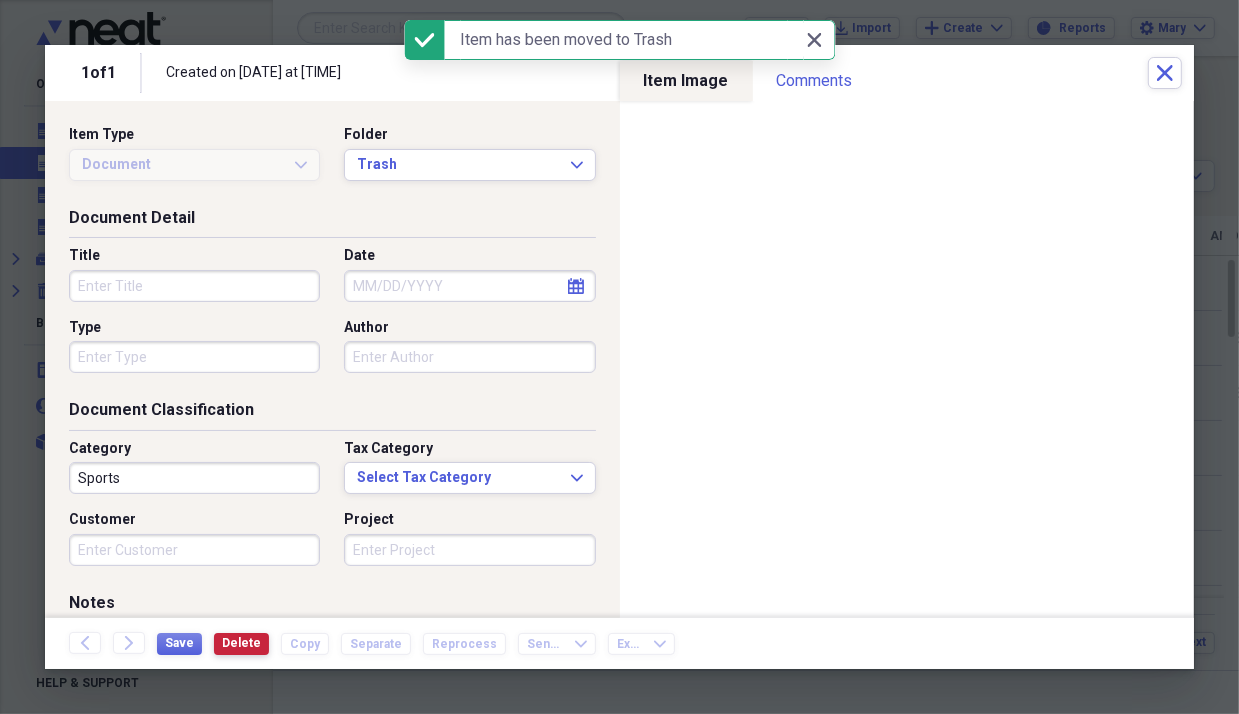 click on "Delete" at bounding box center [241, 643] 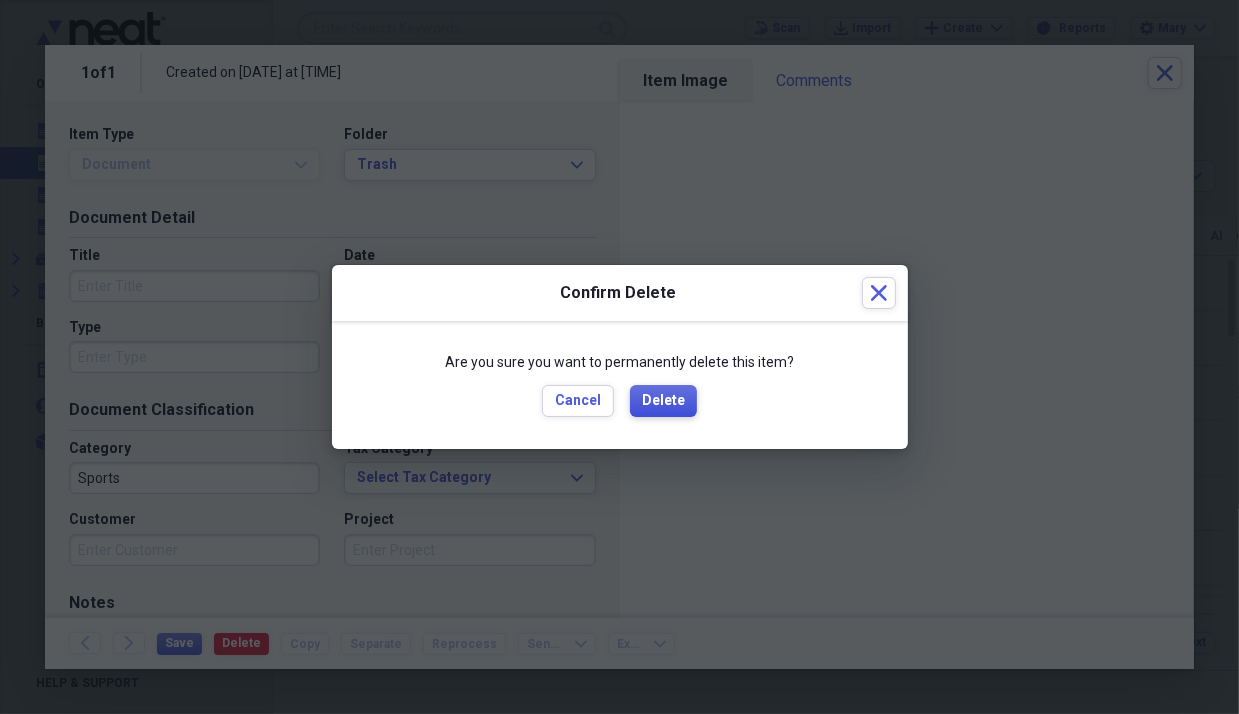 click on "Delete" at bounding box center (663, 401) 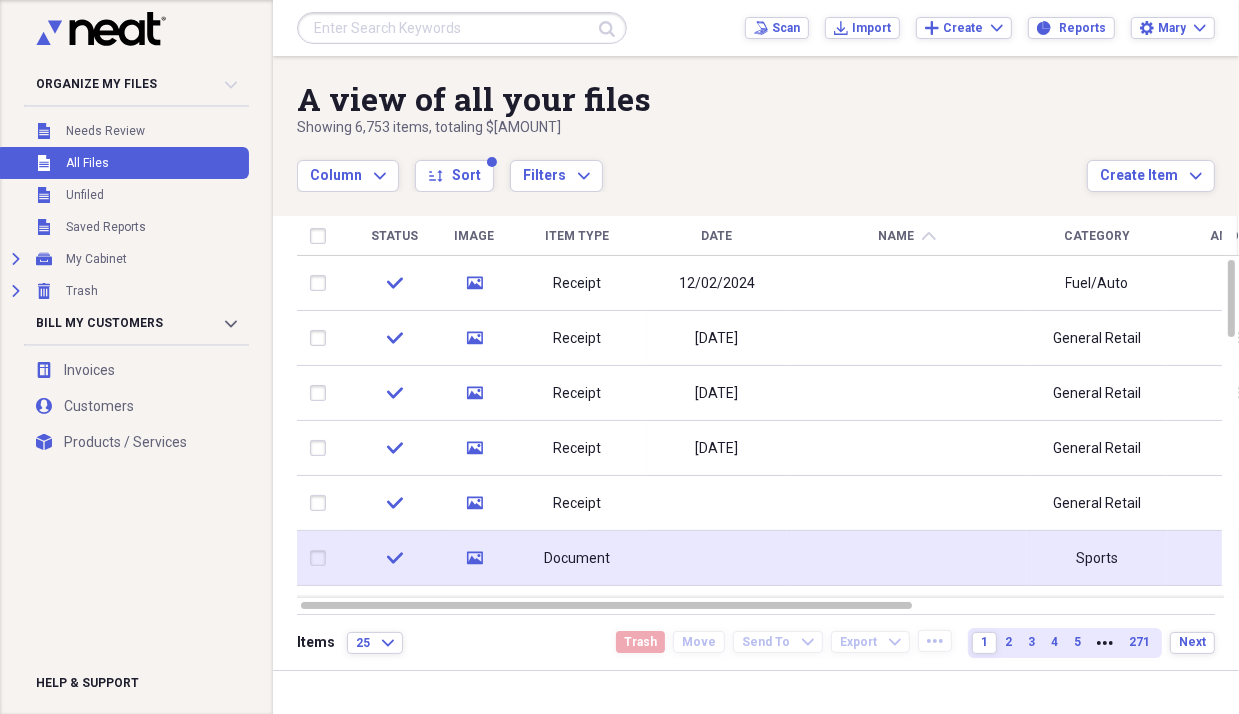 click at bounding box center [717, 558] 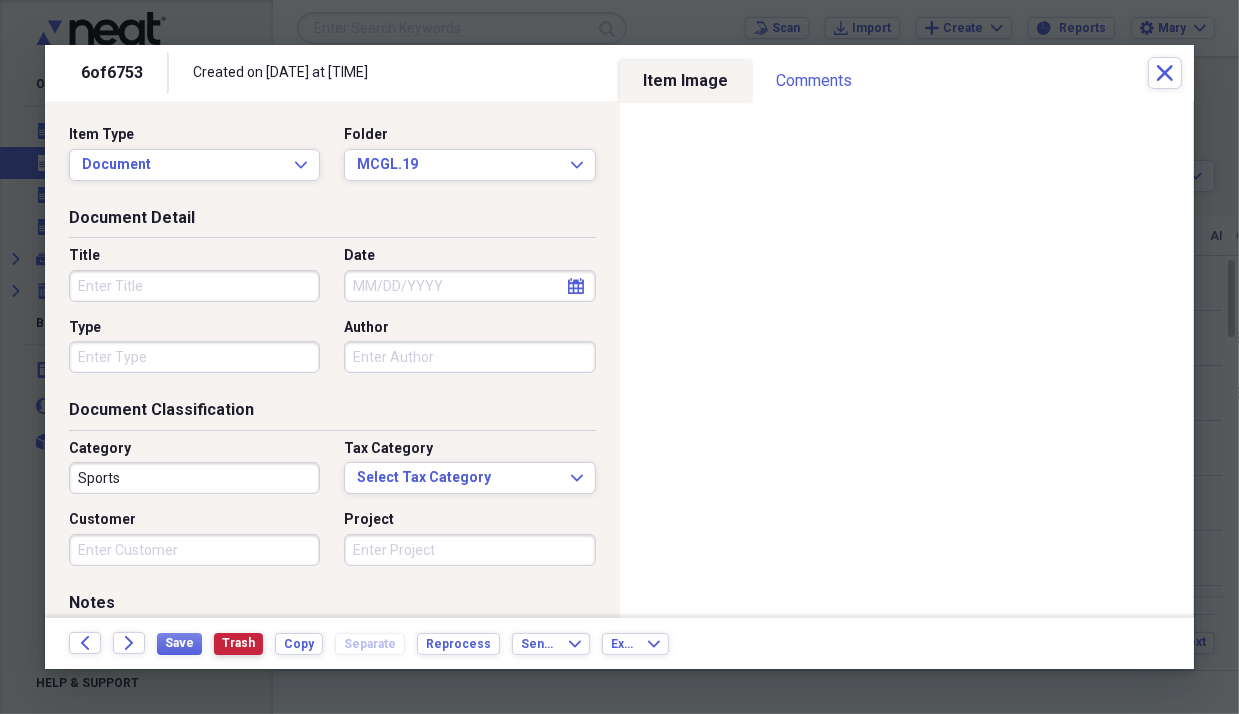 click on "Trash" at bounding box center (238, 643) 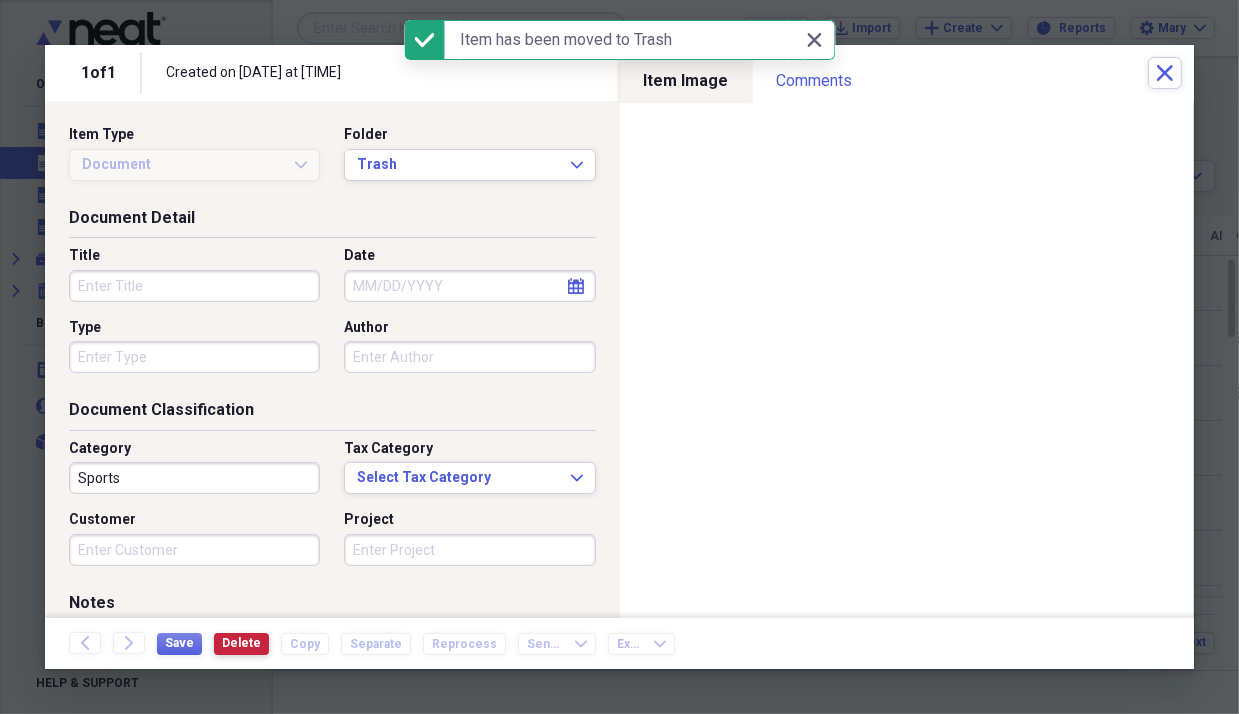 click on "Delete" at bounding box center (241, 643) 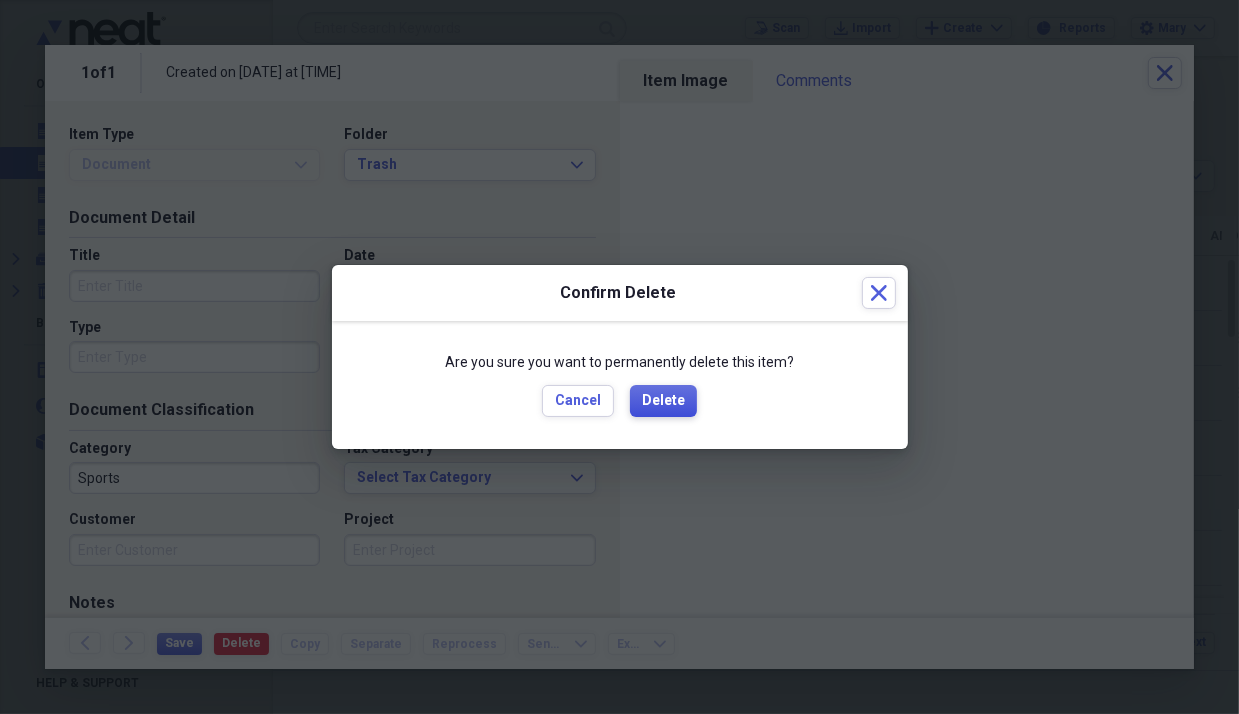 click on "Delete" at bounding box center (663, 401) 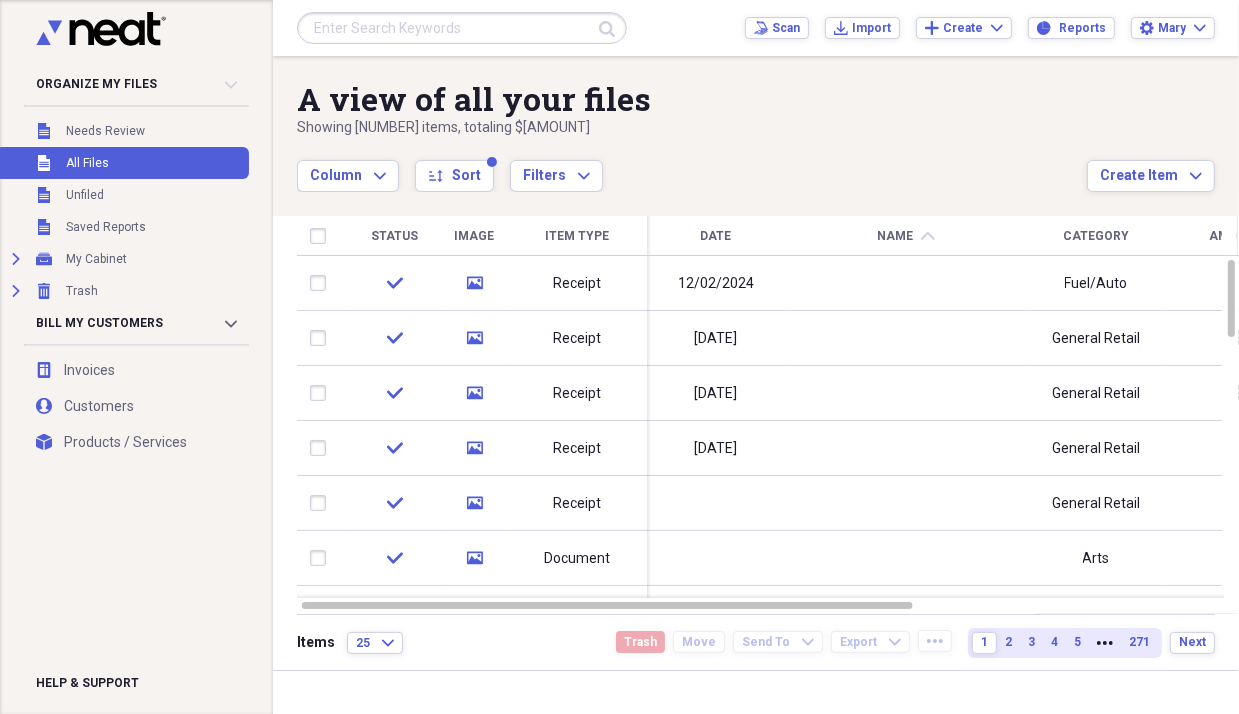 click on "Name chevron-up" at bounding box center (906, 236) 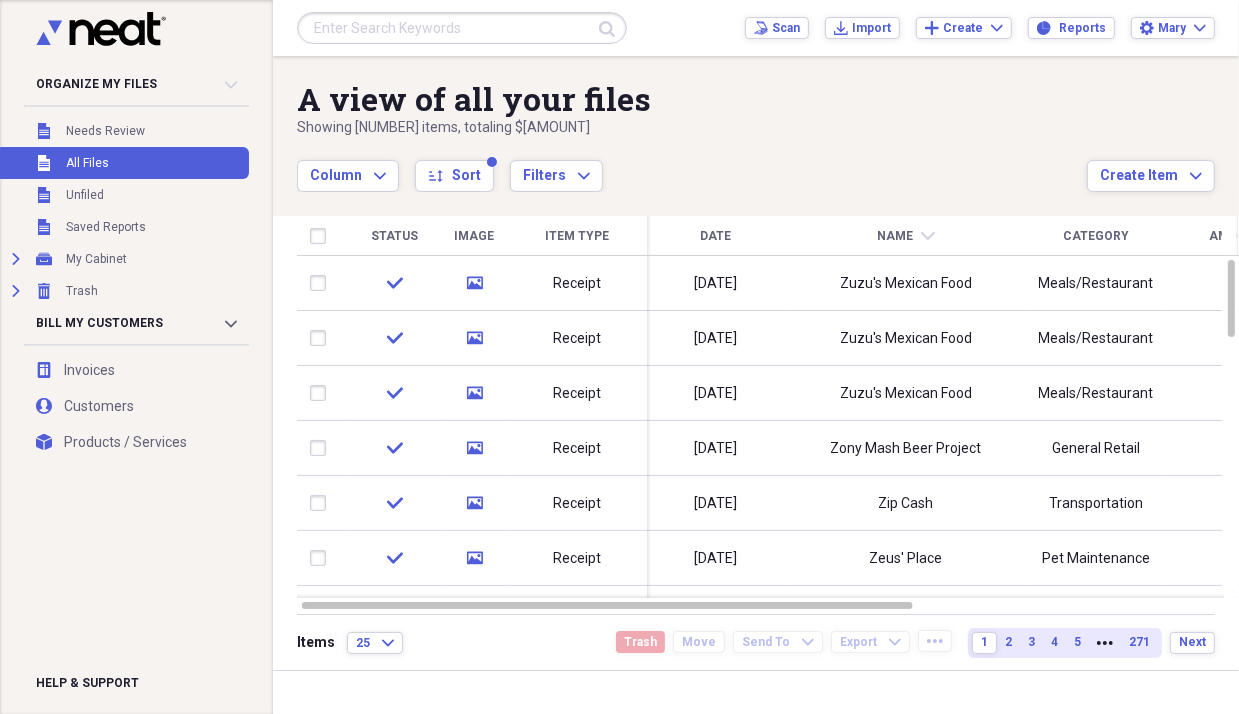click on "Name chevron-down" at bounding box center (906, 236) 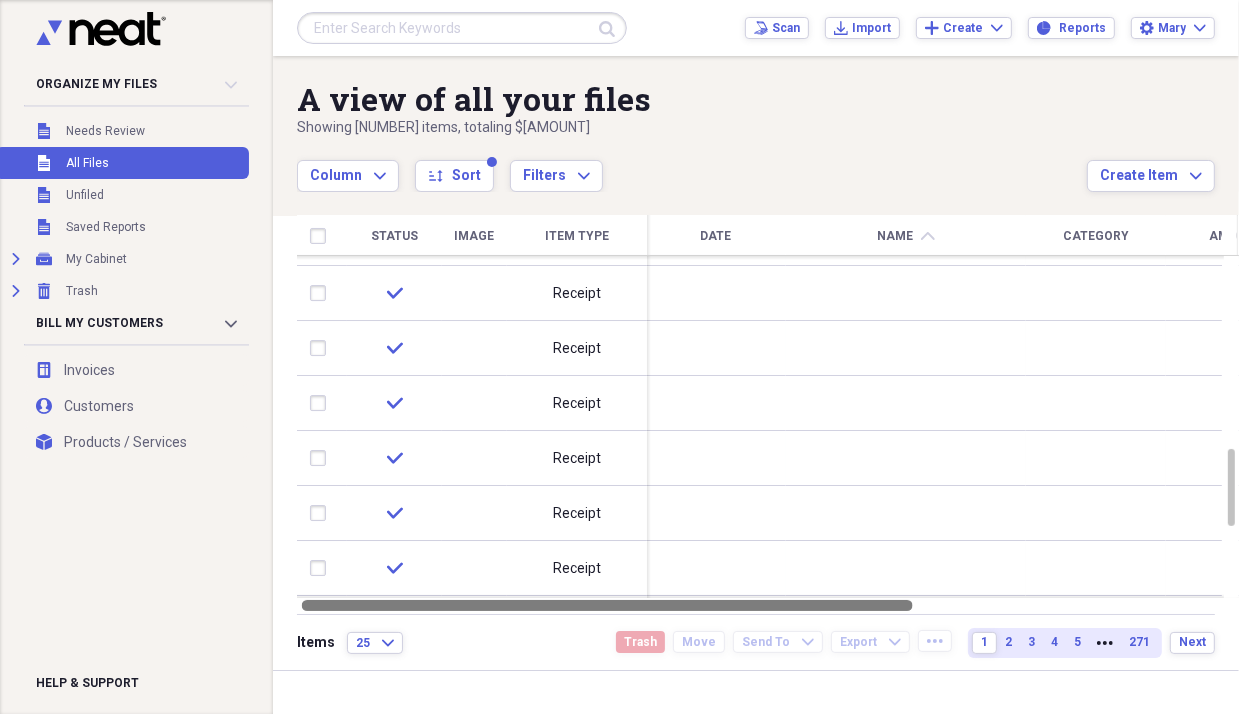 drag, startPoint x: 1231, startPoint y: 316, endPoint x: 1216, endPoint y: 605, distance: 289.389 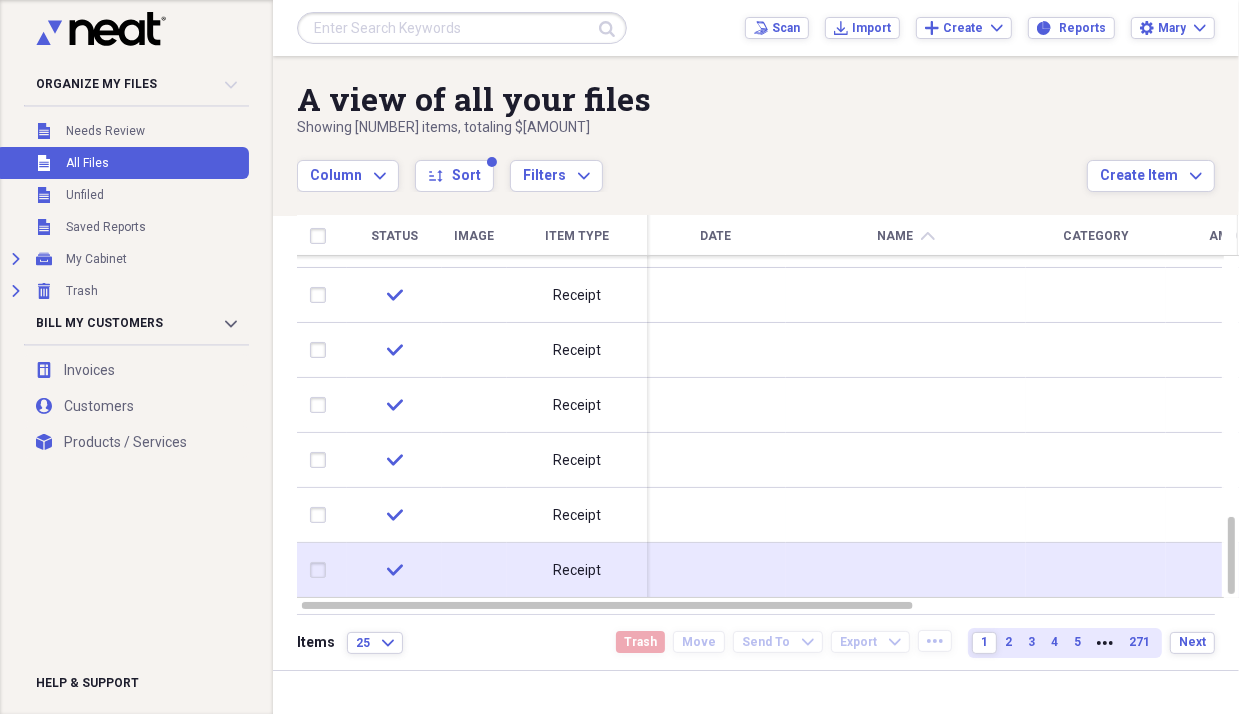 click at bounding box center [906, 570] 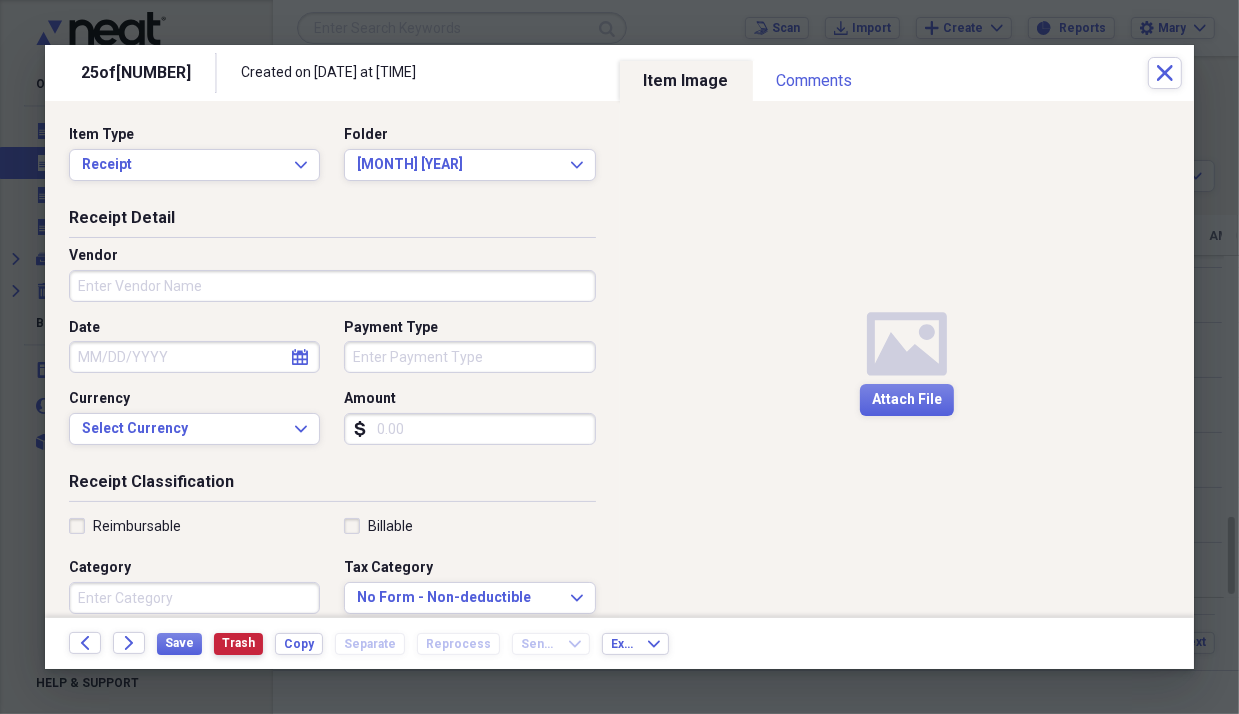 click on "Trash" at bounding box center [238, 643] 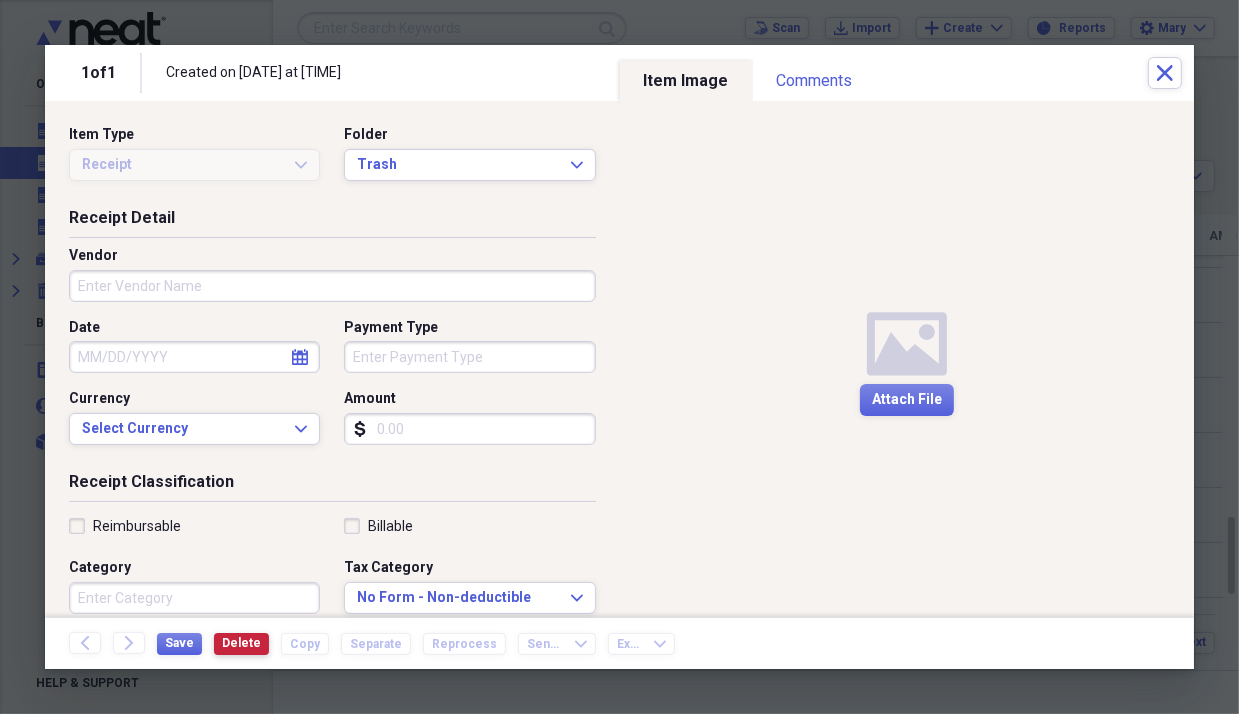 click on "Delete" at bounding box center [241, 643] 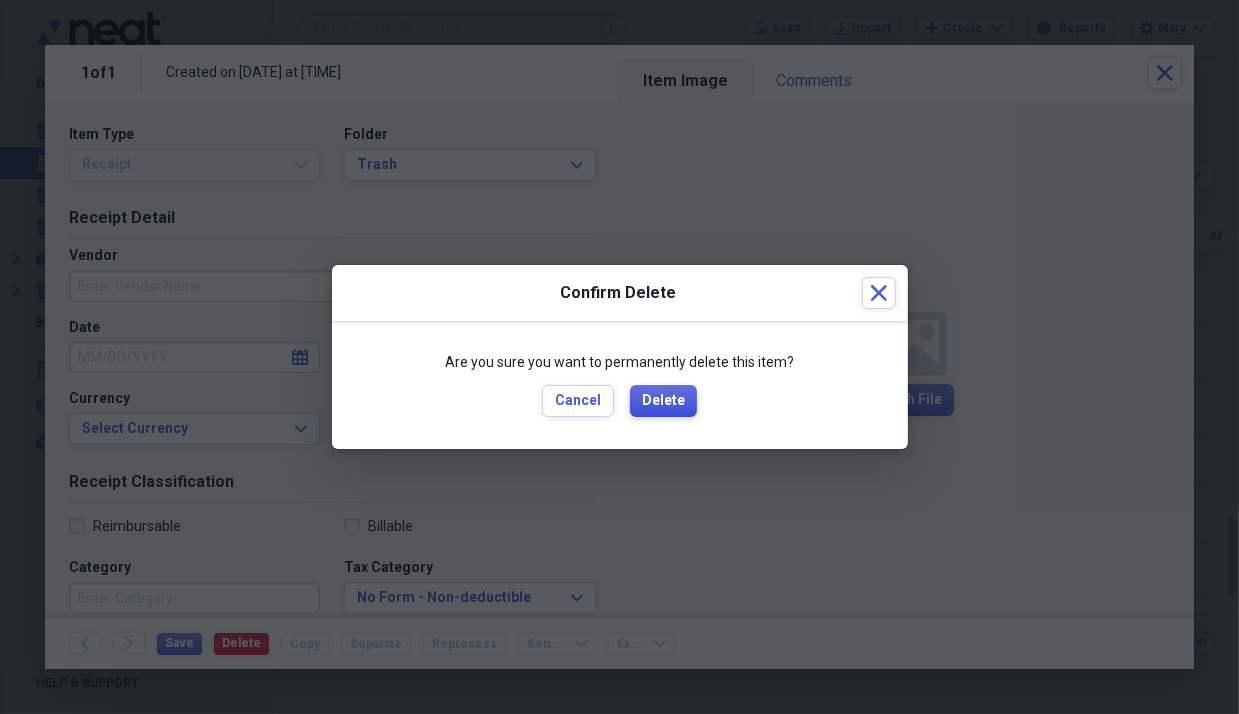 click on "Delete" at bounding box center [663, 401] 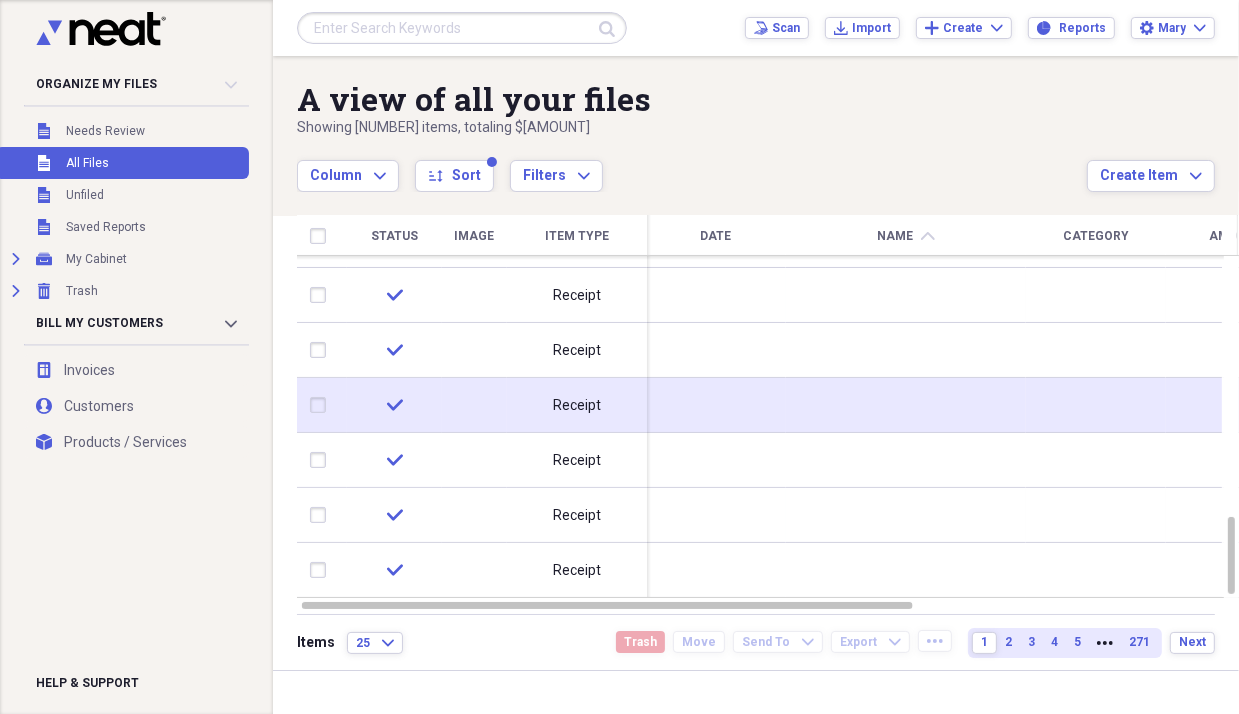 click at bounding box center [716, 405] 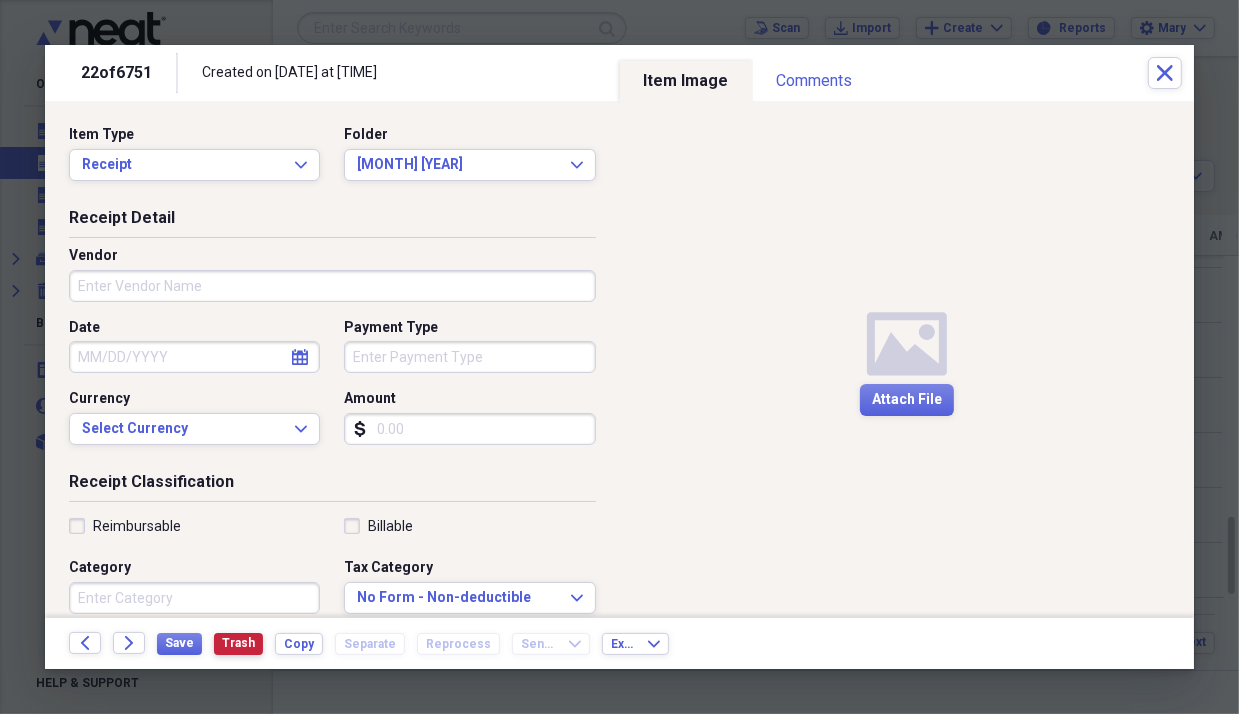 click on "Trash" at bounding box center (238, 643) 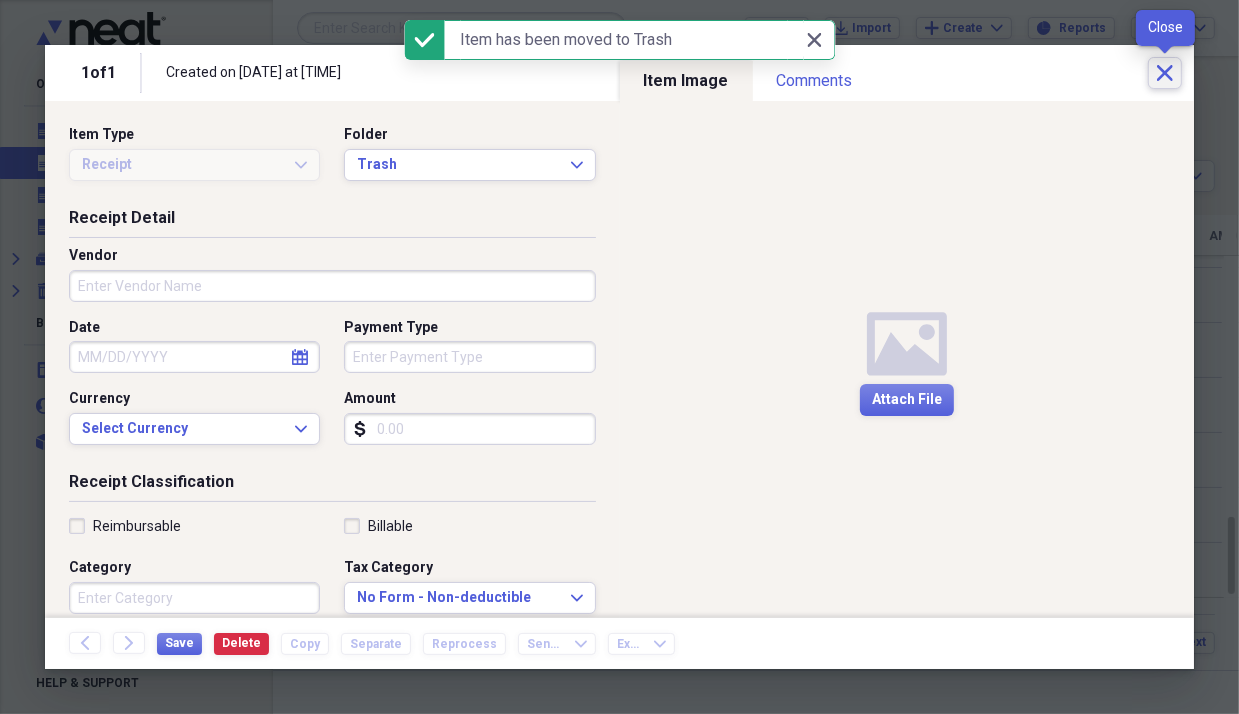click 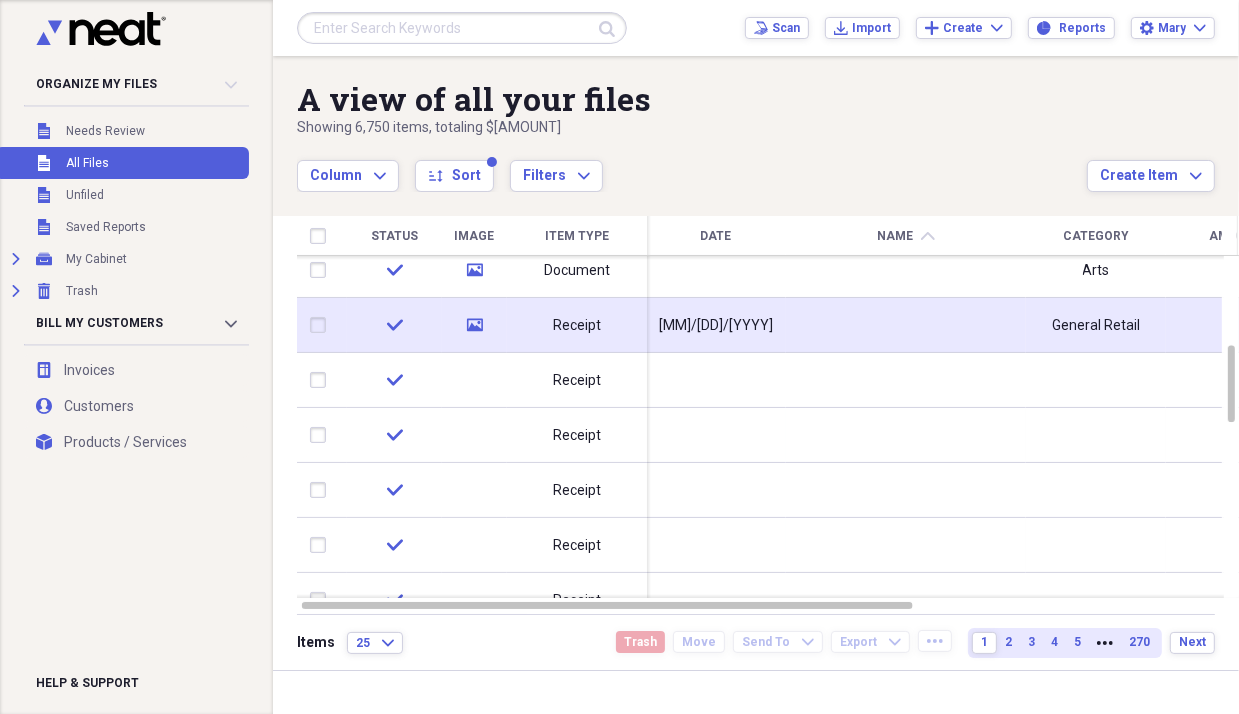 click at bounding box center [906, 325] 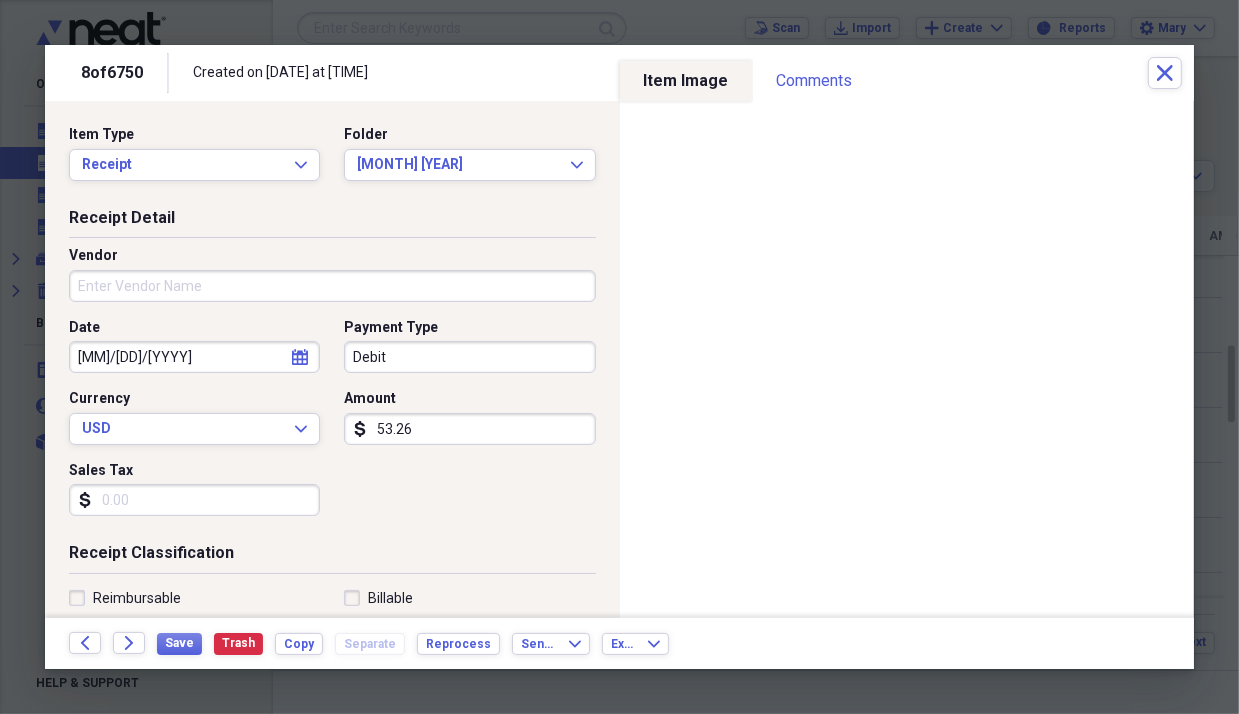 click on "Vendor" at bounding box center [332, 286] 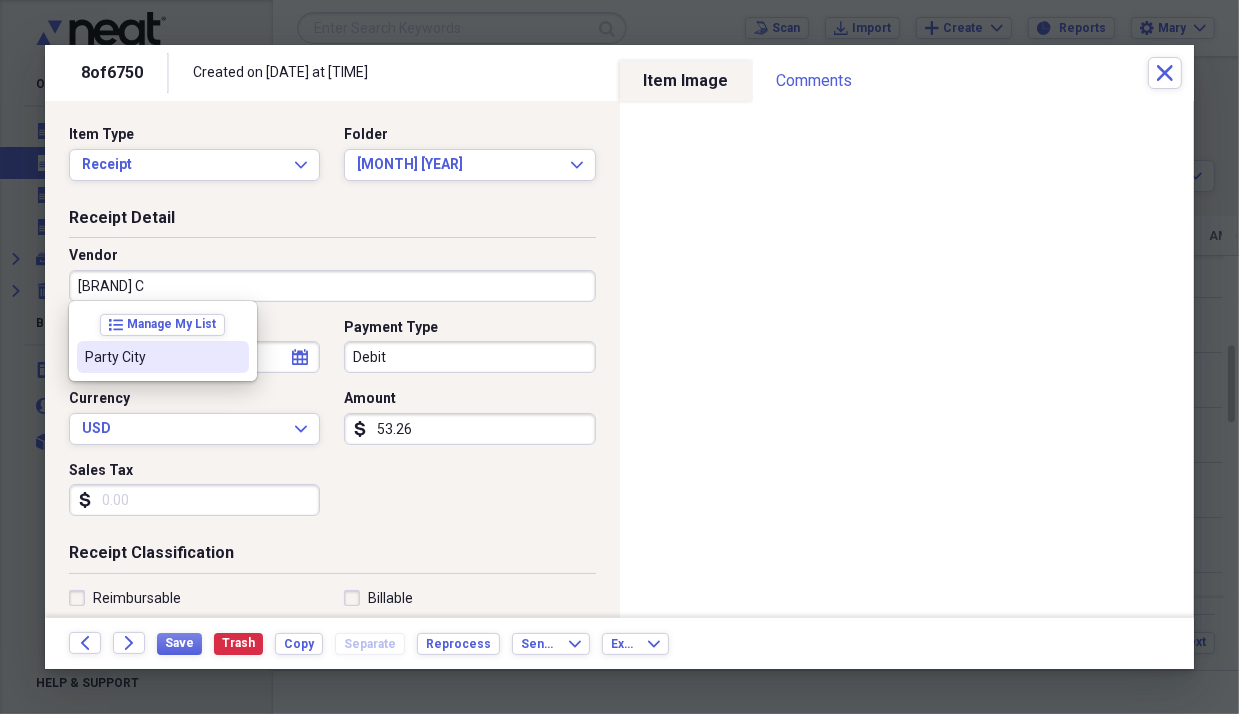 click on "Party City" at bounding box center (151, 357) 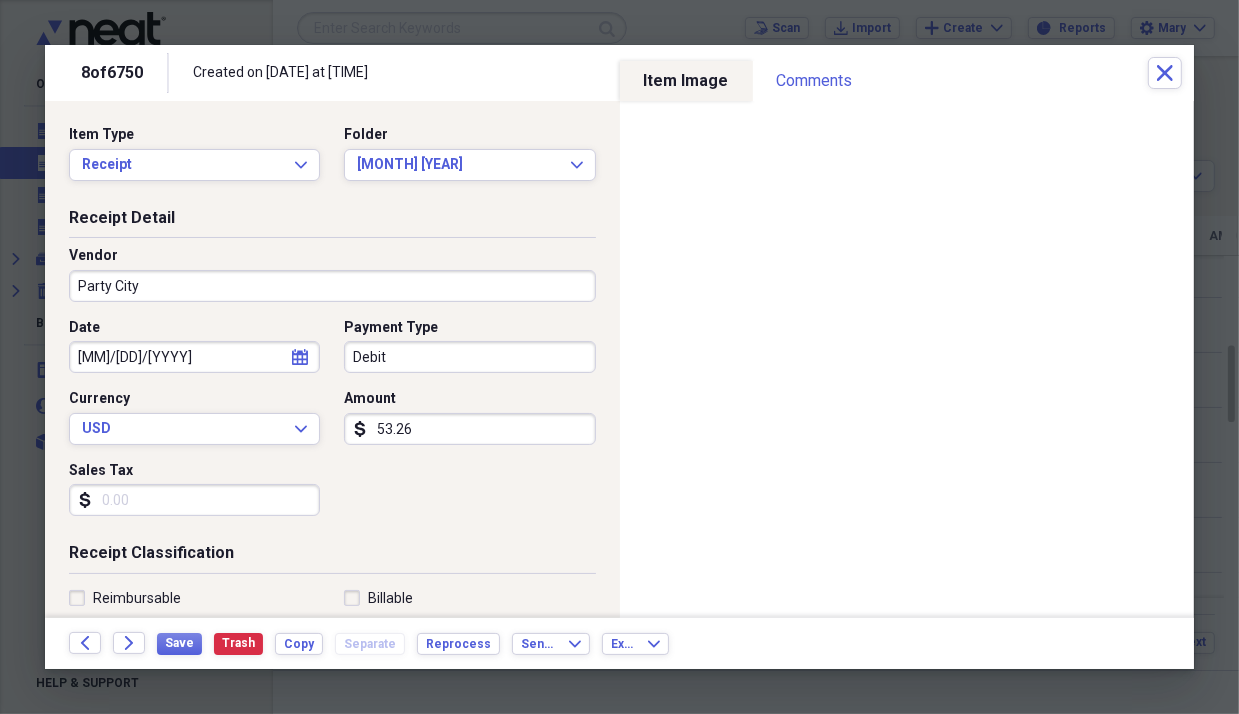type on "Catering Supplies" 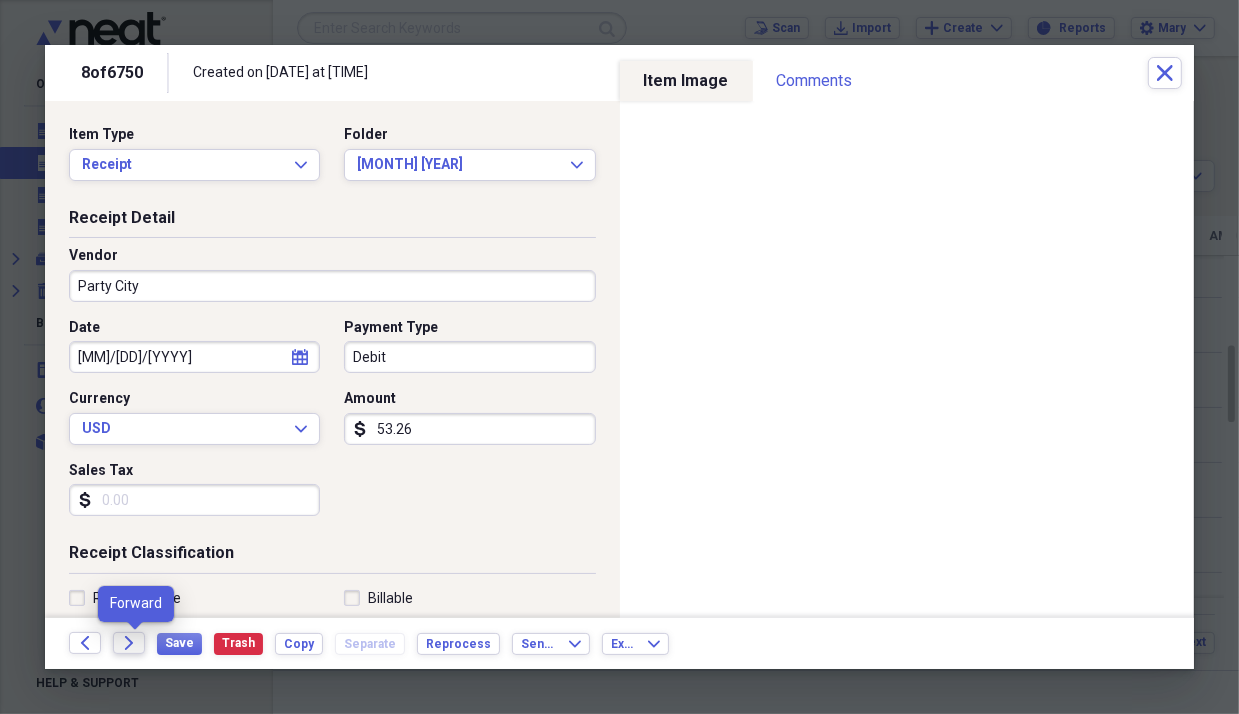 click on "Forward" 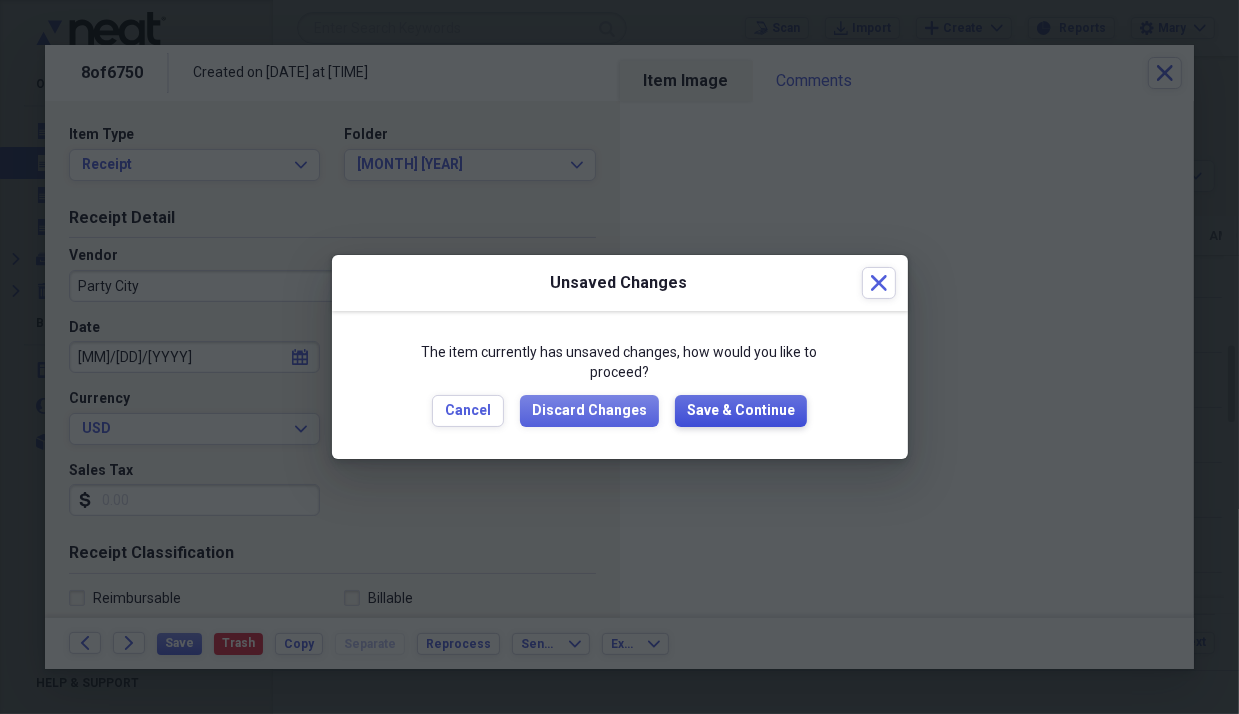 click on "Save & Continue" at bounding box center [741, 411] 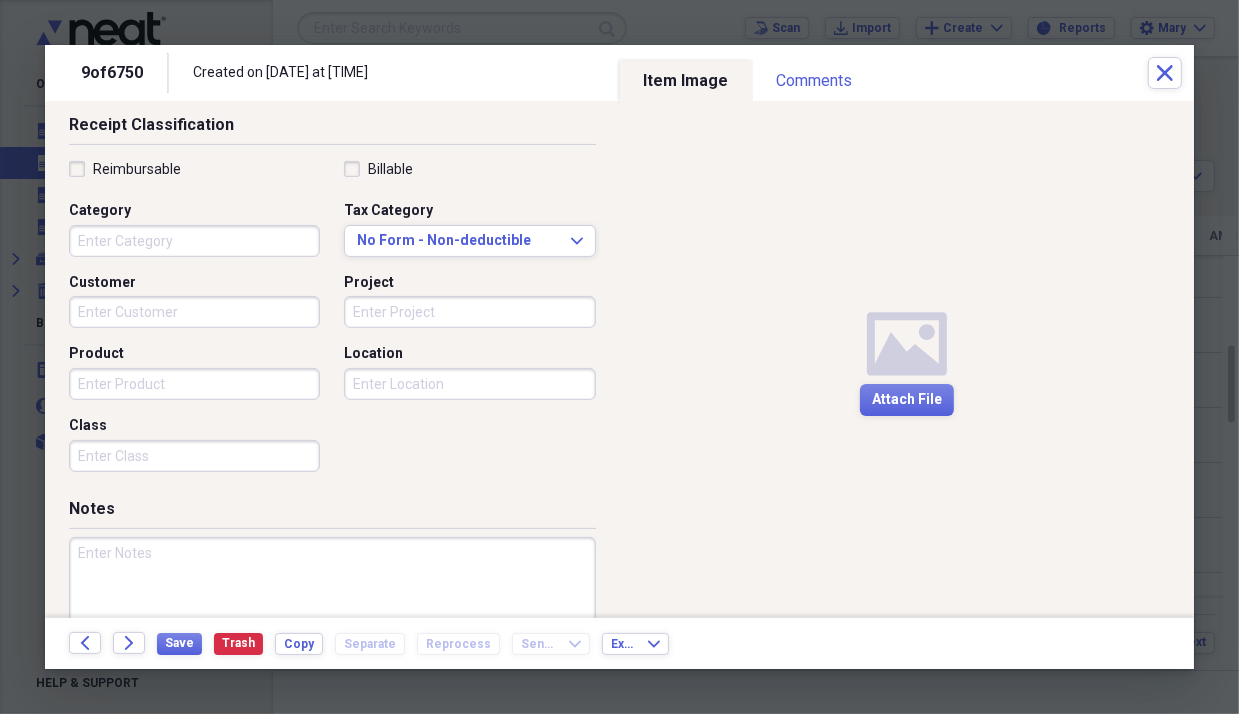 scroll, scrollTop: 424, scrollLeft: 0, axis: vertical 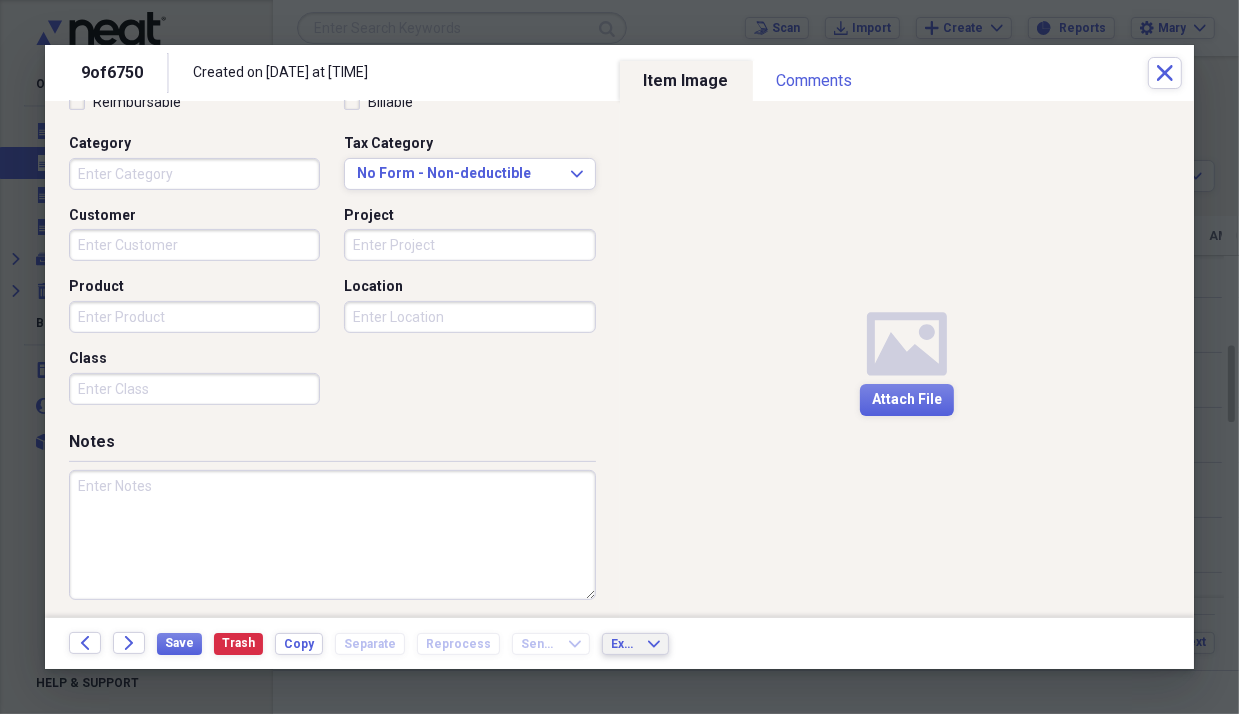 click on "Expand" 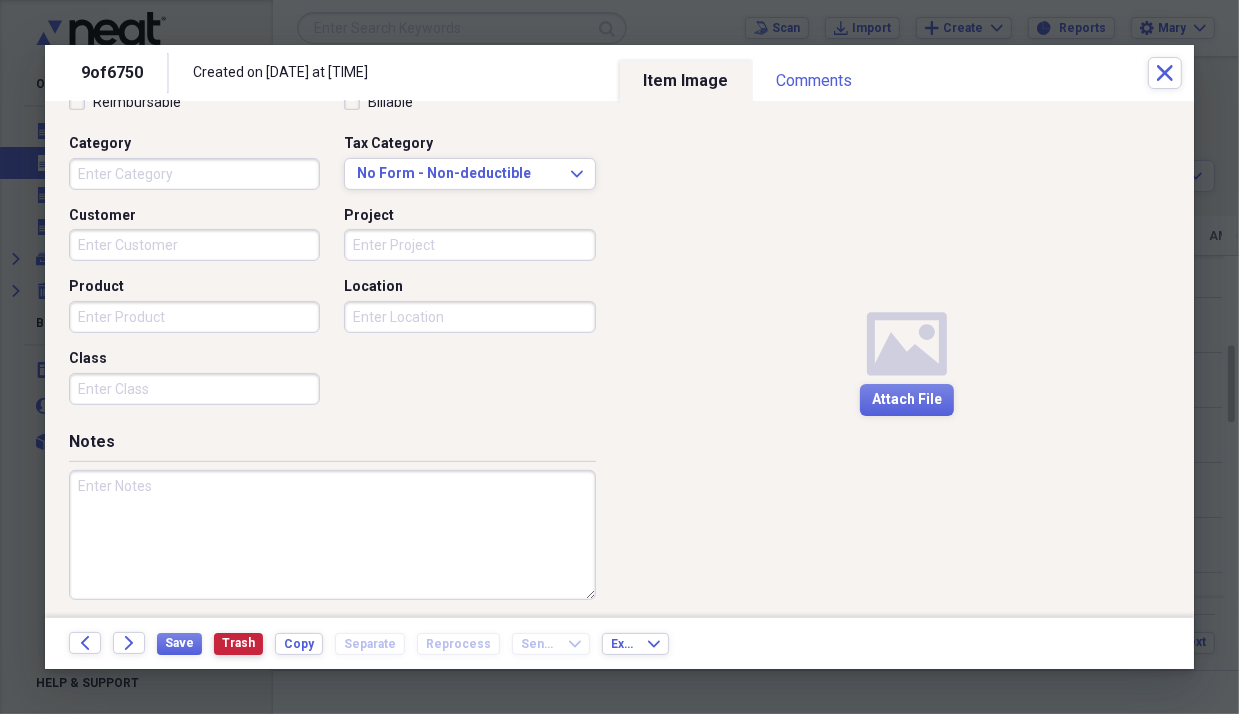 click on "Trash" at bounding box center [238, 643] 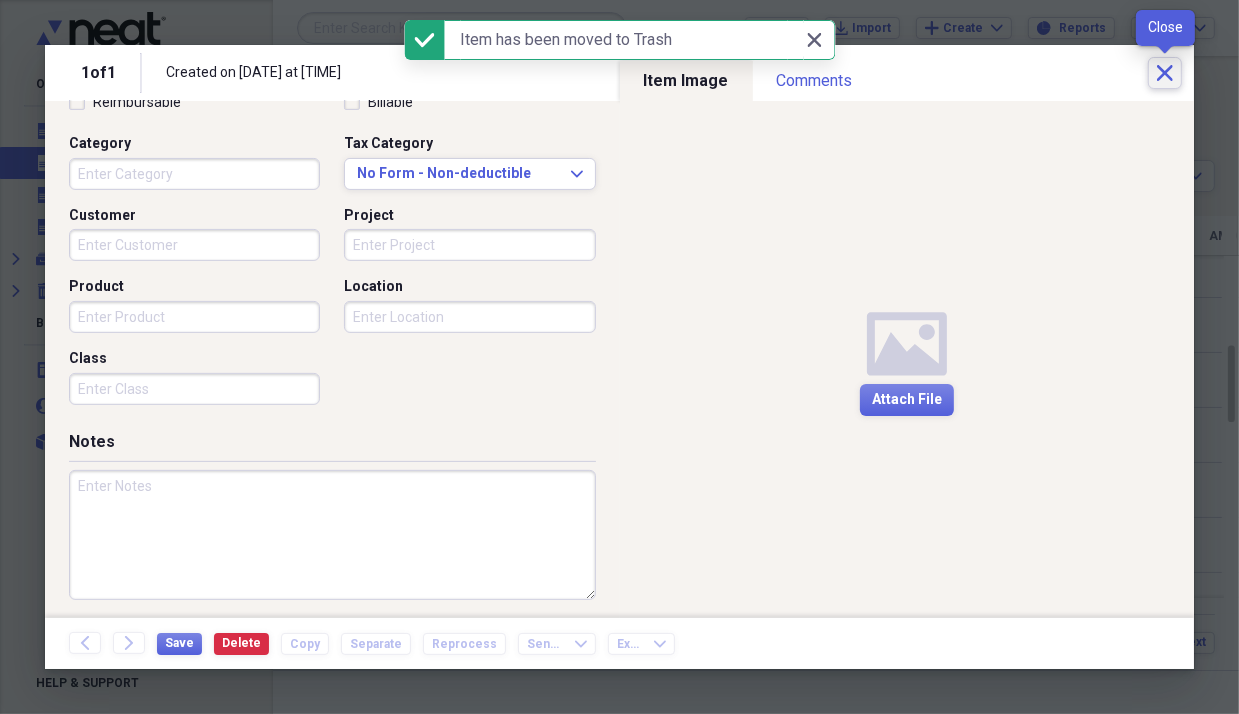 click on "Close" at bounding box center [1165, 73] 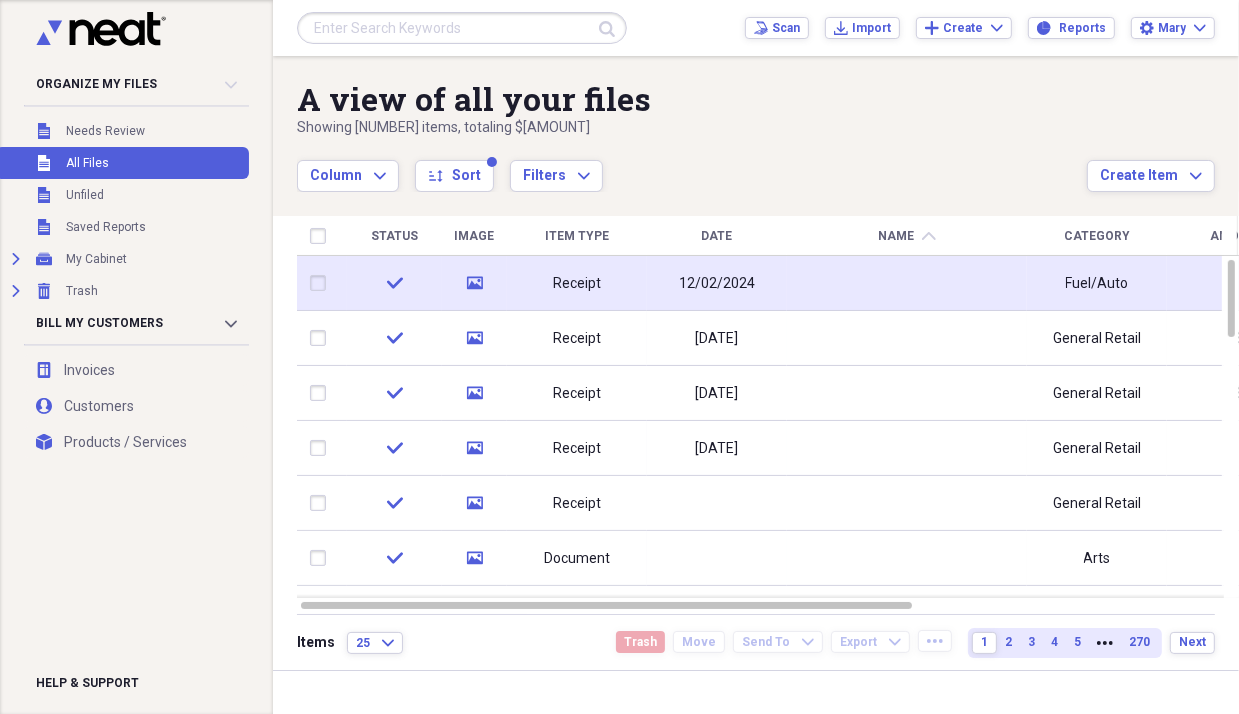 click at bounding box center [907, 283] 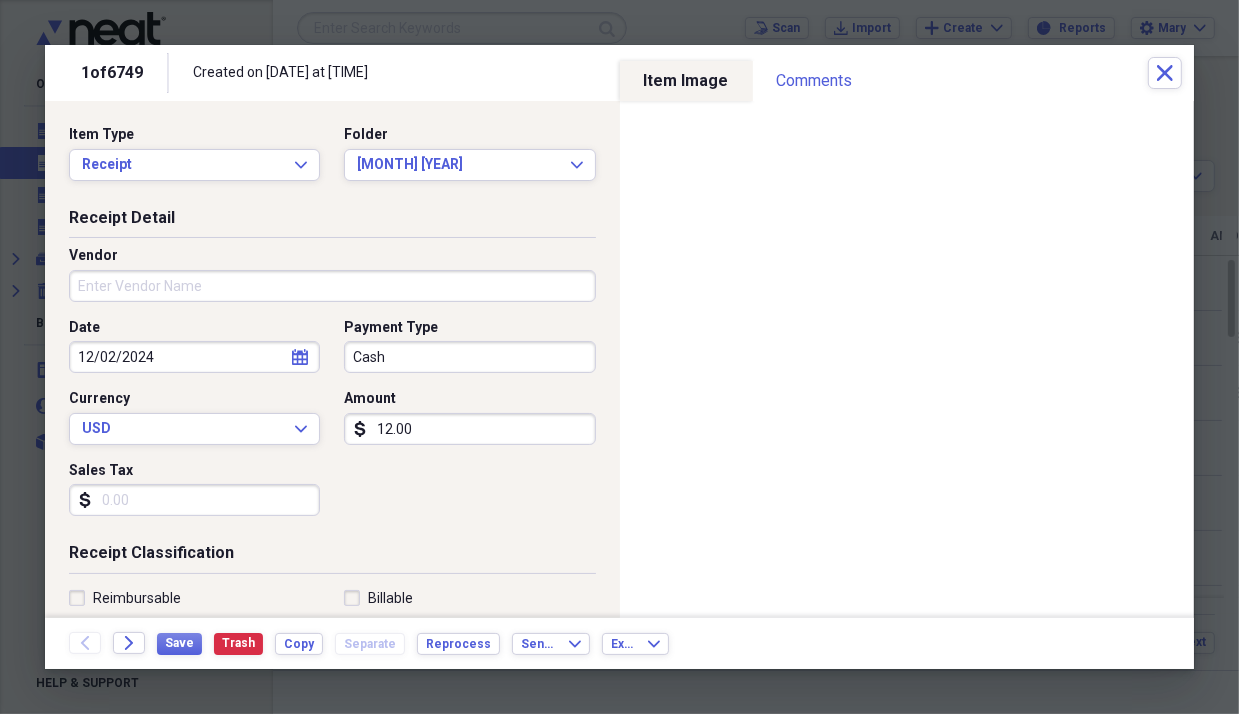 click on "Vendor" at bounding box center (332, 286) 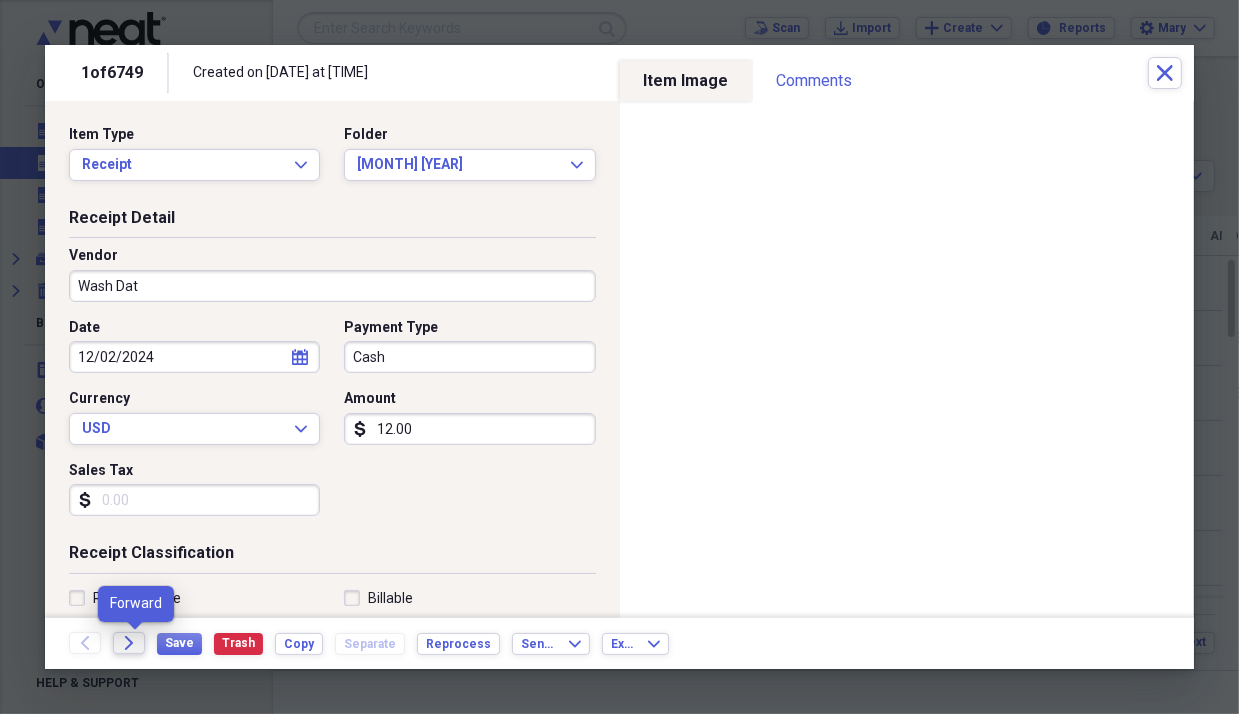 type on "Wash Dat" 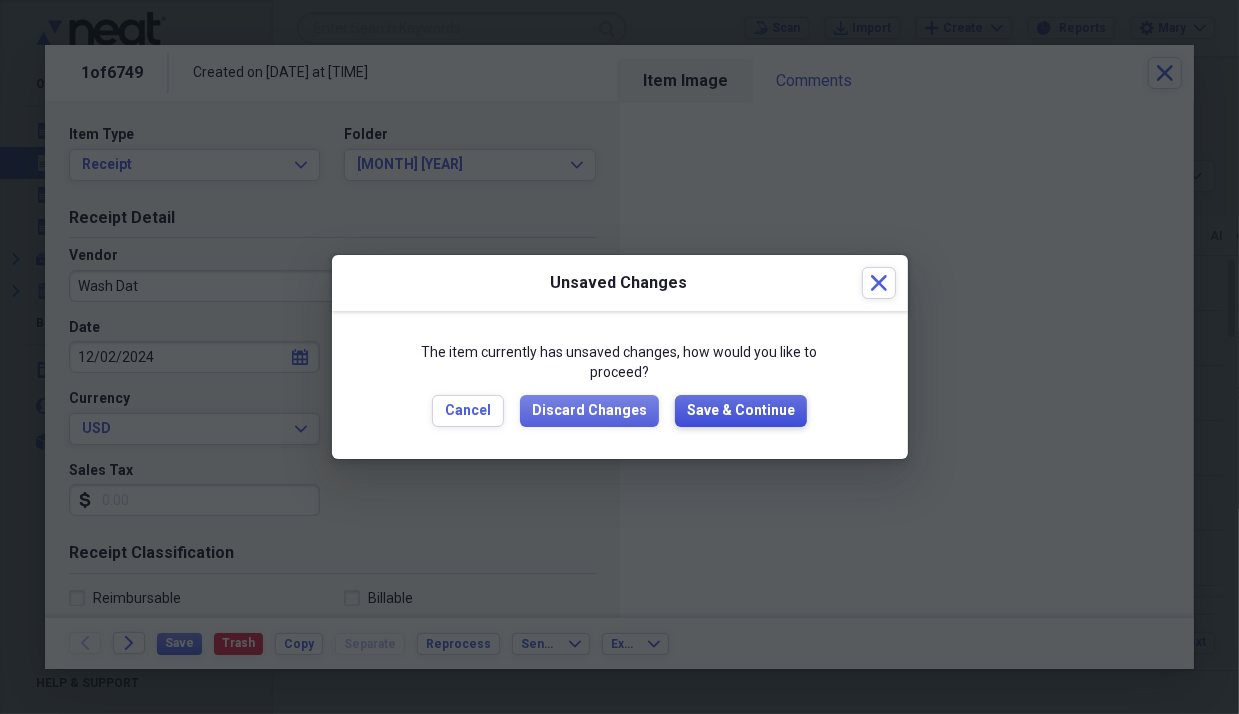 click on "Save & Continue" at bounding box center (741, 411) 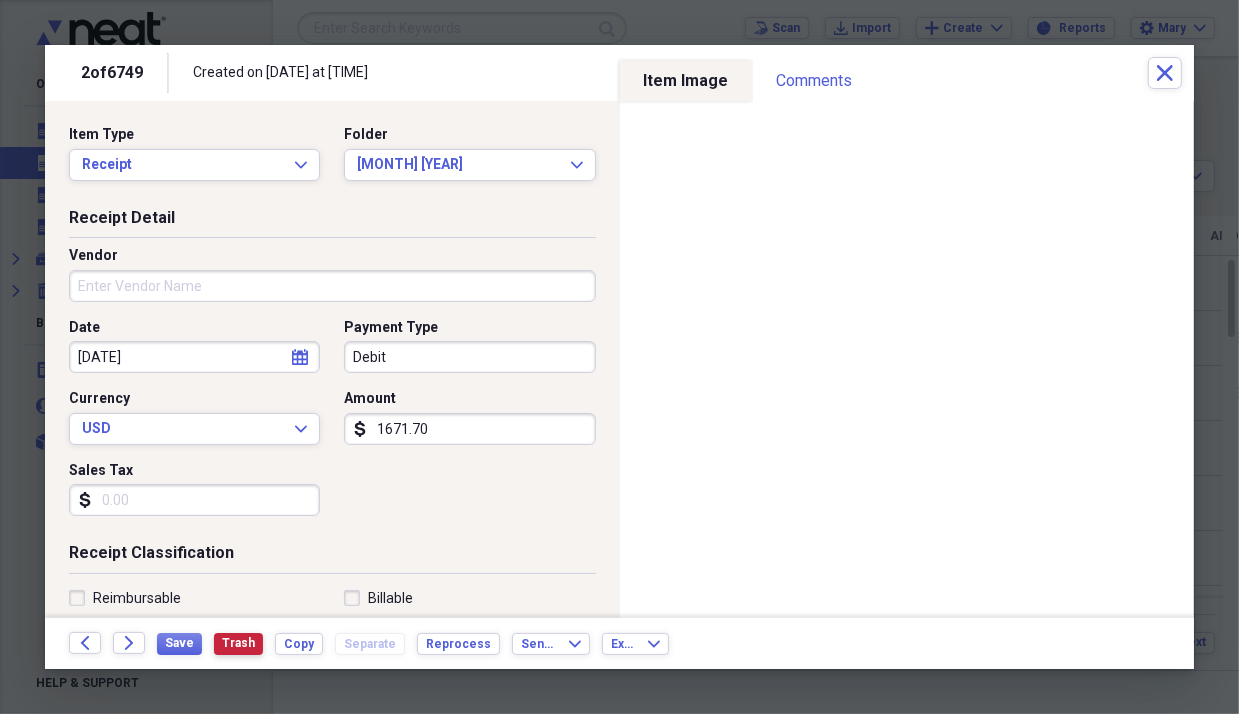 click on "Trash" at bounding box center (238, 643) 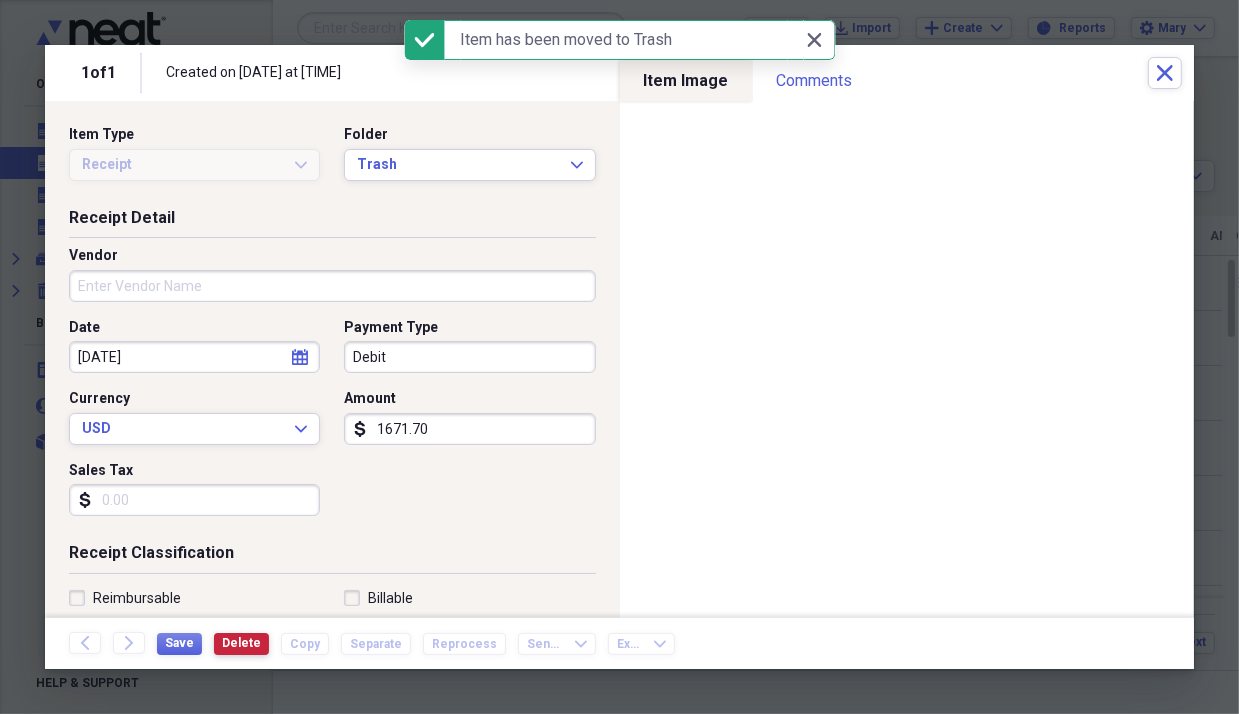 click on "Delete" at bounding box center [241, 643] 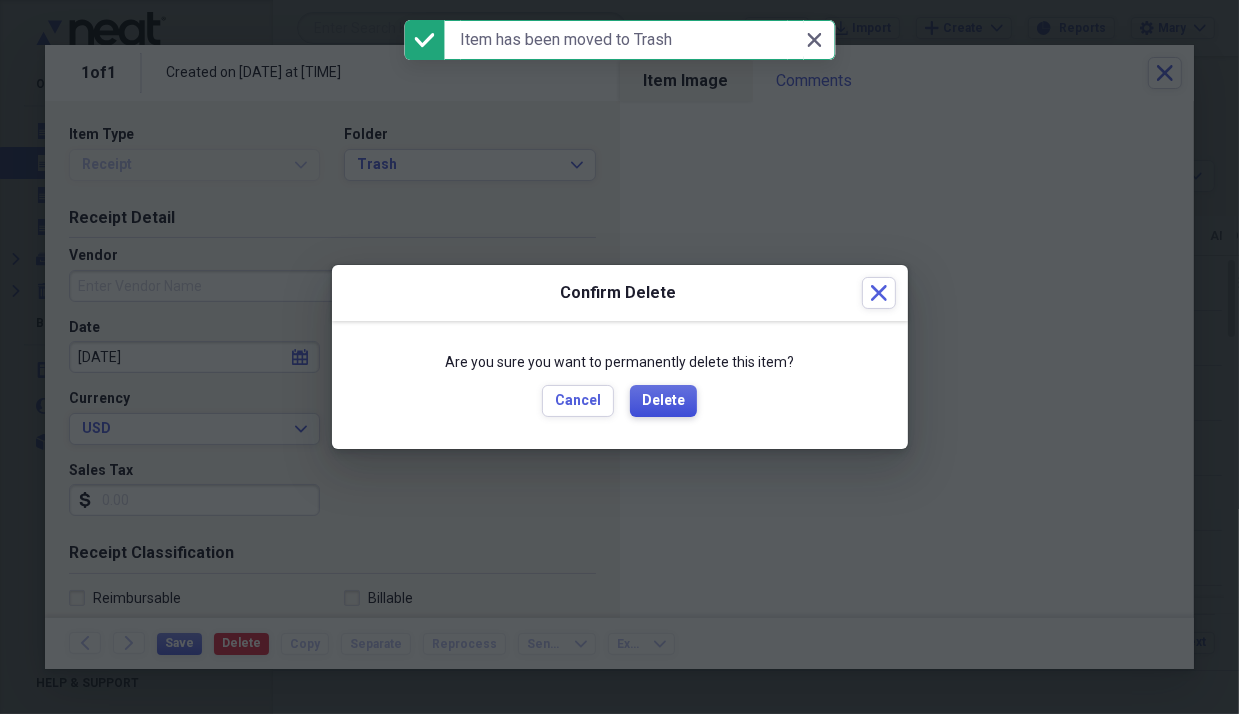 click on "Delete" at bounding box center (663, 401) 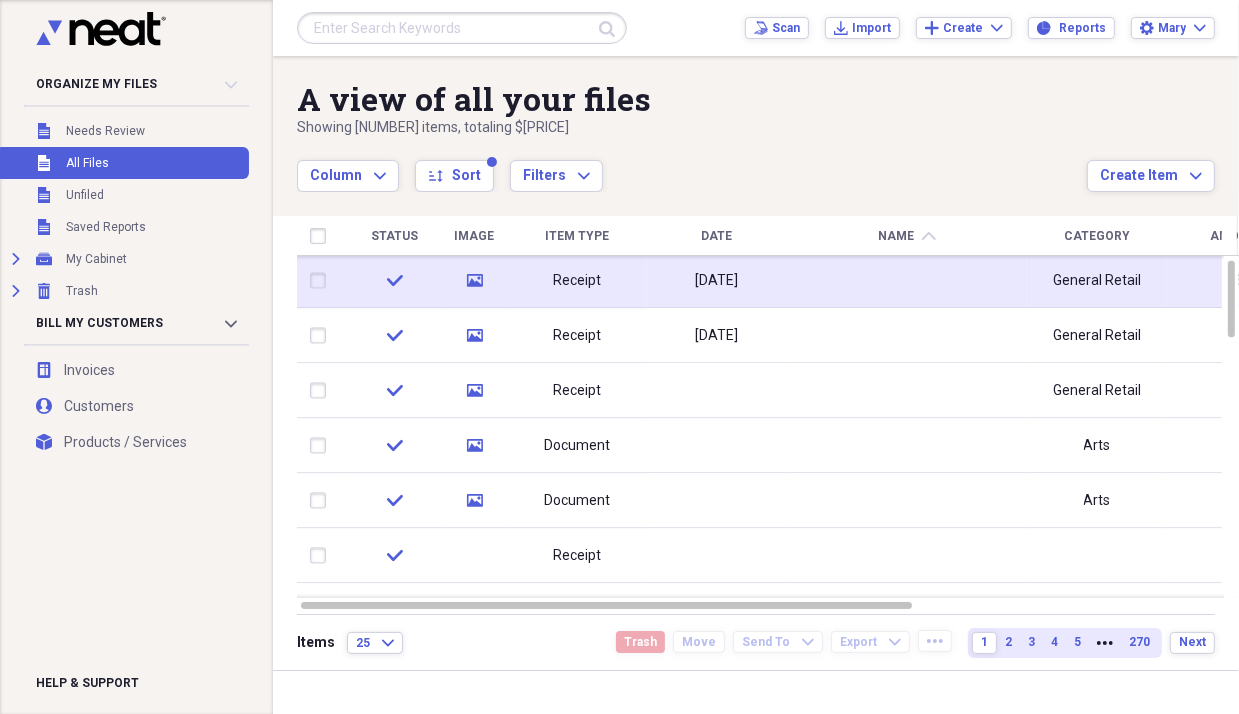click at bounding box center [907, 280] 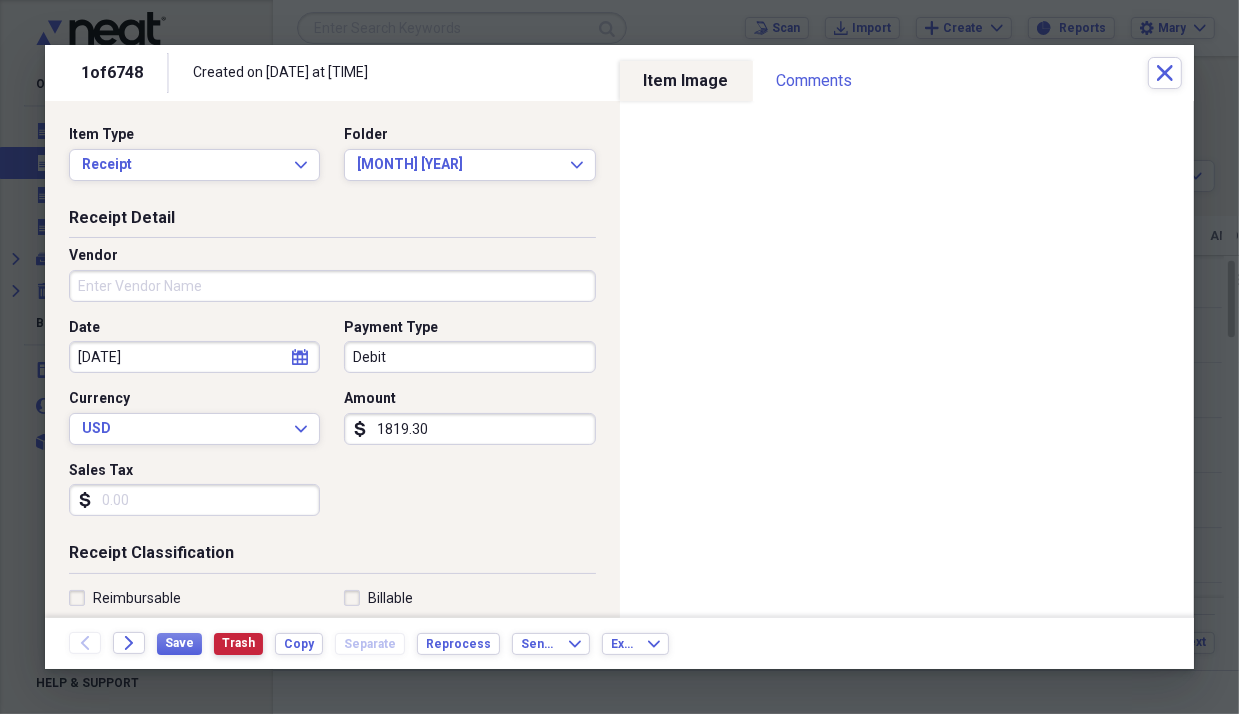 click on "Trash" at bounding box center [238, 643] 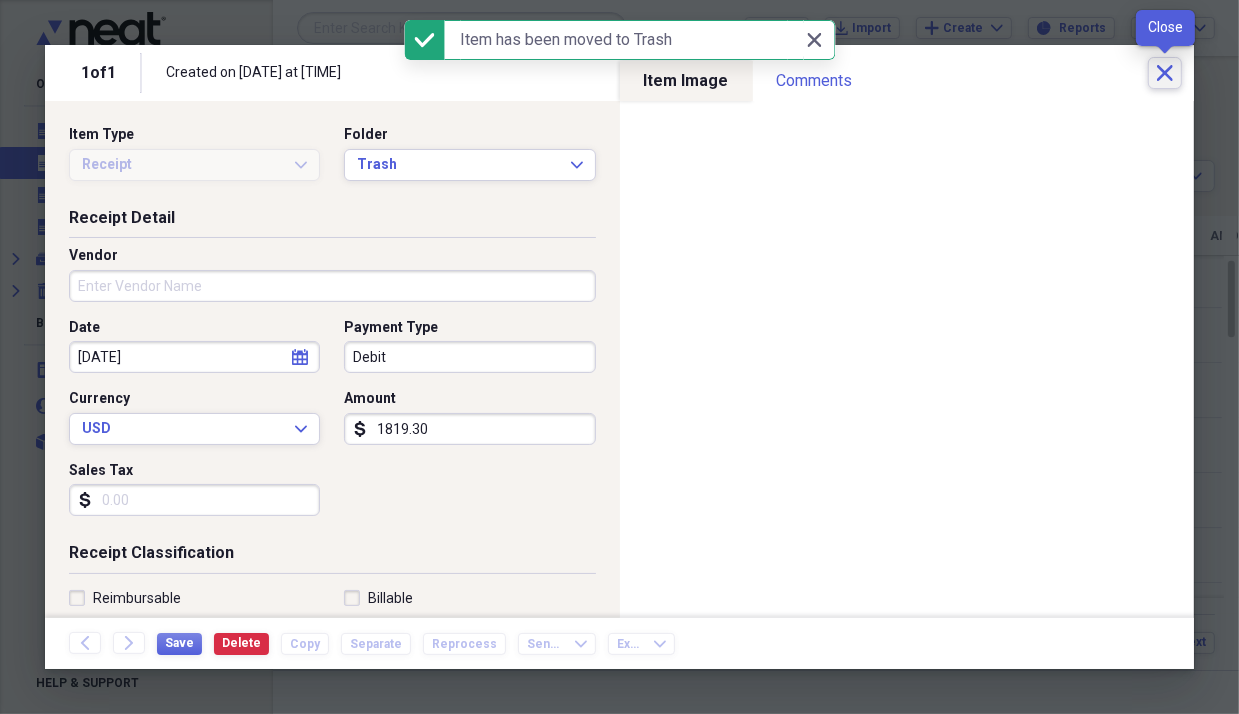 click 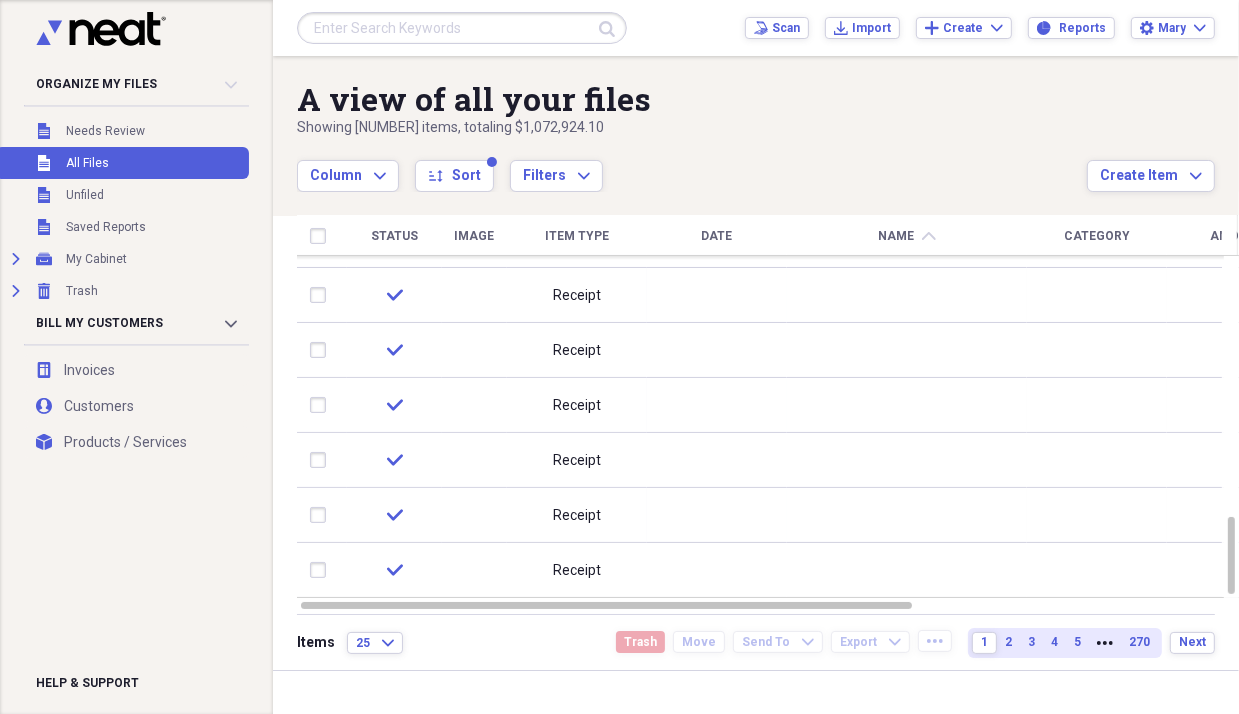 click on "Unfiled All Files" at bounding box center (122, 163) 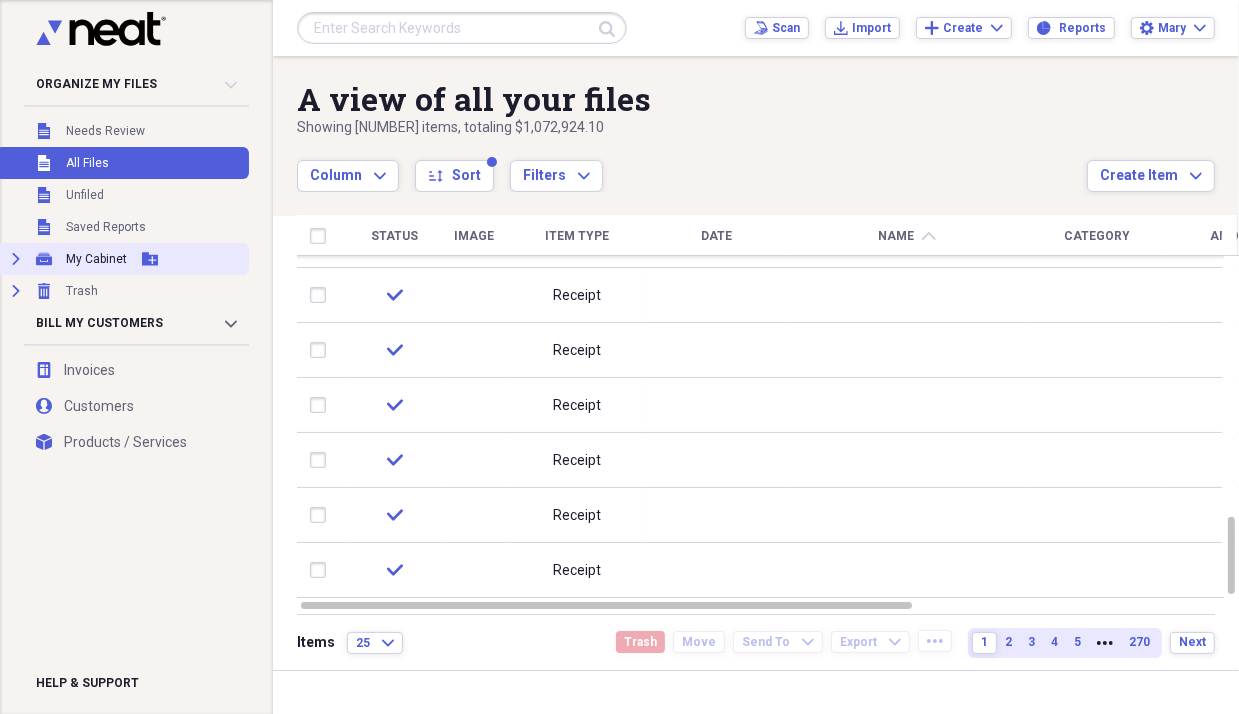 click on "Expand My Cabinet My Cabinet Add Folder" at bounding box center [122, 259] 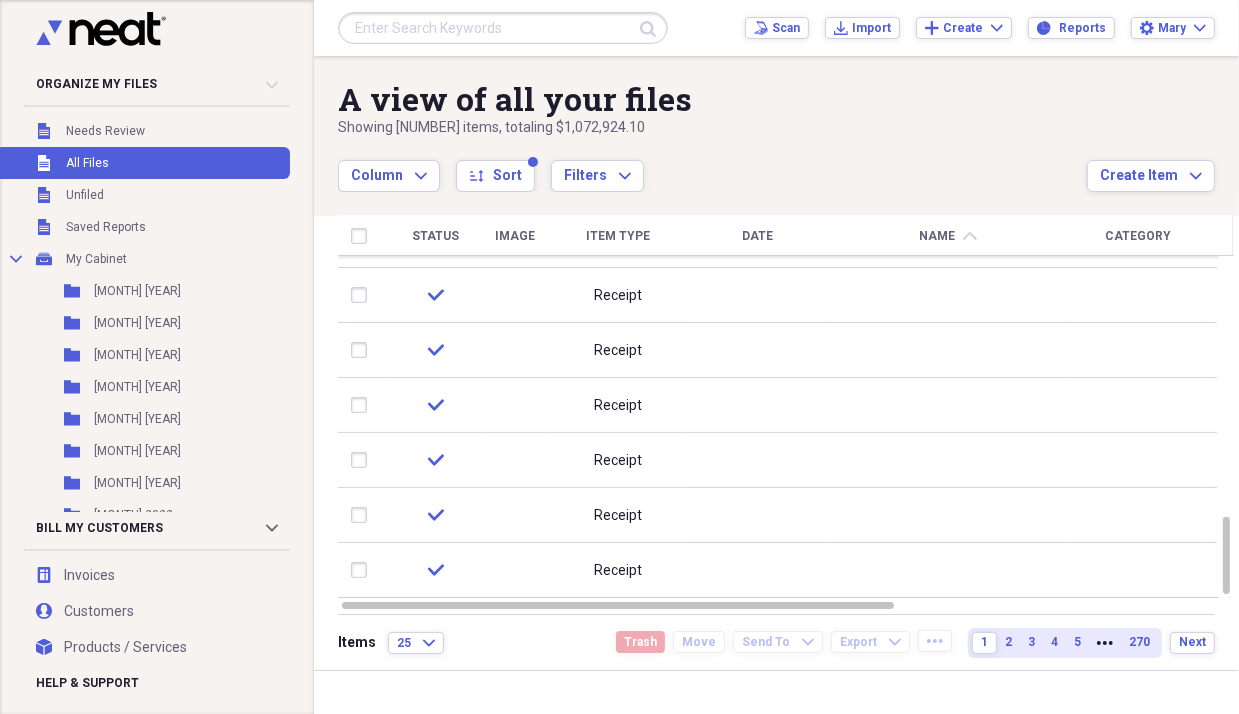 click at bounding box center [503, 28] 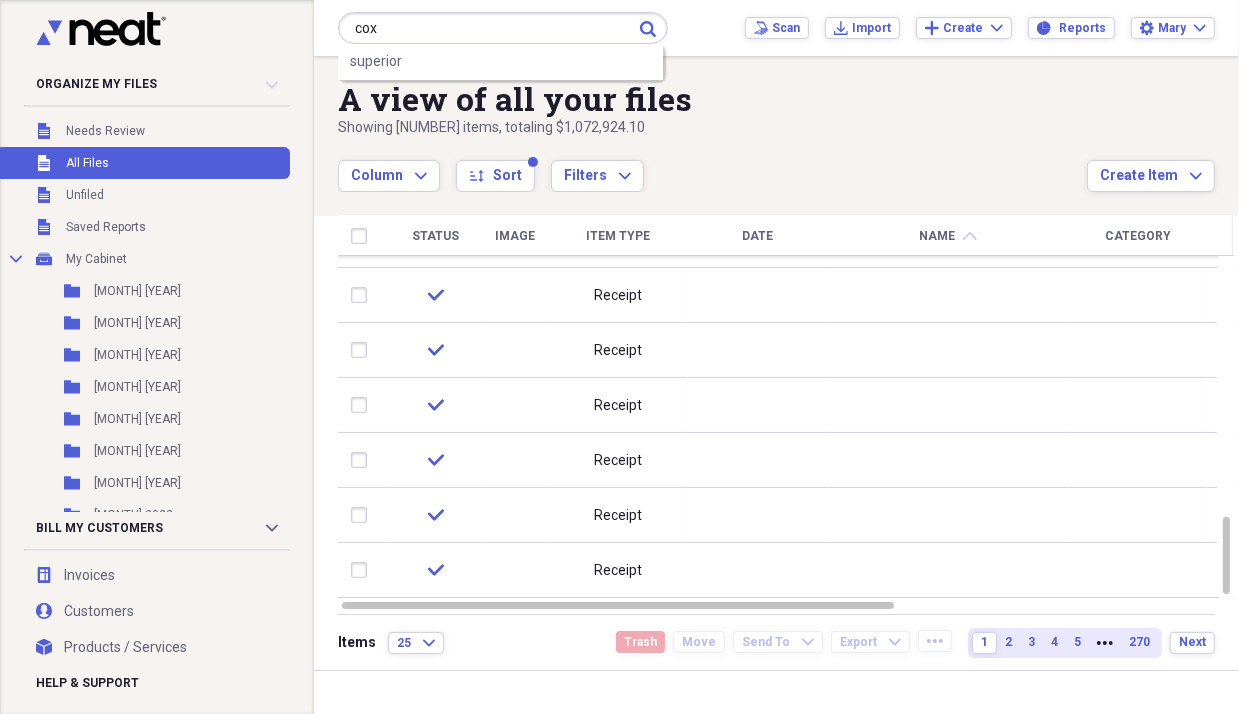 type on "cox" 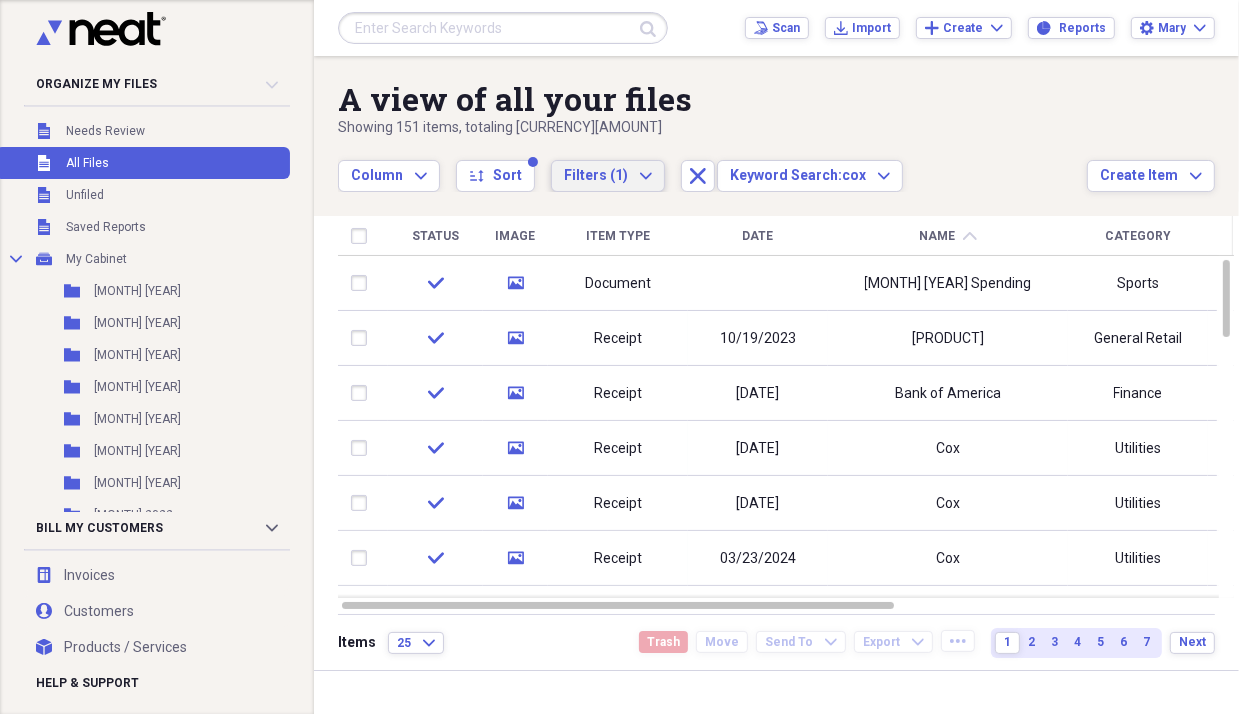 click on "Expand" 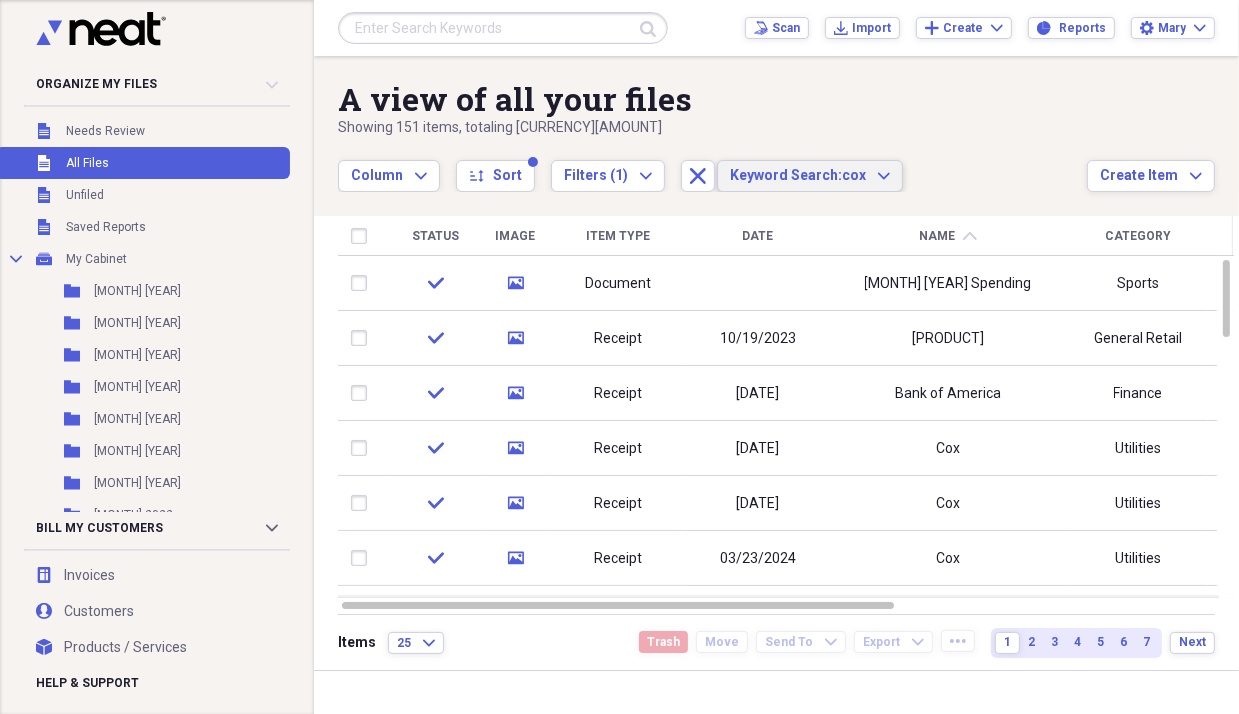click on "Keyword Search:" at bounding box center [786, 175] 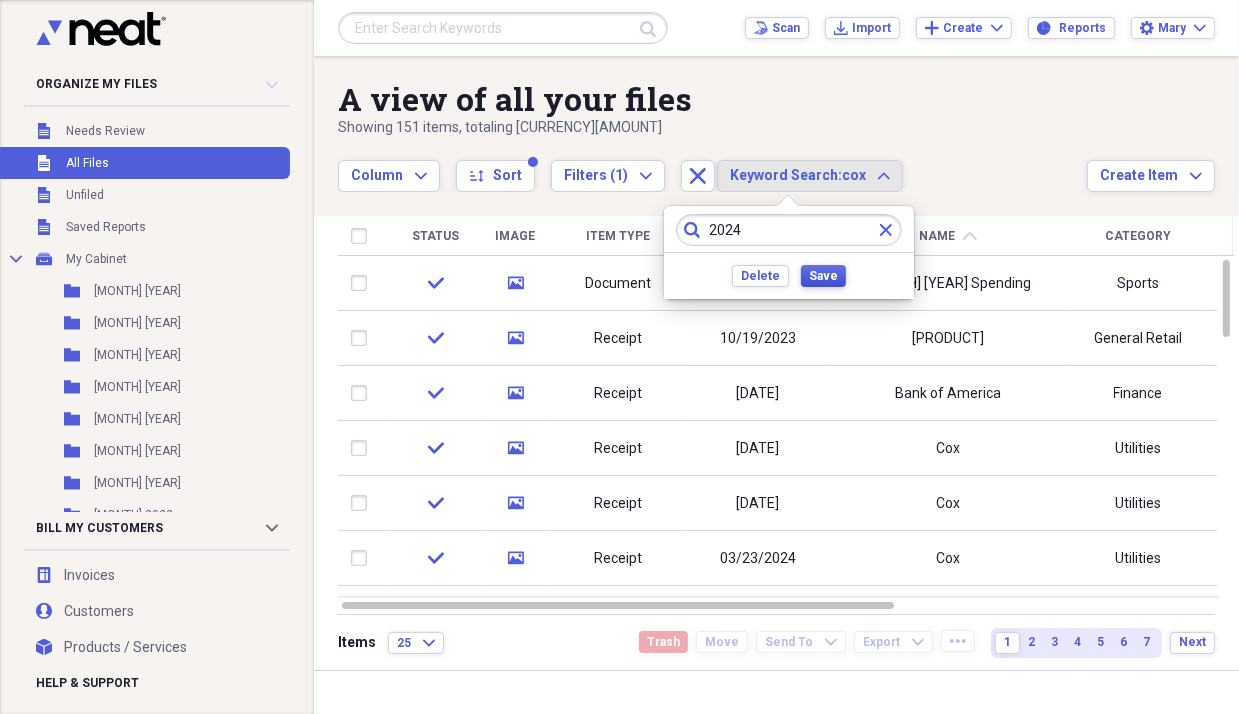 type on "2024" 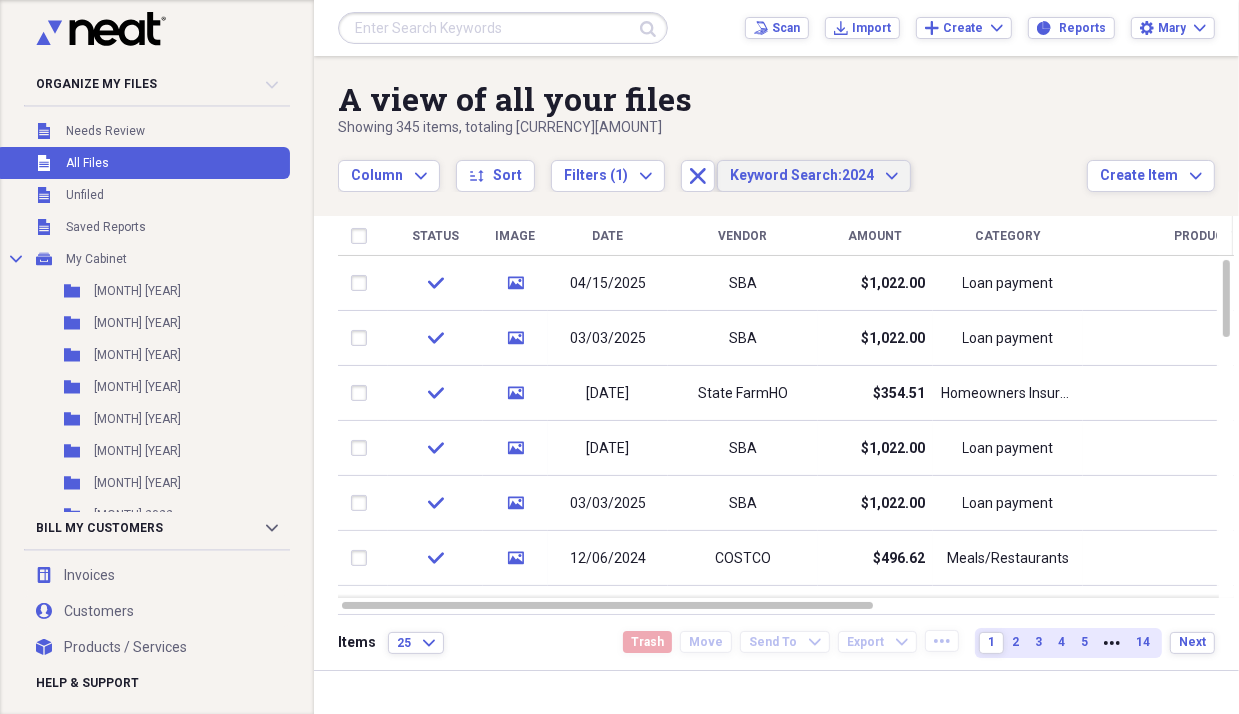click on "Expand" 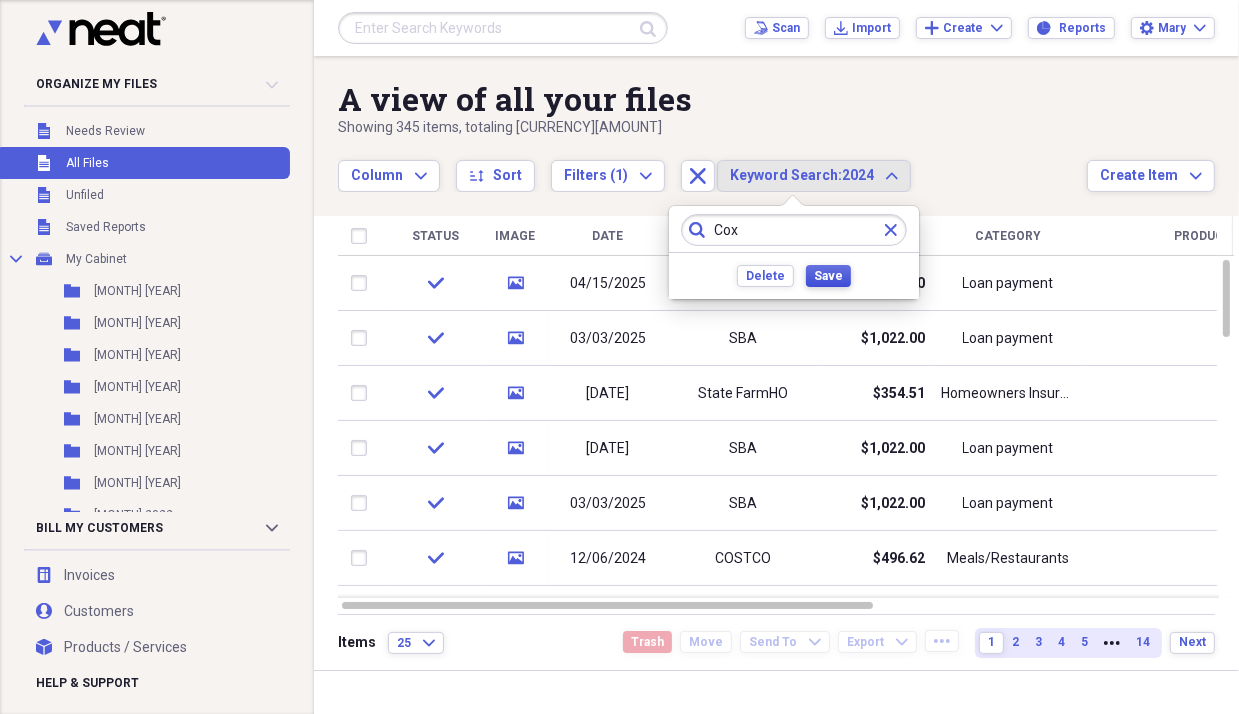 type on "Cox" 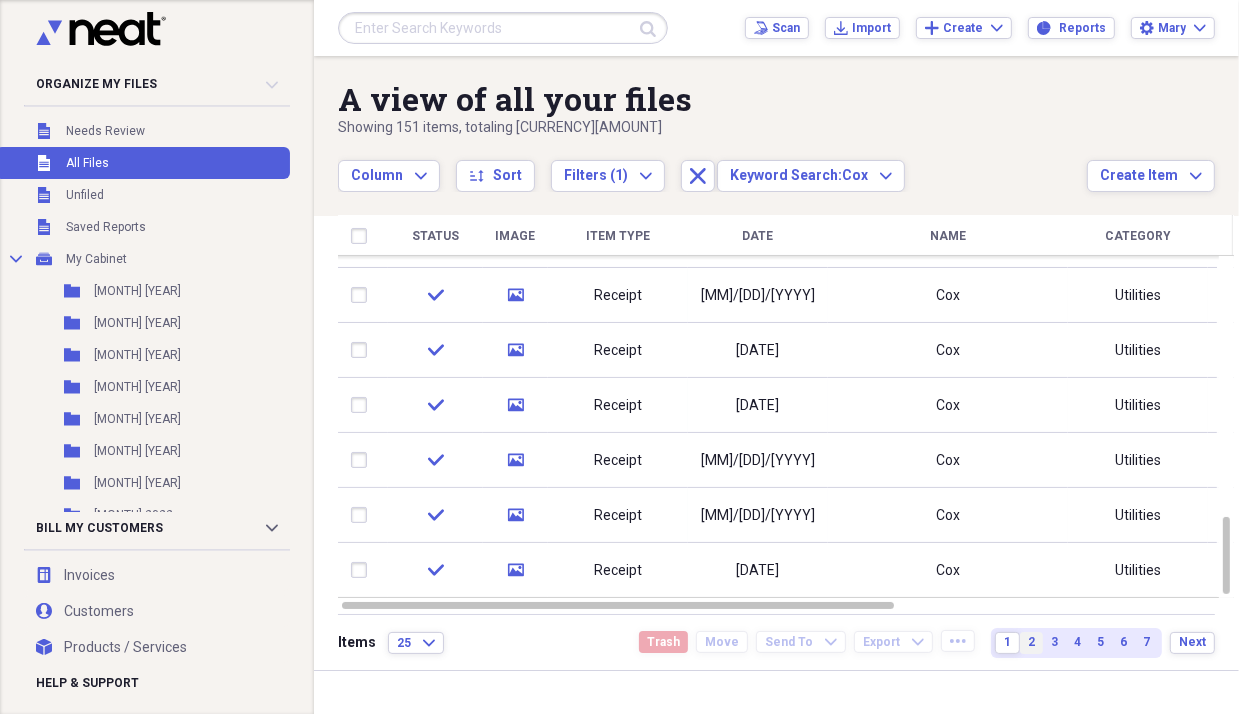 click on "2" at bounding box center [1031, 642] 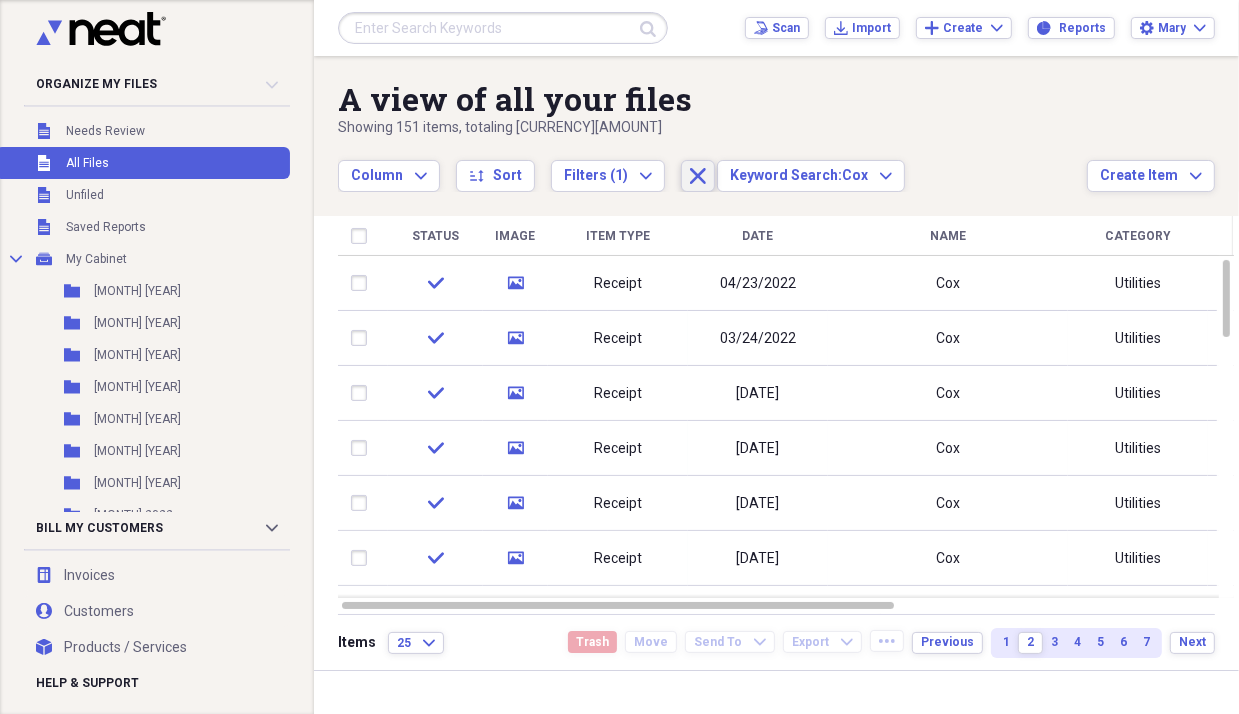 click 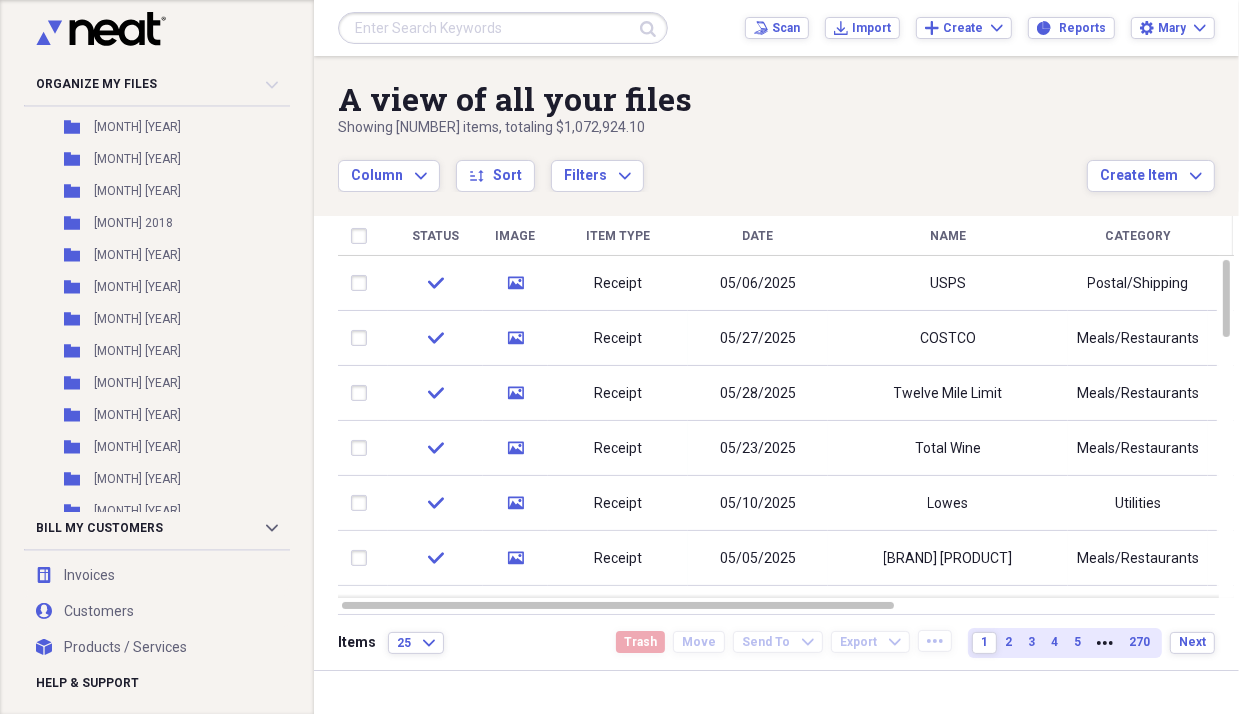 scroll, scrollTop: 869, scrollLeft: 0, axis: vertical 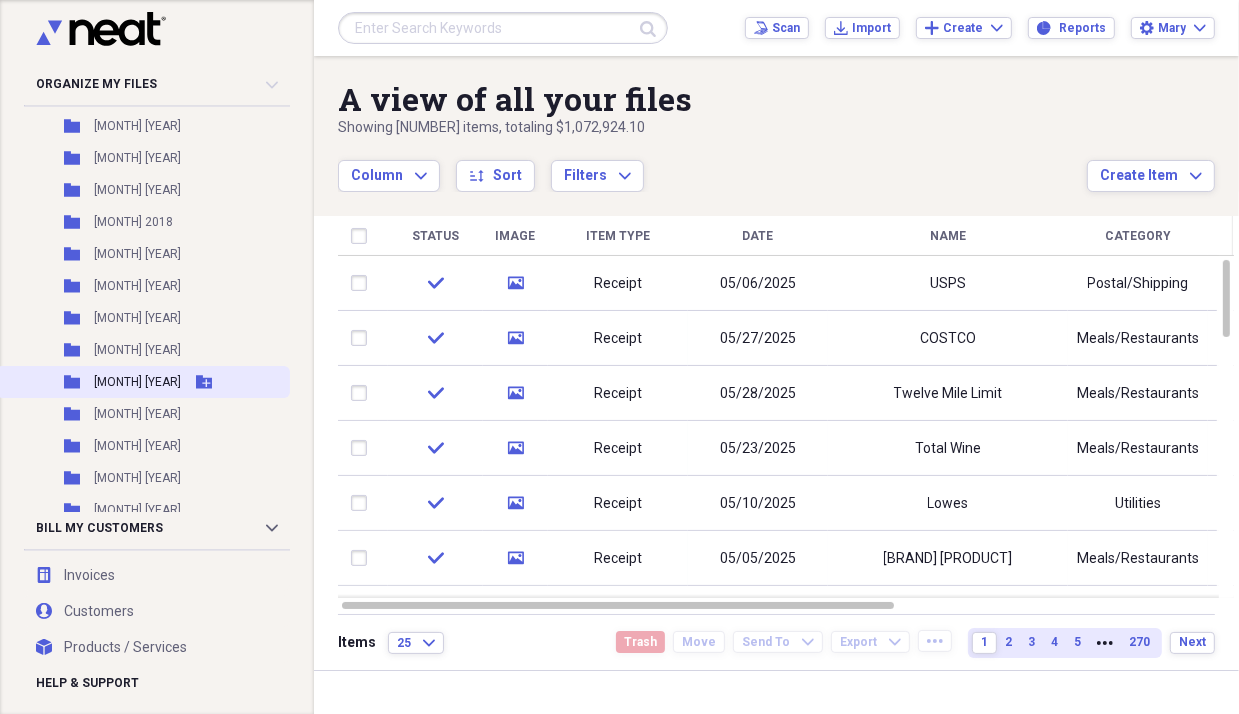 click on "[MONTH] [YEAR]" at bounding box center [137, 382] 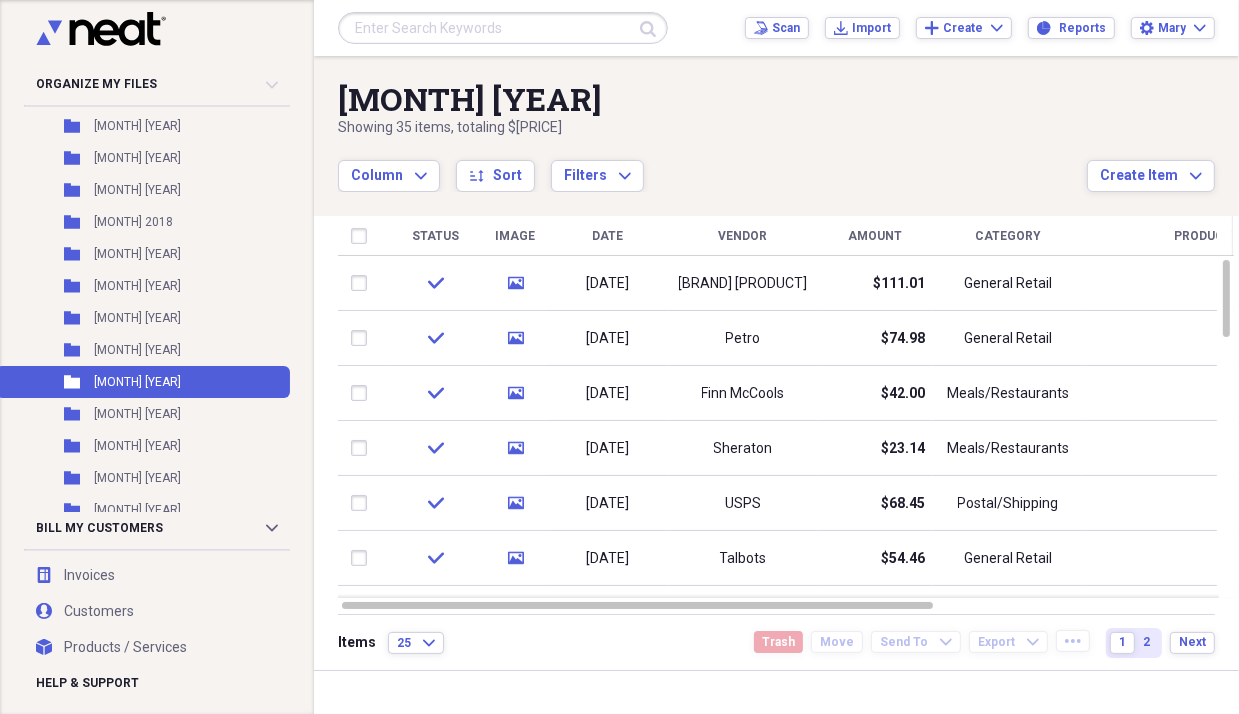 click on "Vendor" at bounding box center [743, 236] 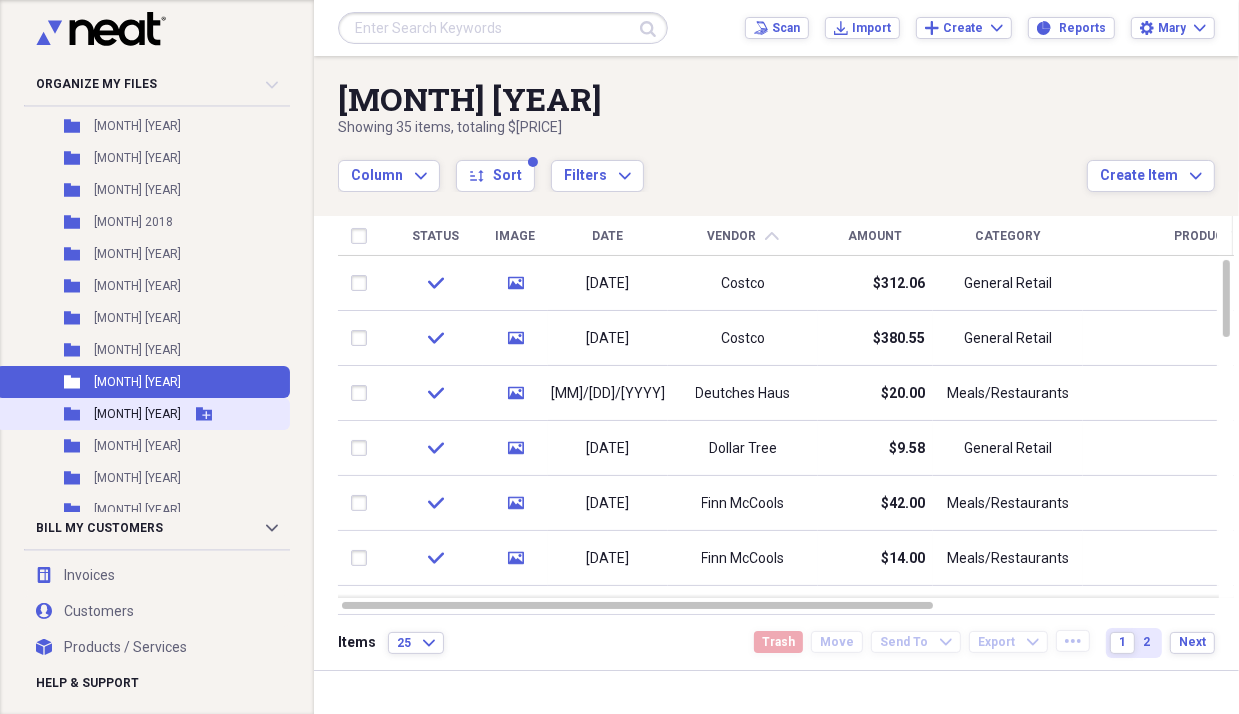 click on "[MONTH] [YEAR]" at bounding box center [137, 414] 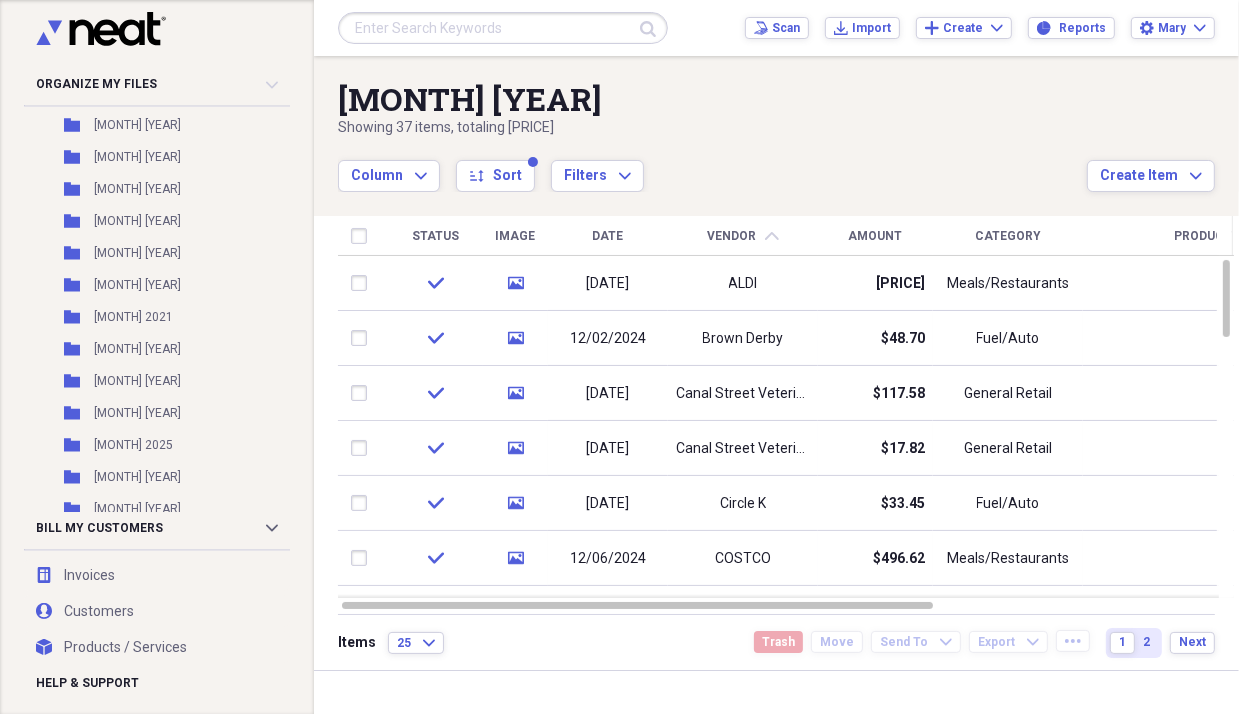 scroll, scrollTop: 1190, scrollLeft: 0, axis: vertical 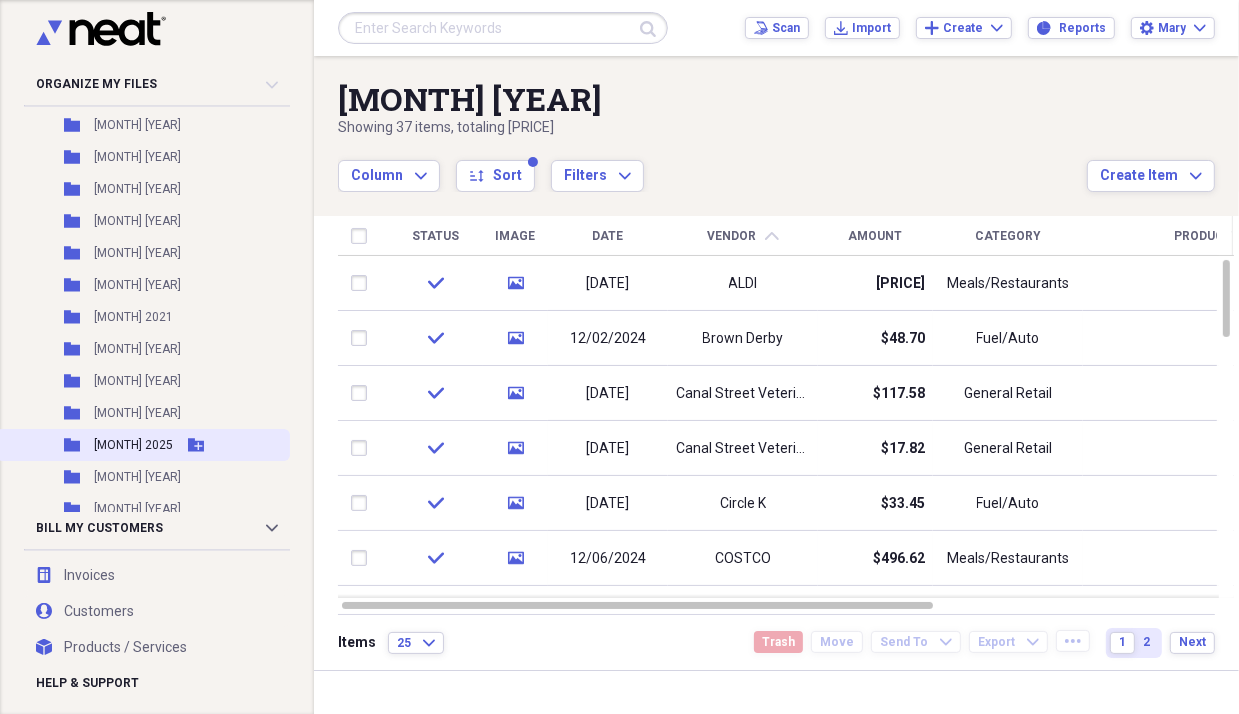 click on "[MONTH] 2025" at bounding box center (133, 445) 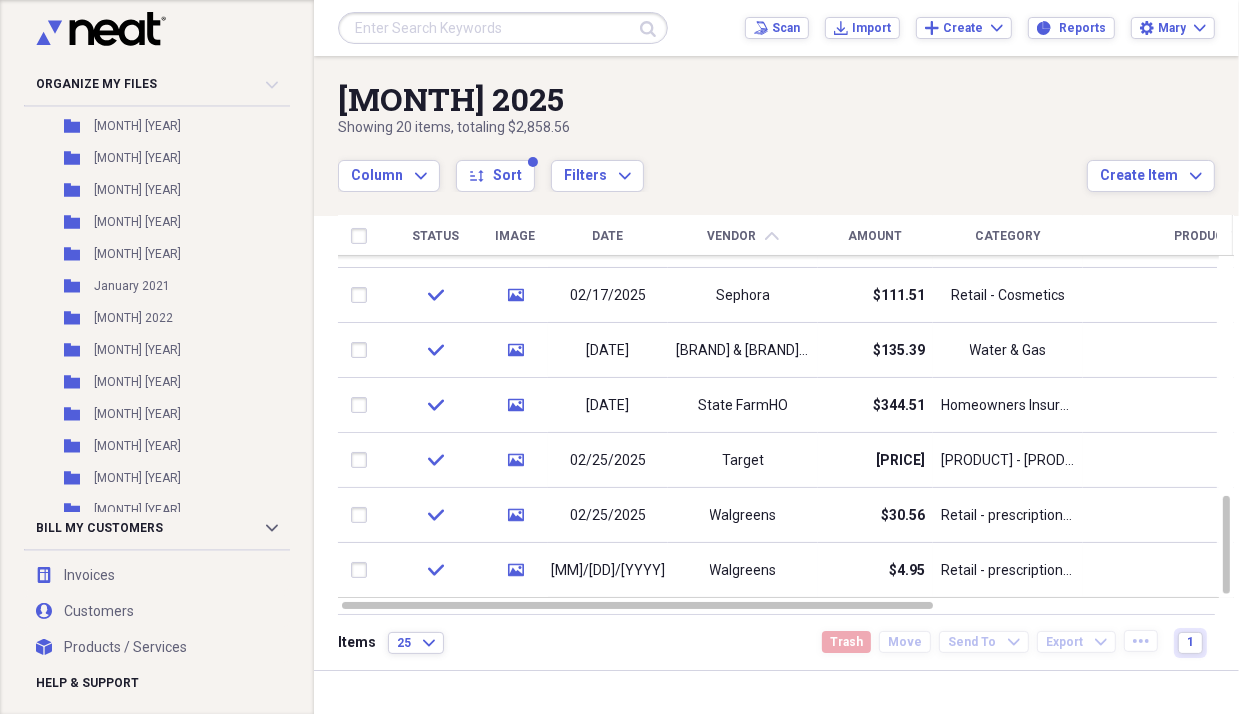 scroll, scrollTop: 1574, scrollLeft: 0, axis: vertical 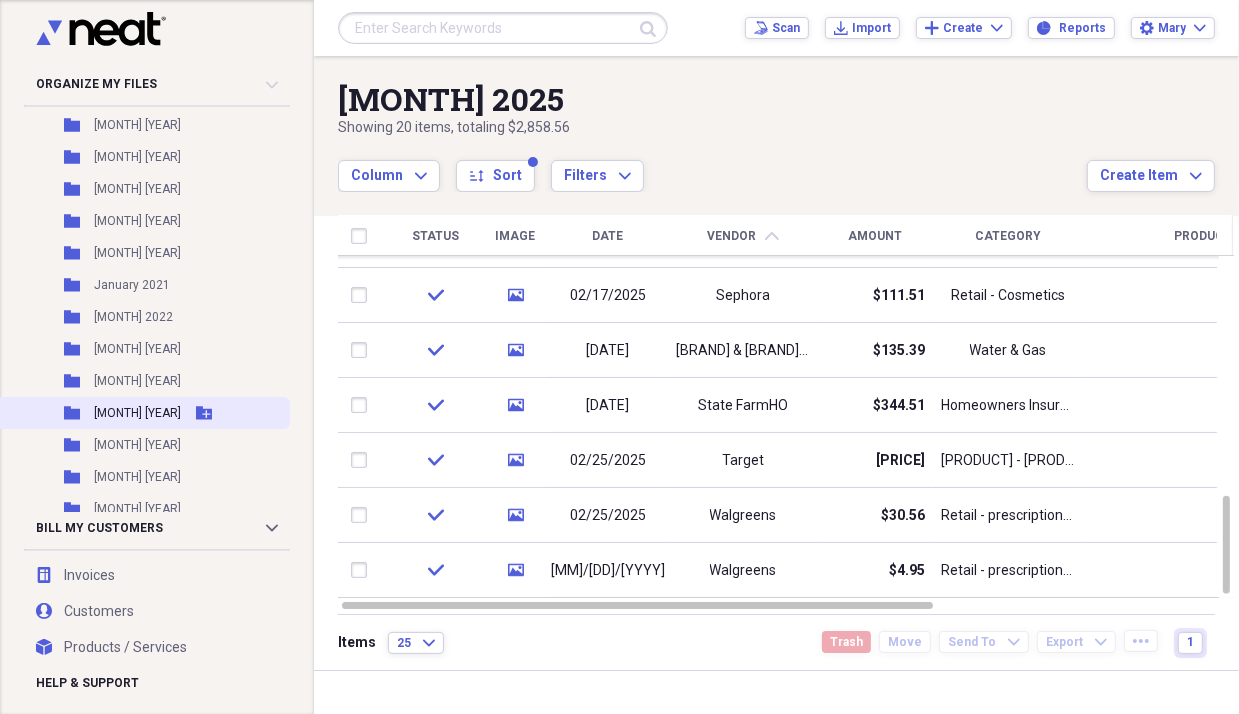 click on "Folder [MONTH] [YEAR] Add Folder" at bounding box center [143, 413] 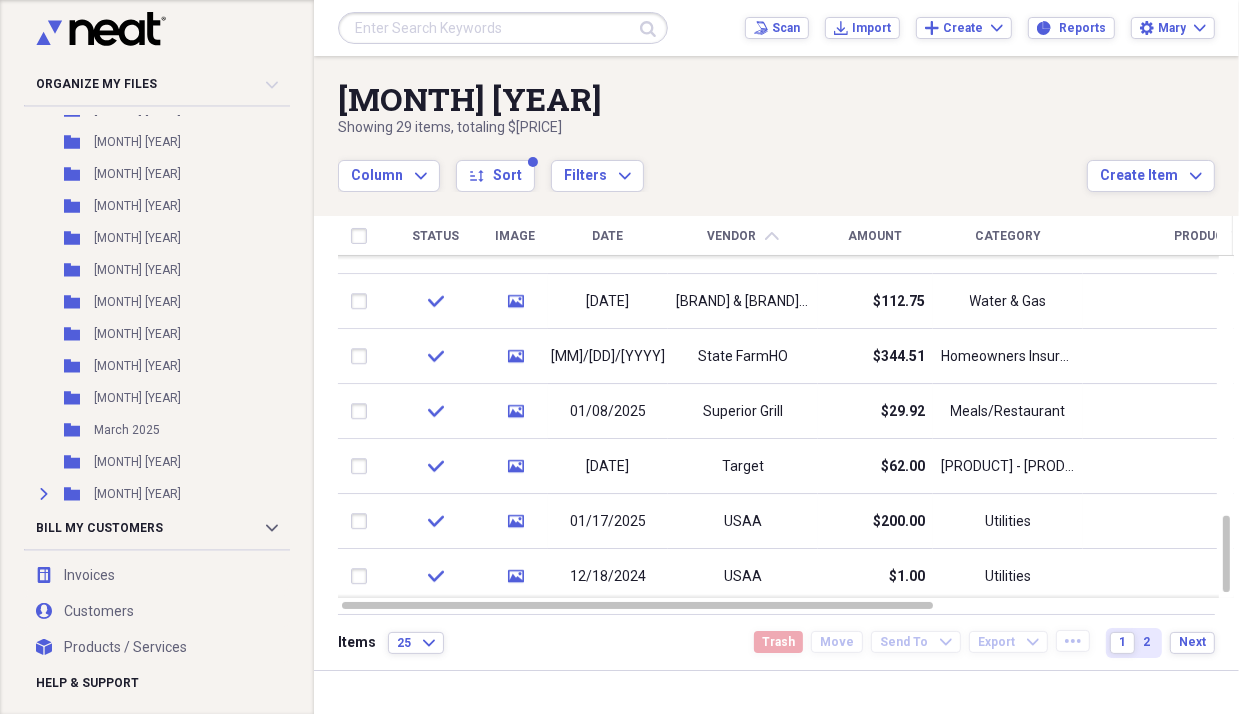 scroll, scrollTop: 2676, scrollLeft: 0, axis: vertical 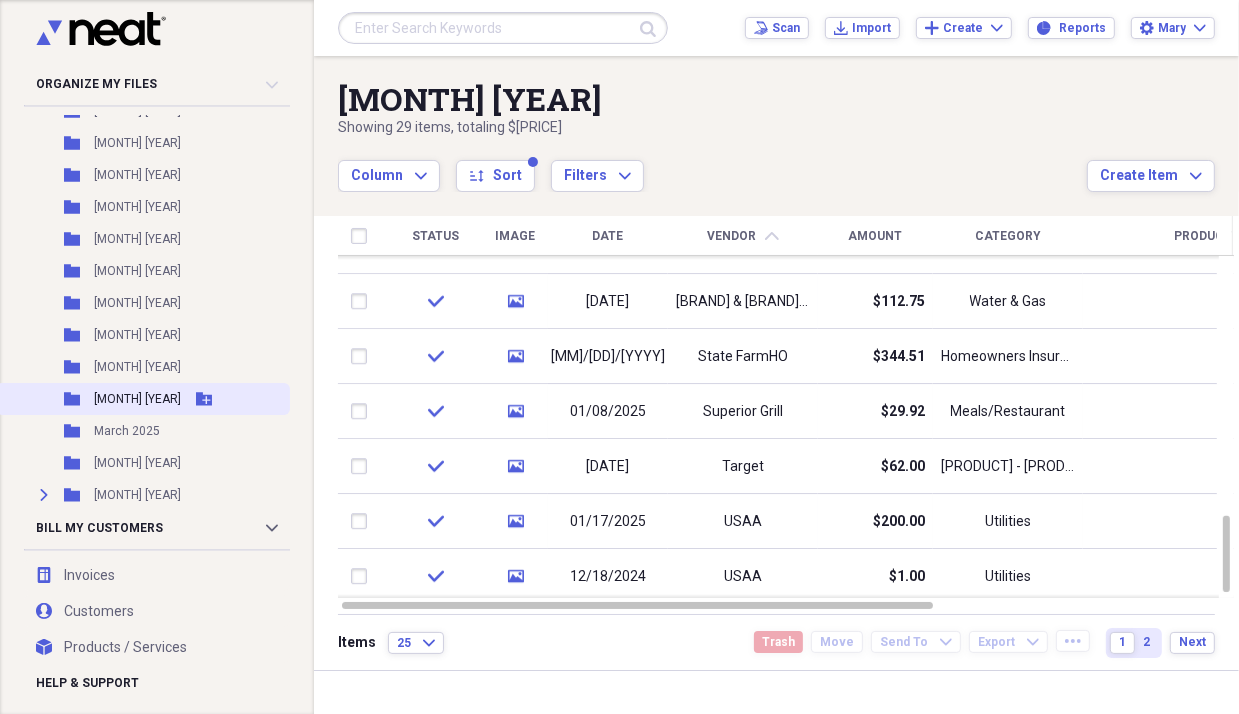 click on "[MONTH] [YEAR]" at bounding box center (137, 399) 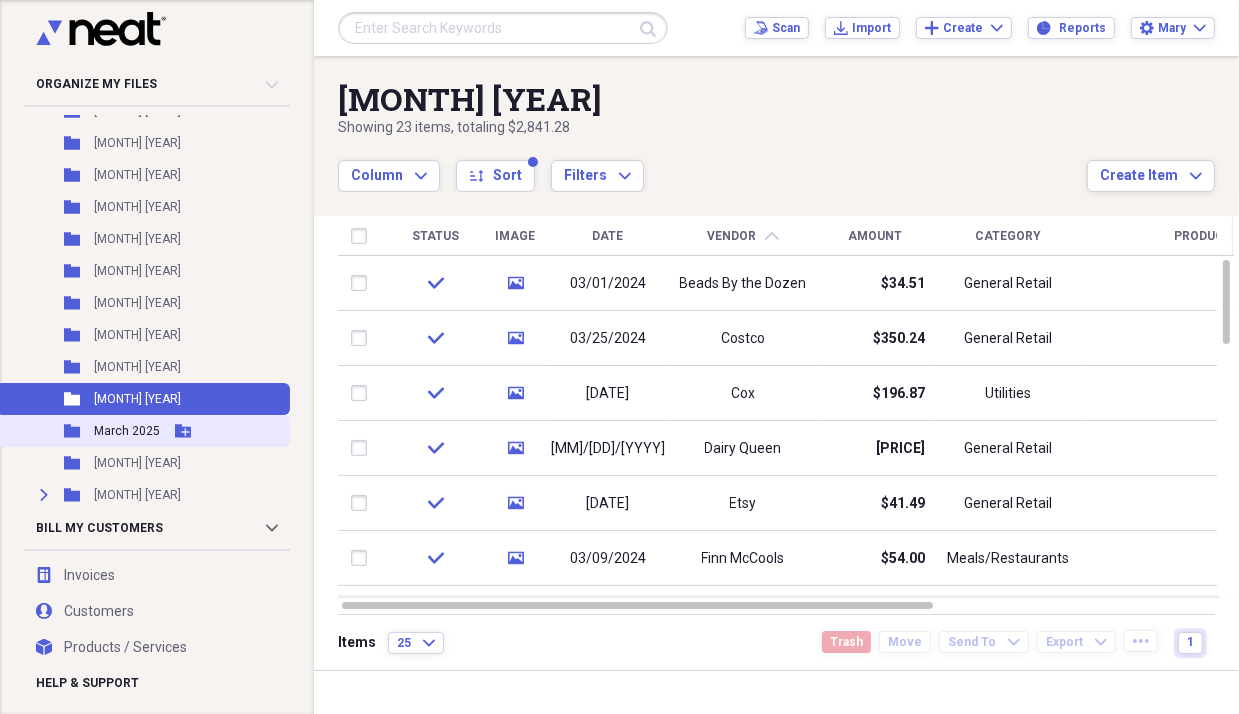 click on "March 2025" at bounding box center (127, 431) 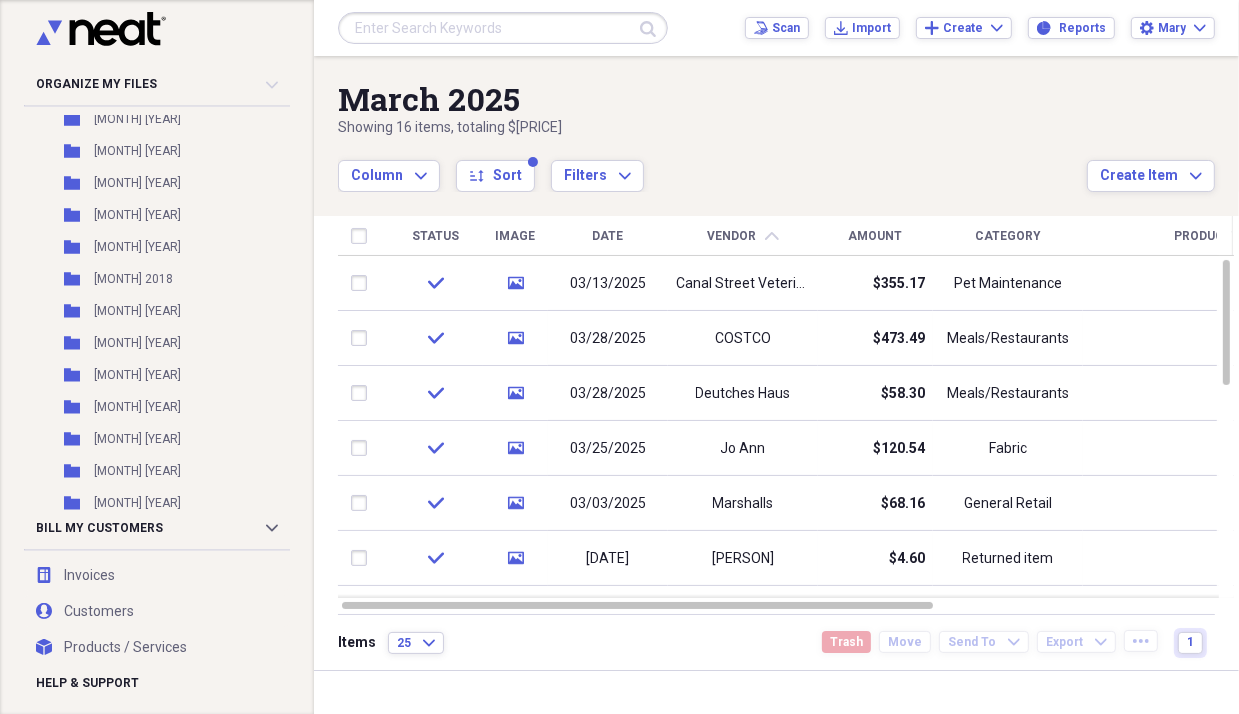 scroll, scrollTop: 0, scrollLeft: 0, axis: both 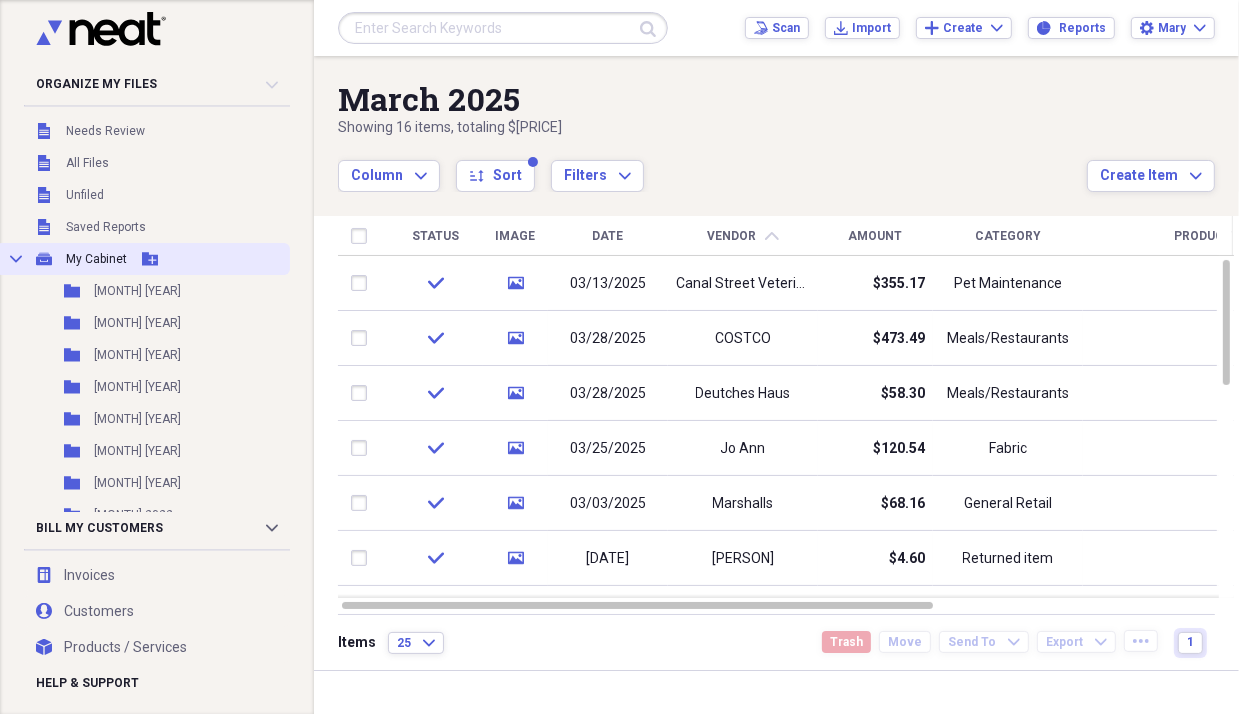 click on "Collapse" 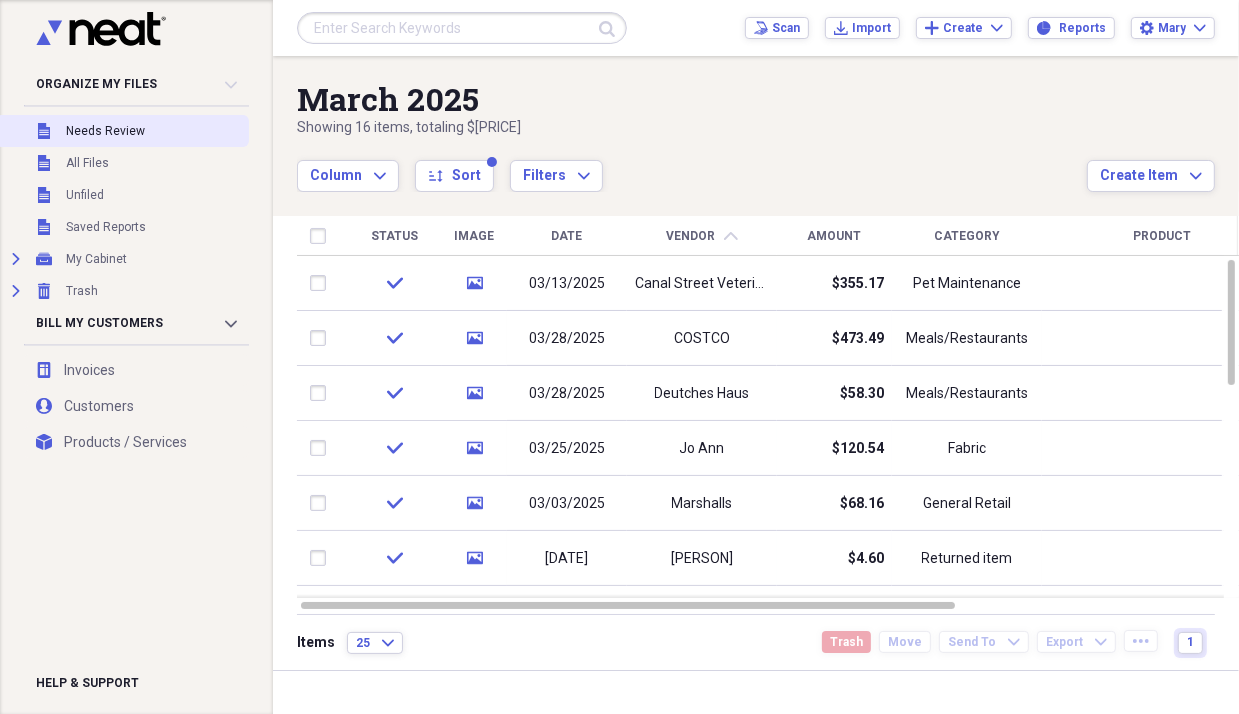 click on "Needs Review" at bounding box center [105, 131] 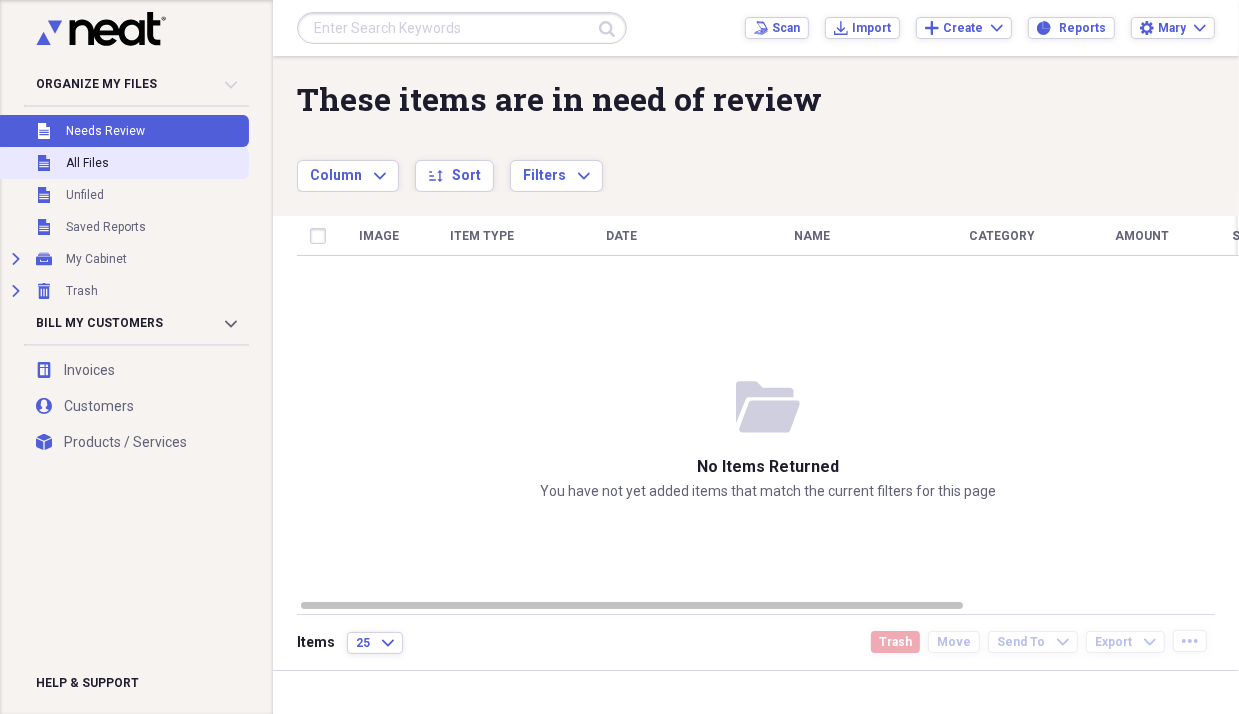 click on "All Files" at bounding box center (87, 163) 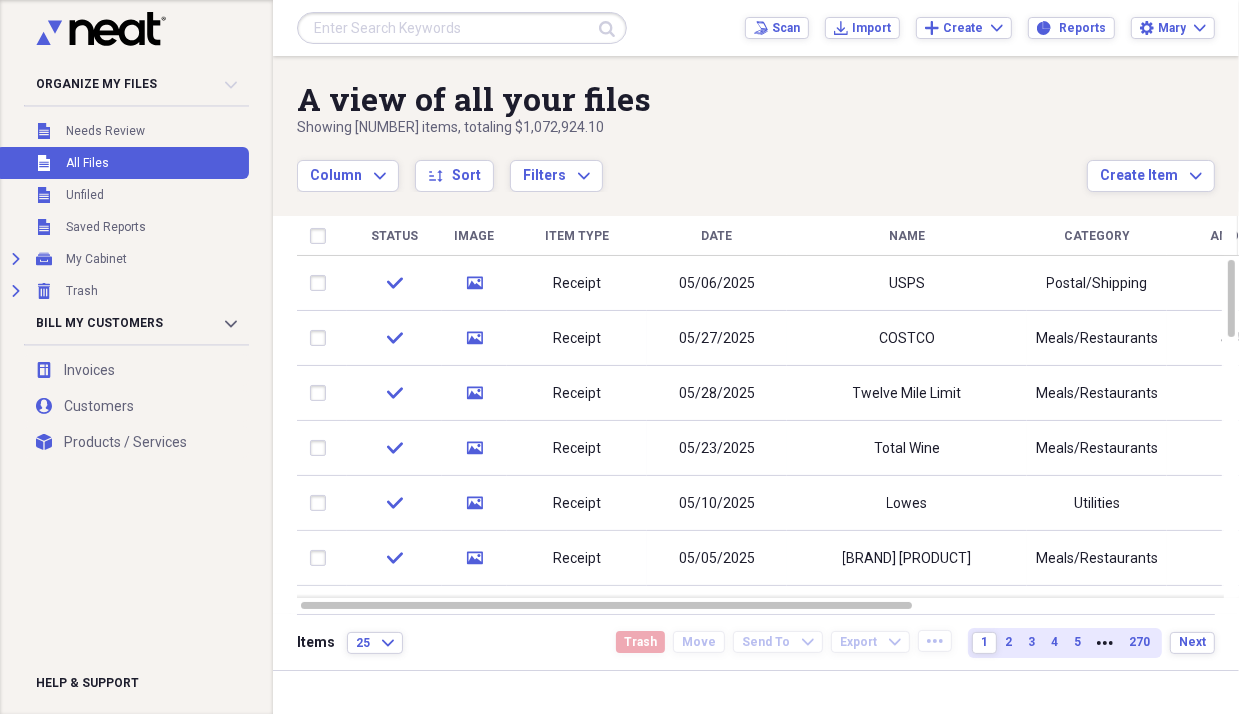 click on "Name" at bounding box center [907, 236] 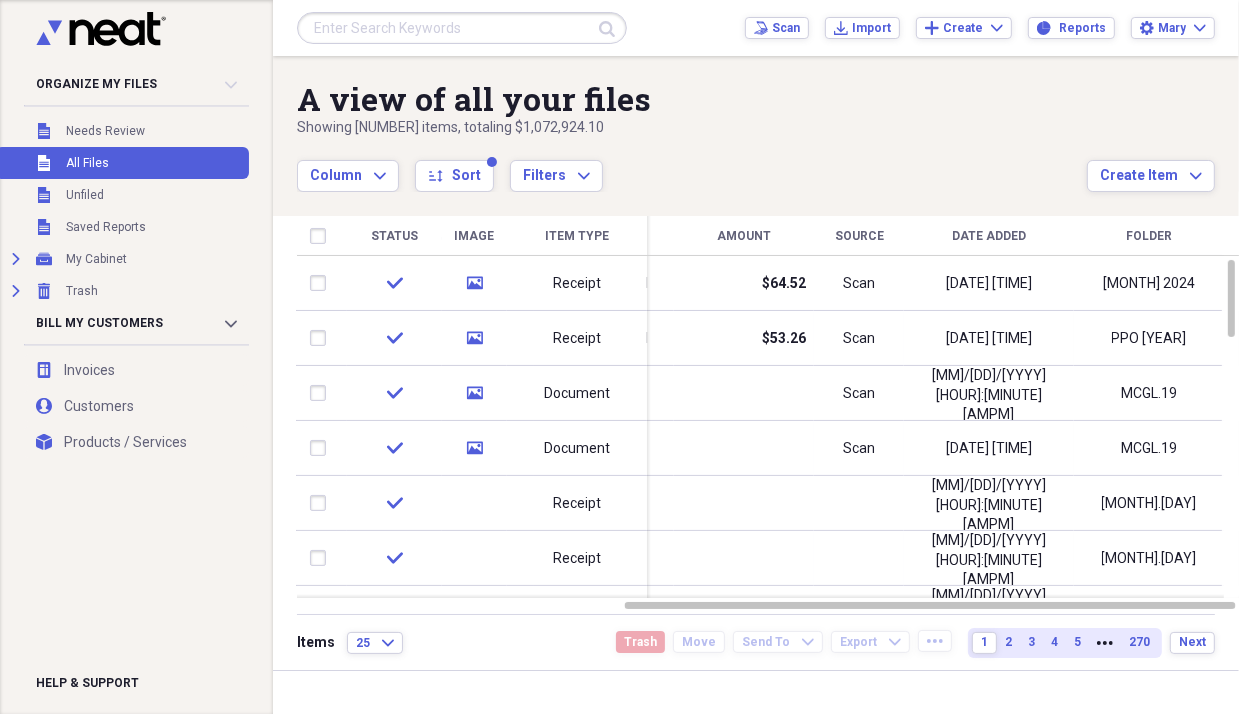 drag, startPoint x: 870, startPoint y: 606, endPoint x: 456, endPoint y: 593, distance: 414.20407 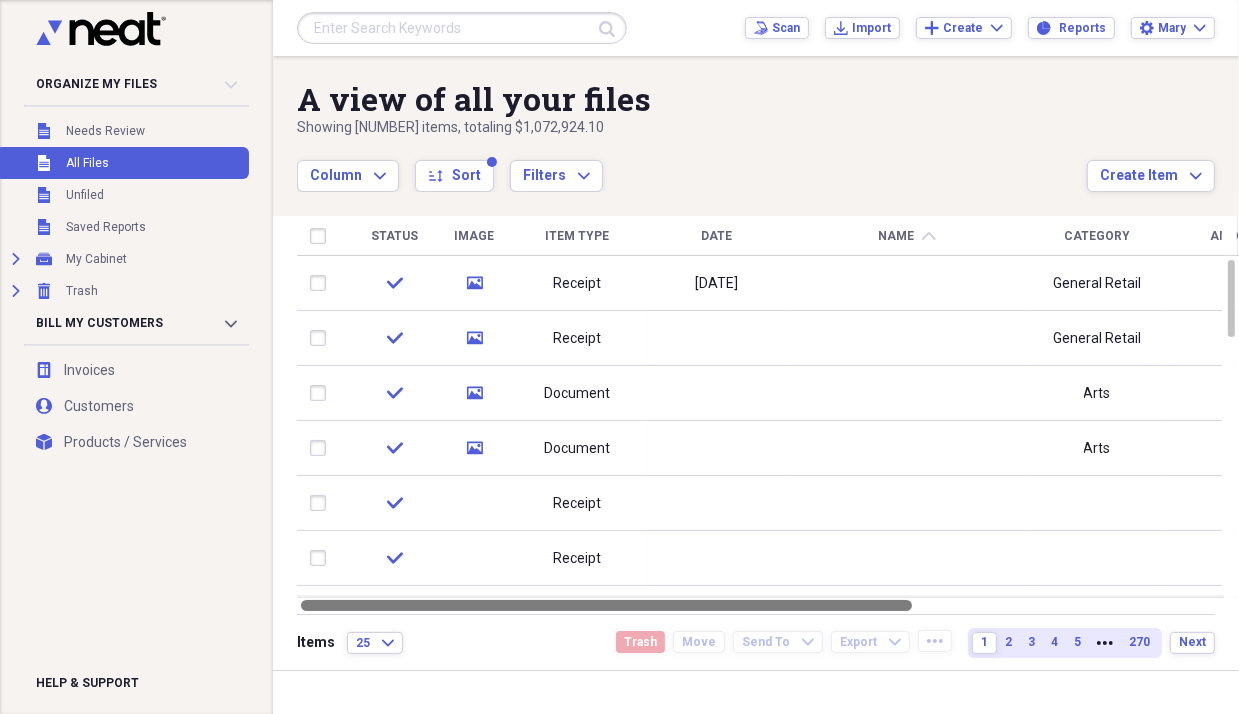 drag, startPoint x: 646, startPoint y: 600, endPoint x: 259, endPoint y: 594, distance: 387.0465 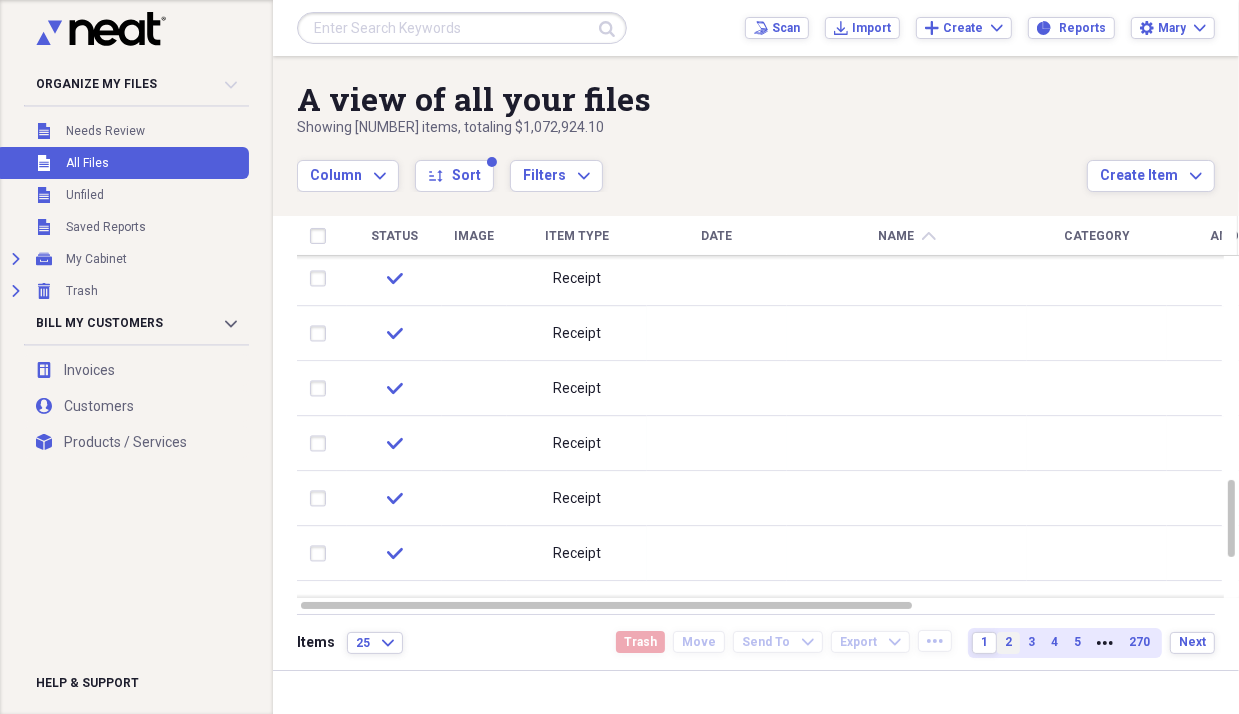 click on "2" at bounding box center (1008, 642) 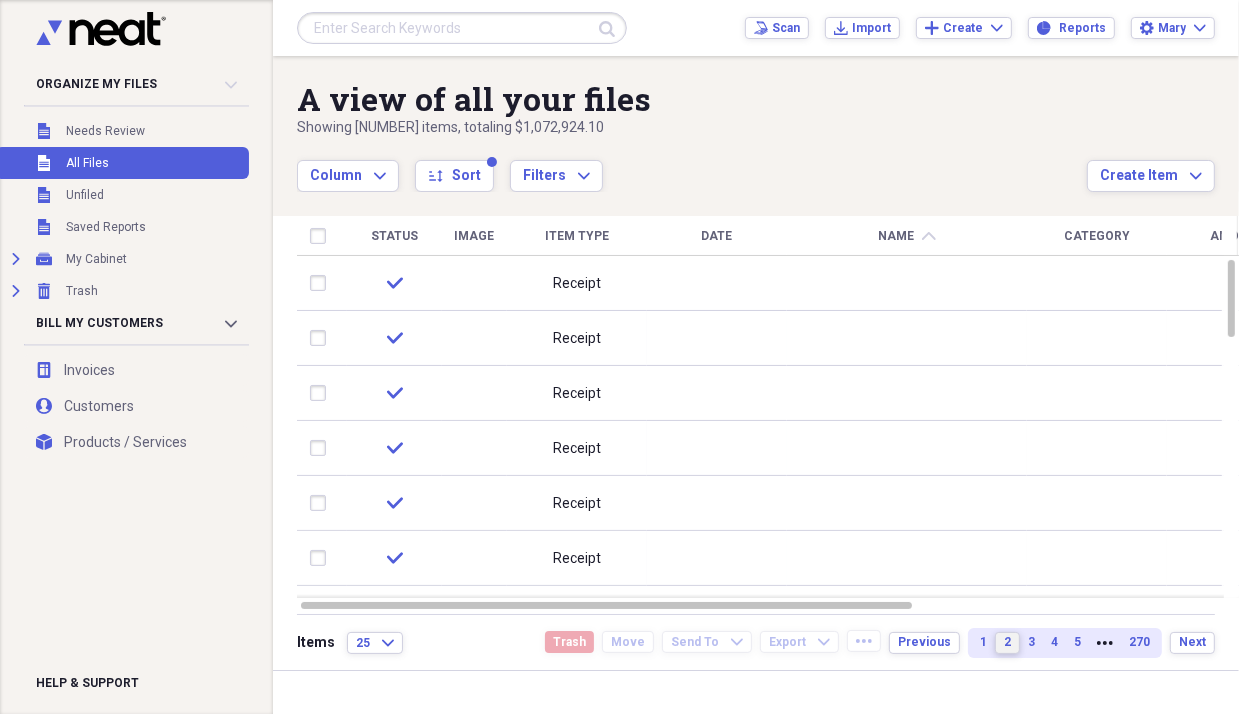 click on "2" at bounding box center (1007, 642) 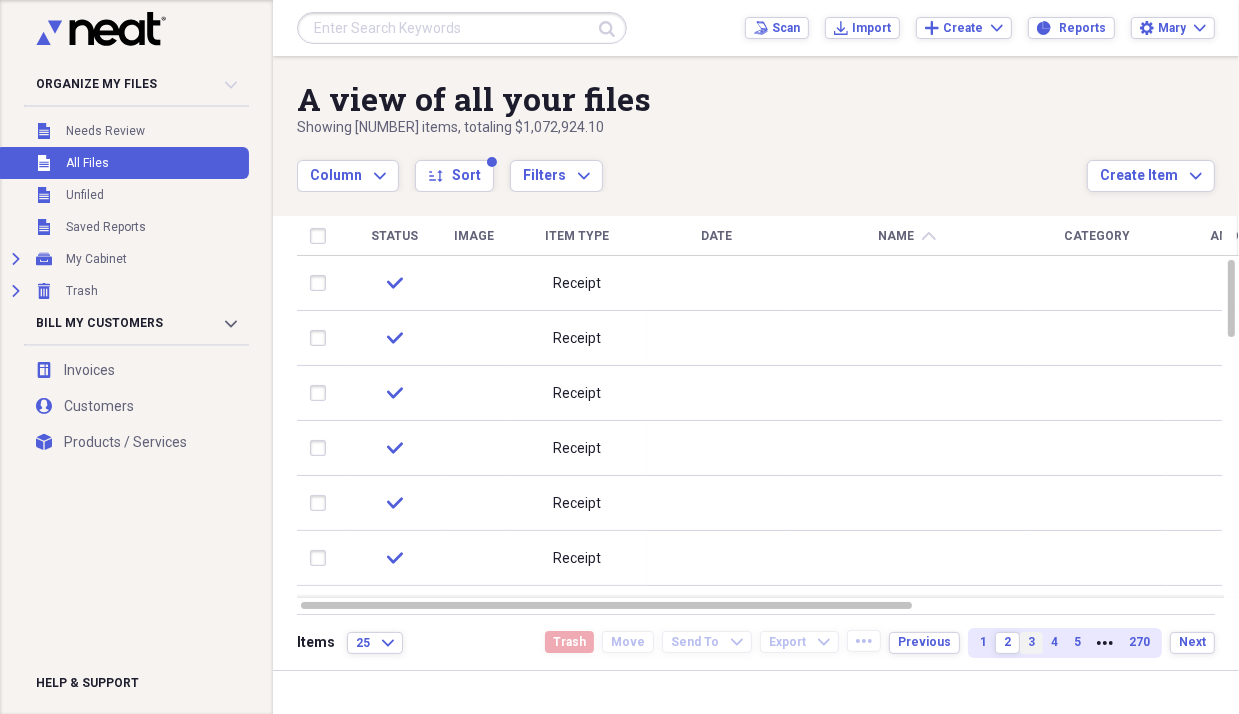 click on "3" at bounding box center [1031, 642] 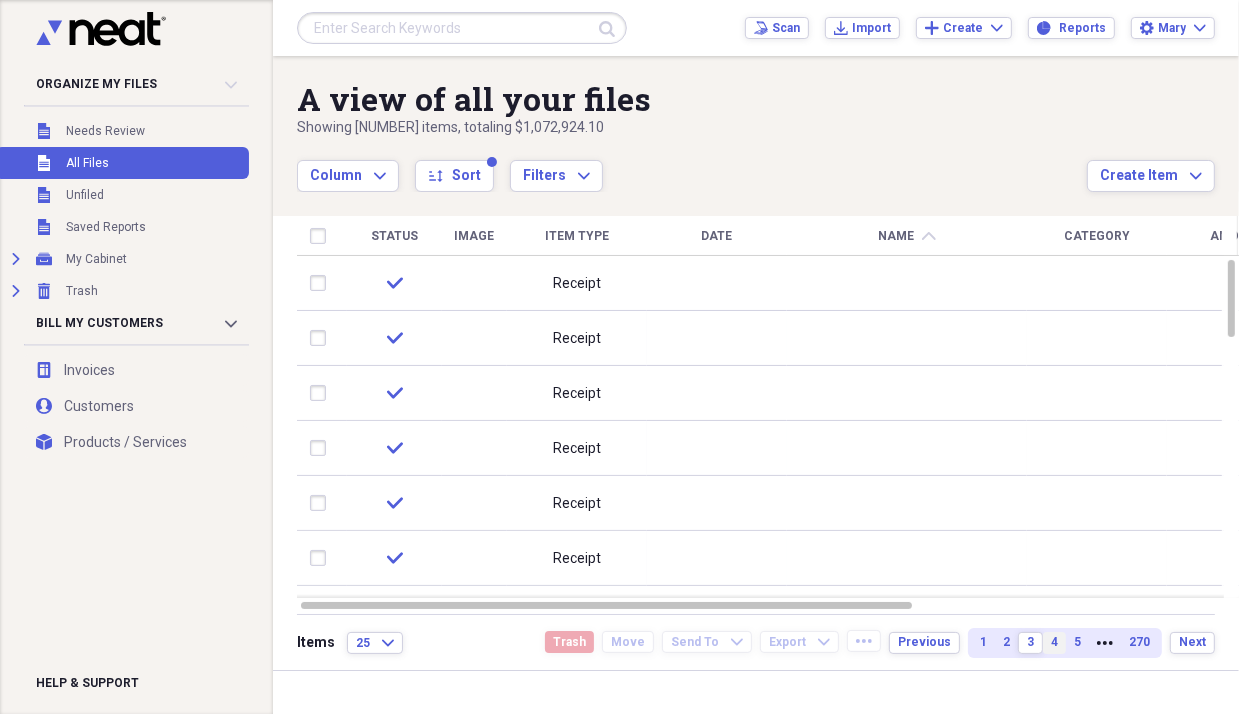 click on "4" at bounding box center [1054, 643] 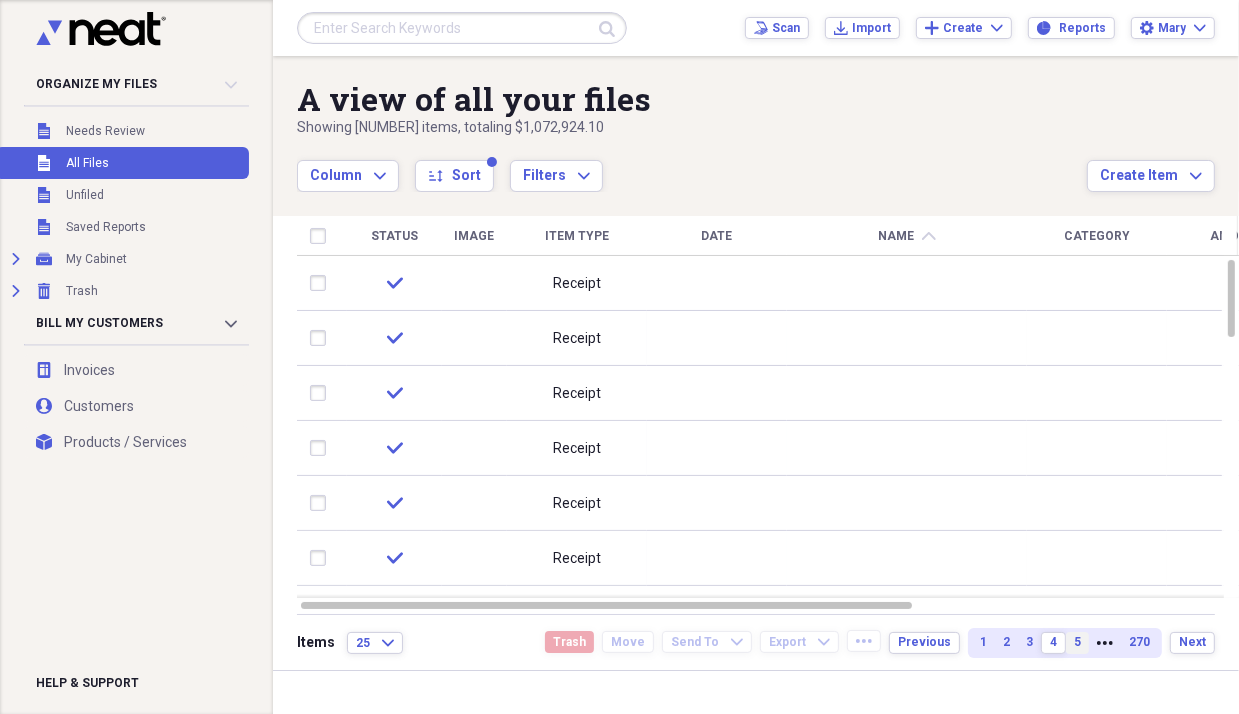 click on "5" at bounding box center [1077, 643] 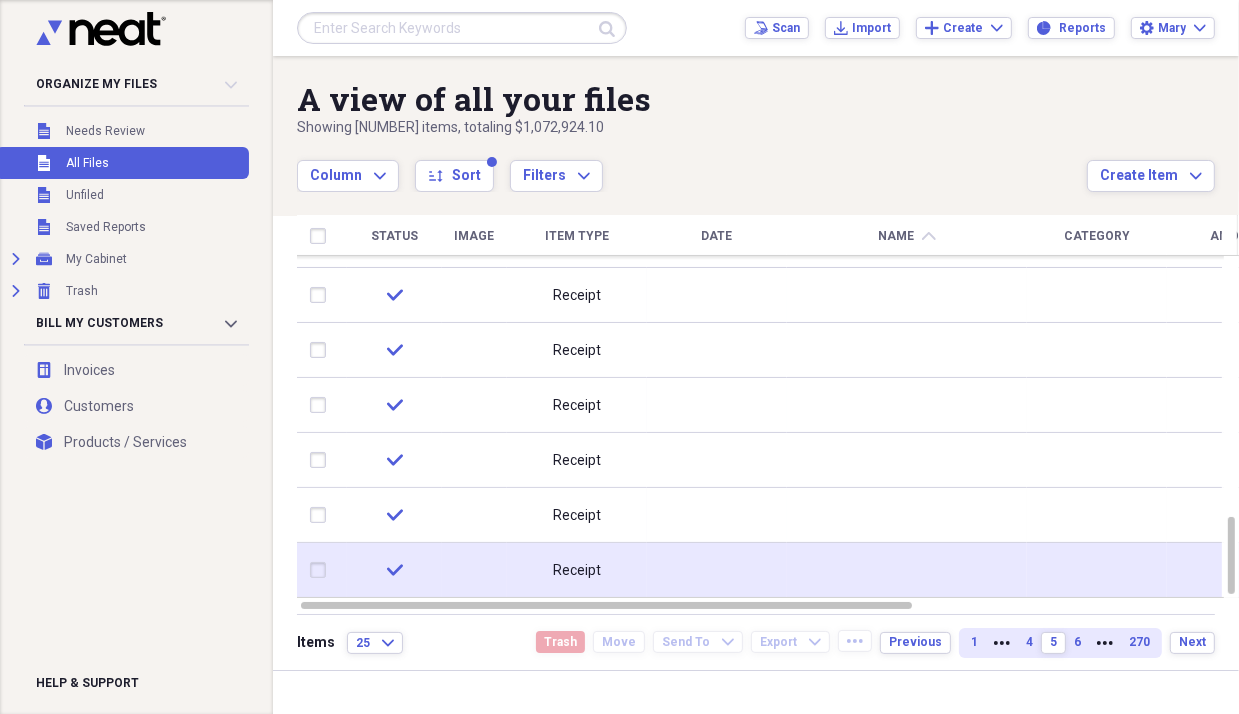 click on "Receipt" at bounding box center [577, 571] 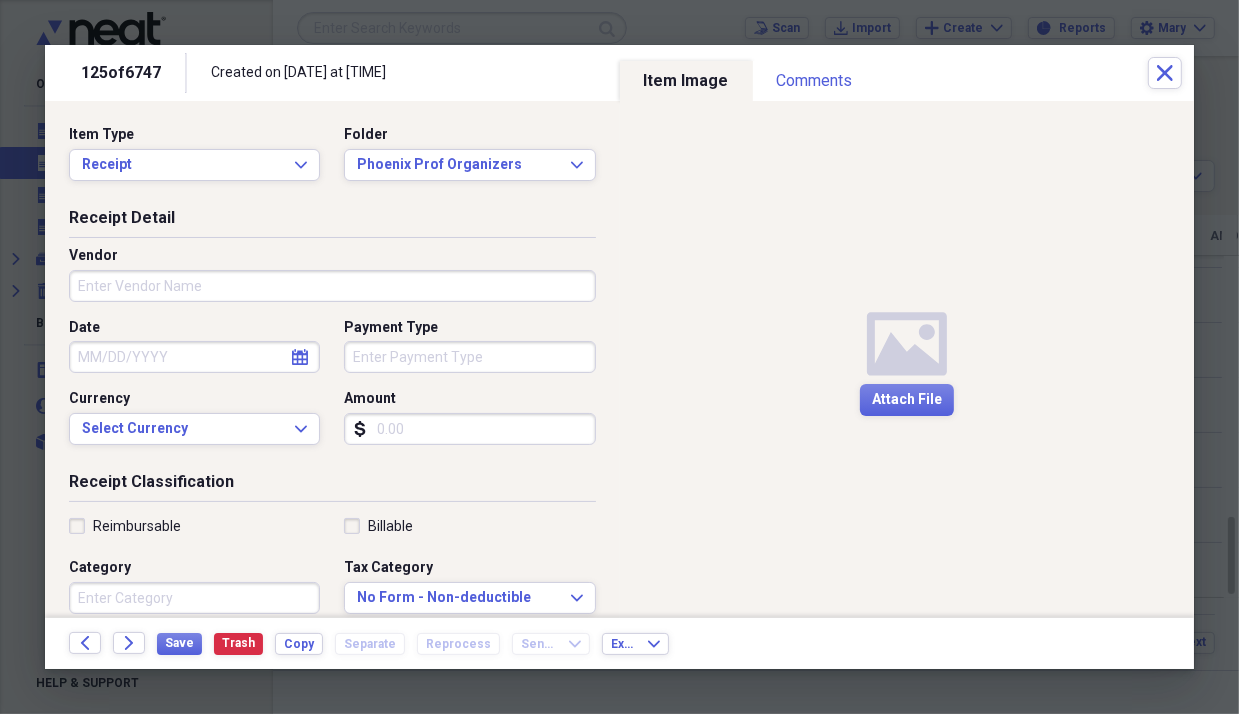 click 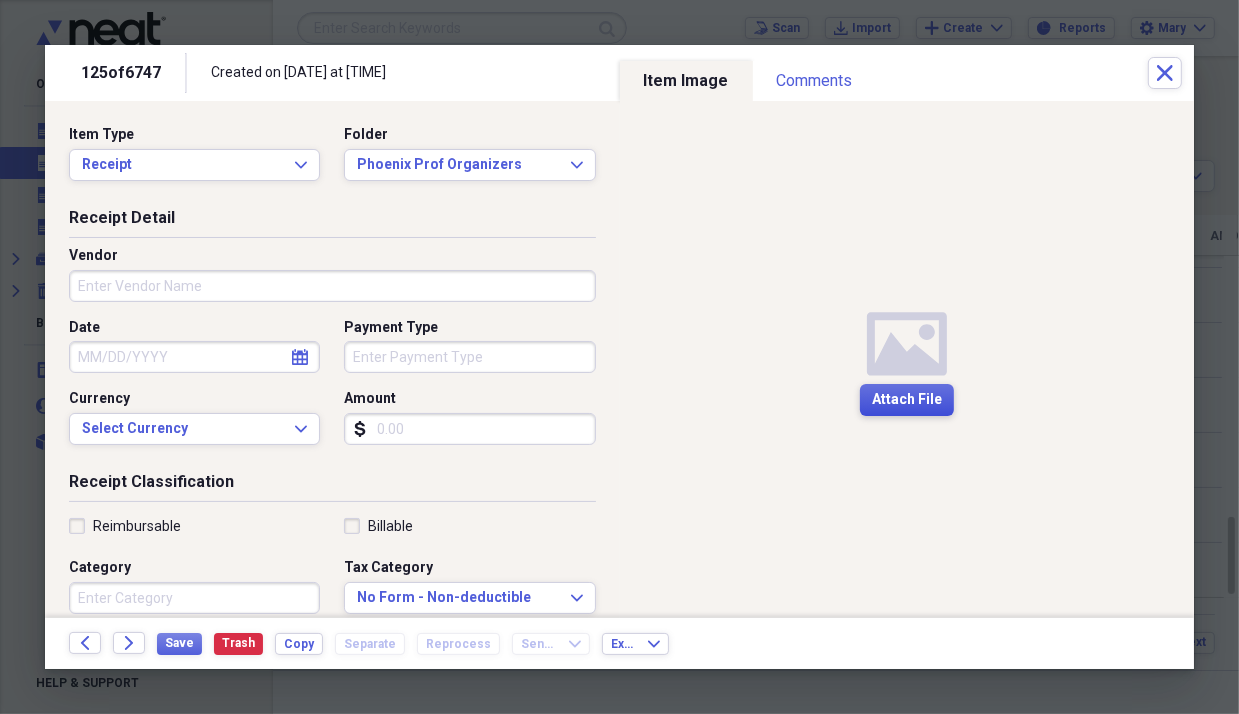 click on "Attach File" at bounding box center (907, 400) 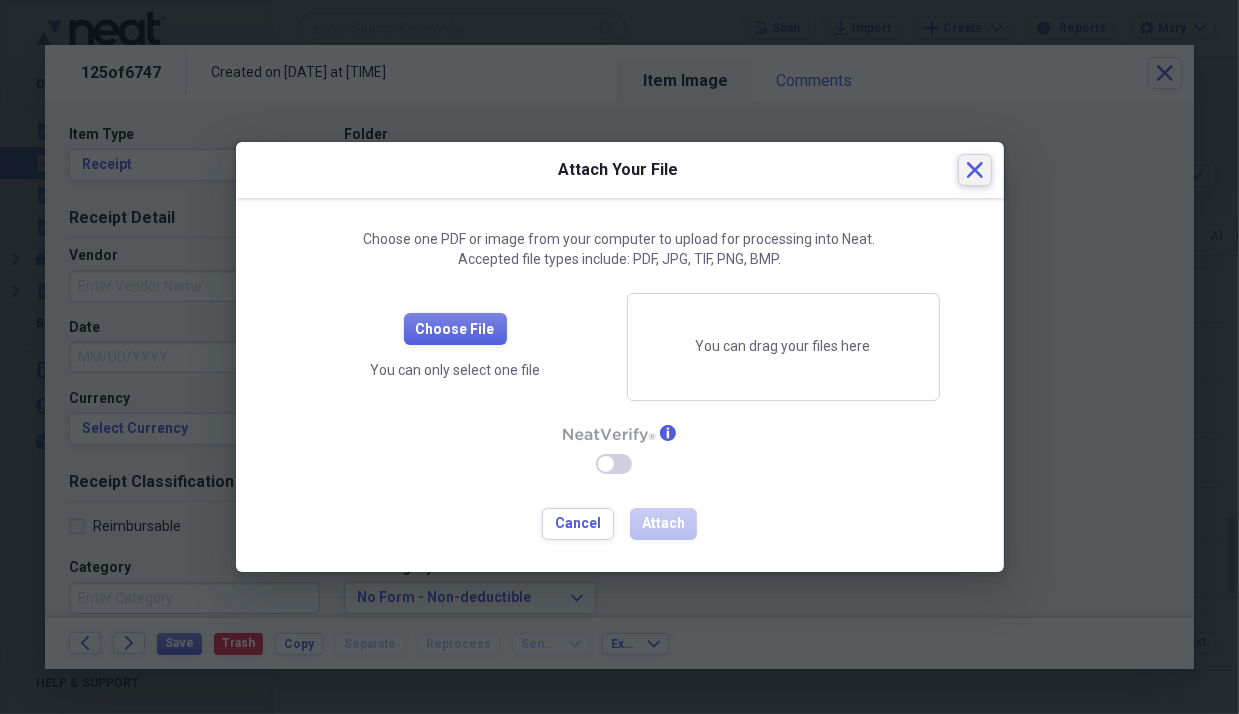 click on "Close" 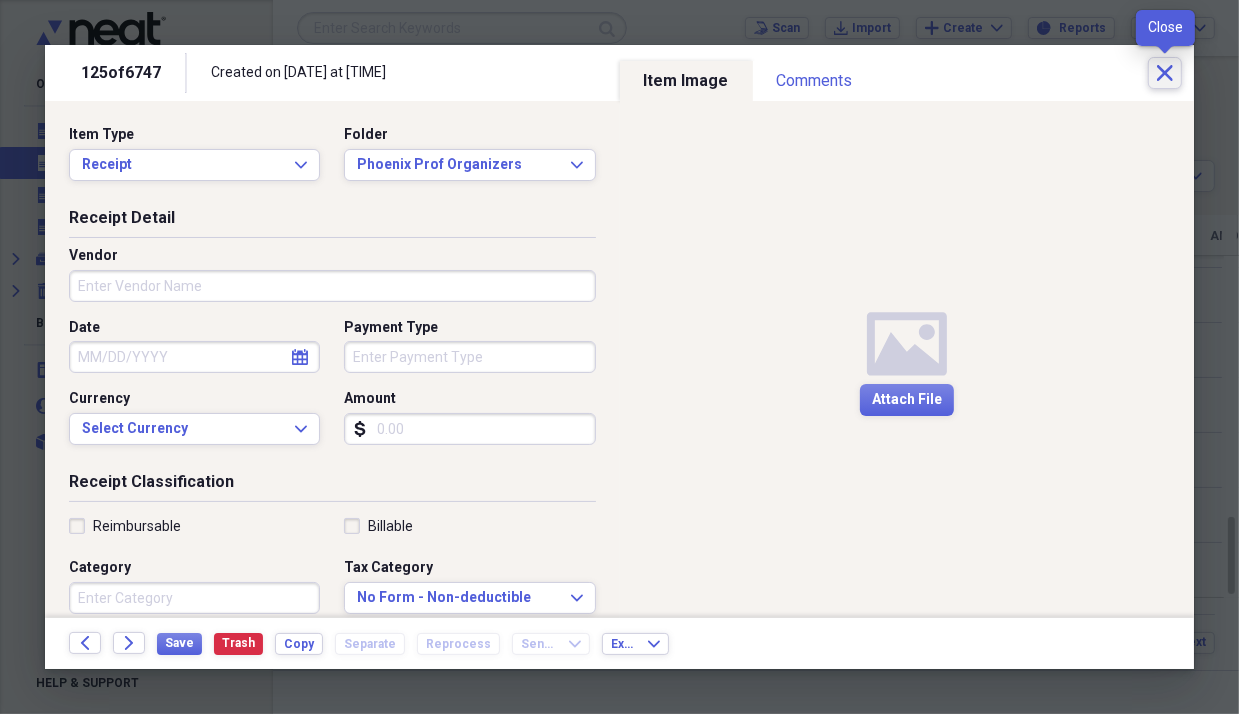 click 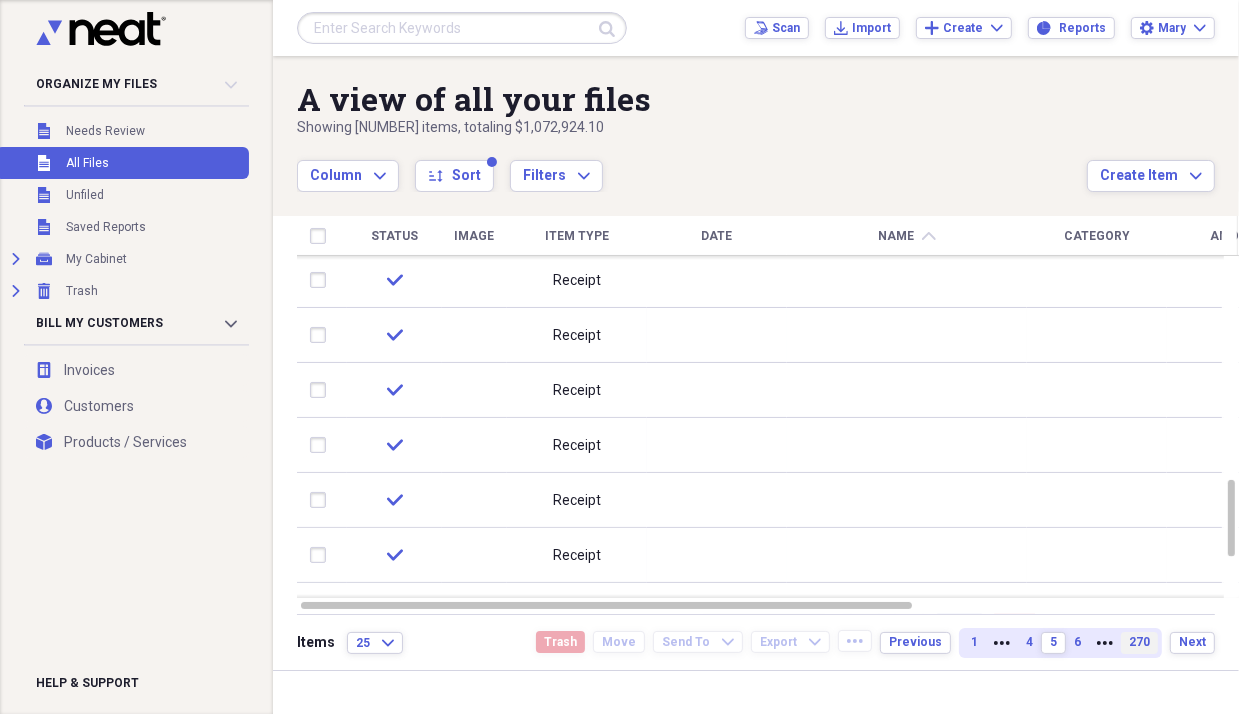 click on "270" at bounding box center (1139, 642) 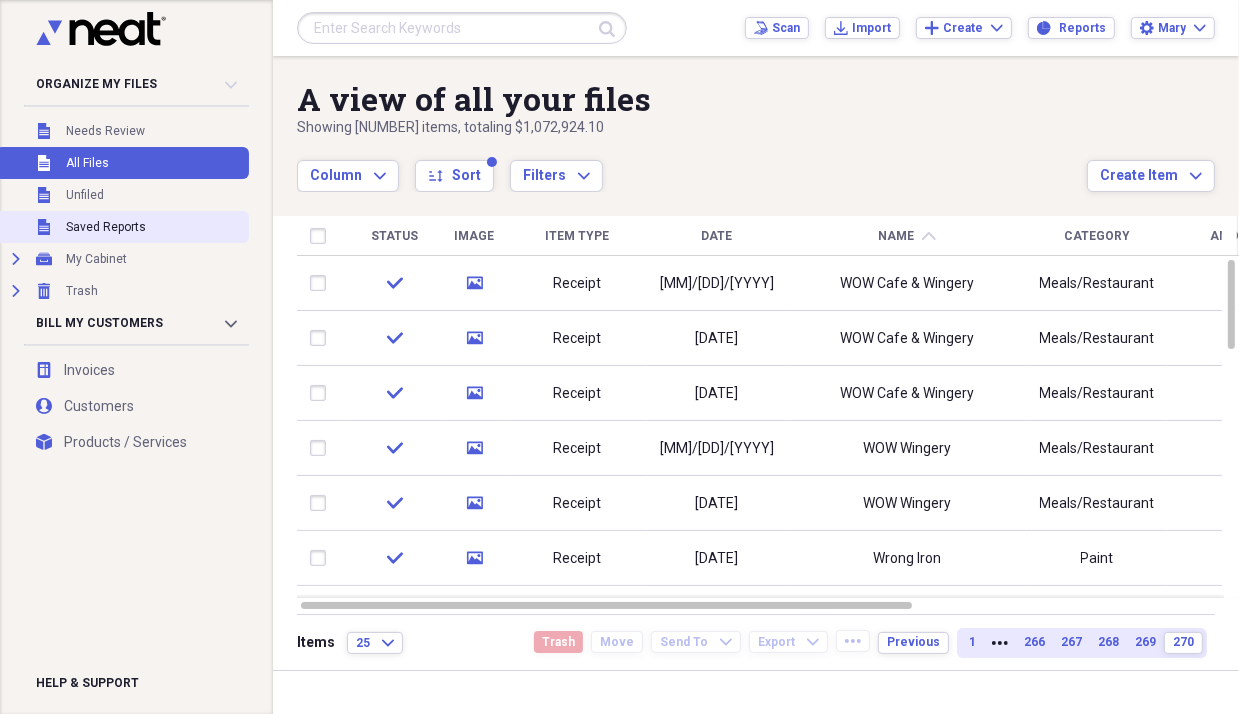 click on "Unfiled Saved Reports" at bounding box center (122, 227) 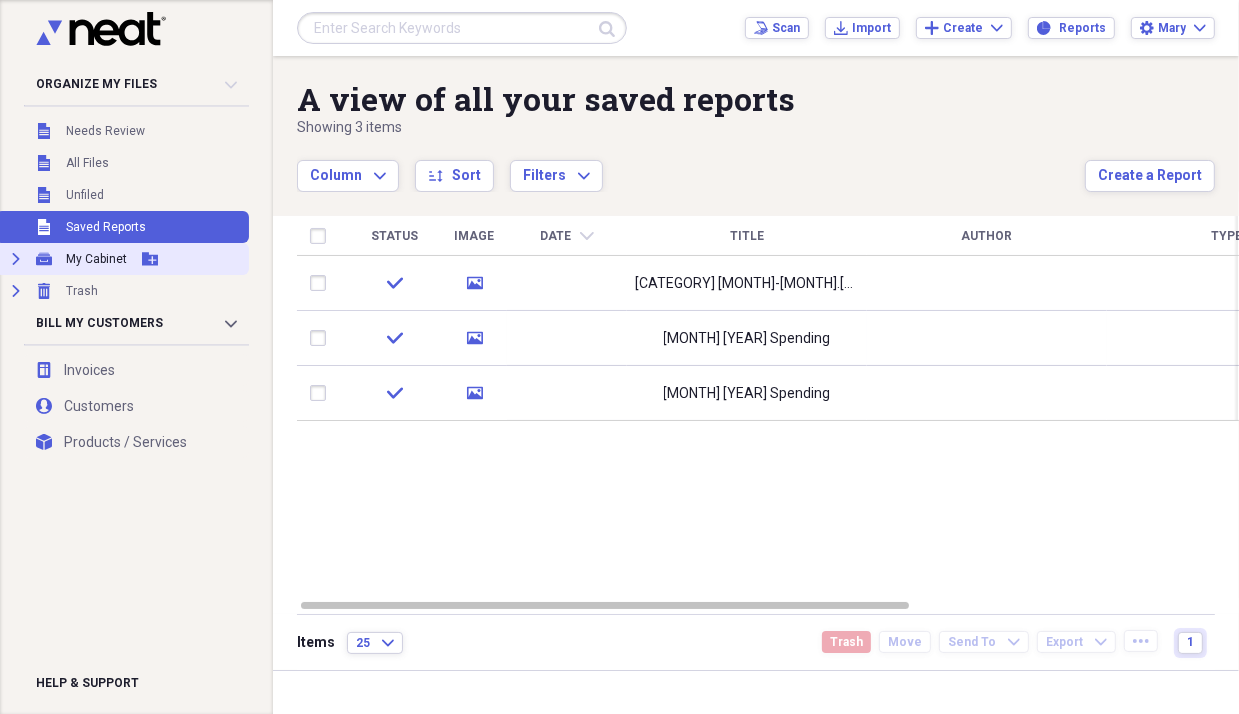 click on "Expand" 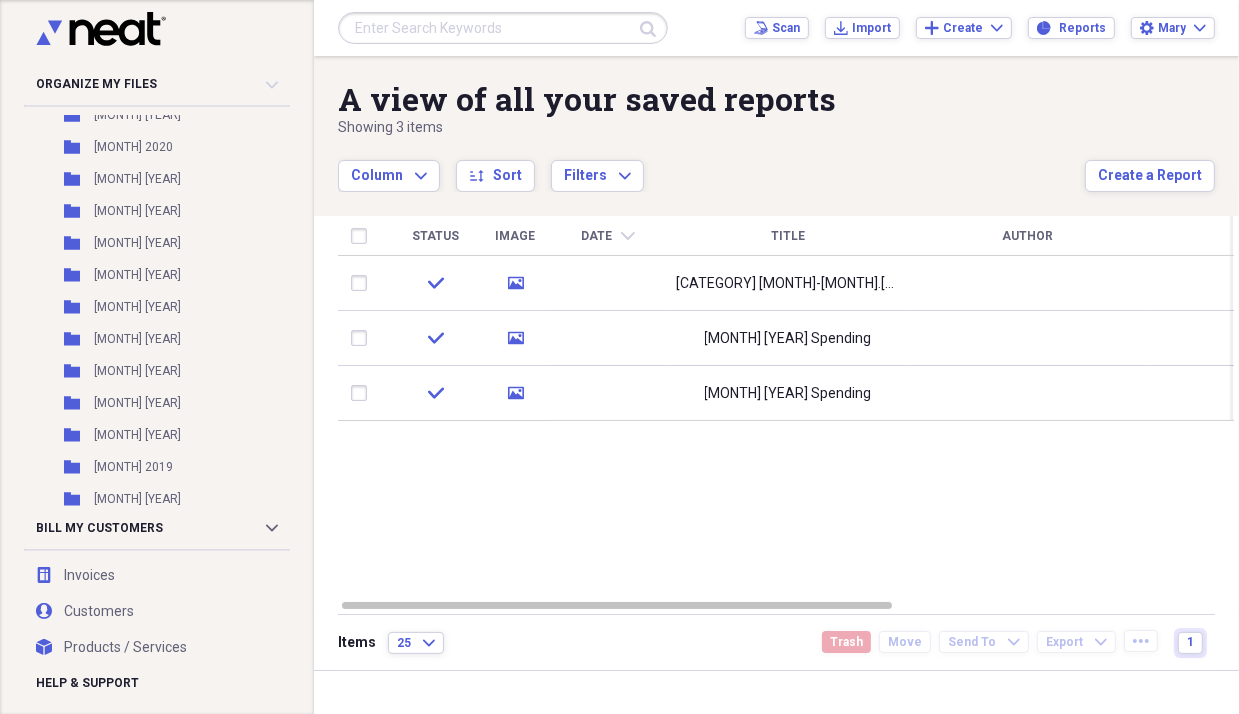 scroll, scrollTop: 2064, scrollLeft: 0, axis: vertical 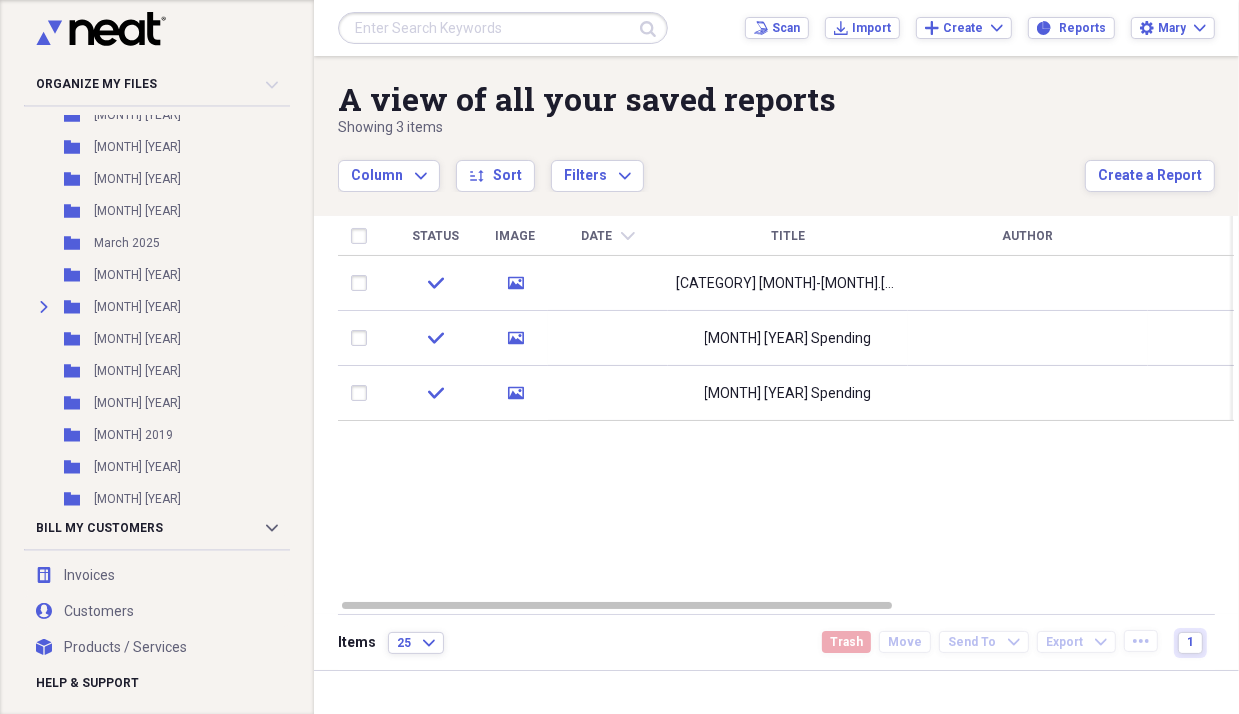 click on "Status Image Date chevron-down Title Author Type Category Source Folder check media MCNO DOM Spending.[MONTH]-[MONTH].[YEAR] Entertainment MCNO DOM [YEAR] check media [MONTH] [YEAR] Spending Sports [MONTH] [YEAR] check media [MONTH] [YEAR] Spending Sports [MONTH] [YEAR]" at bounding box center (786, 407) 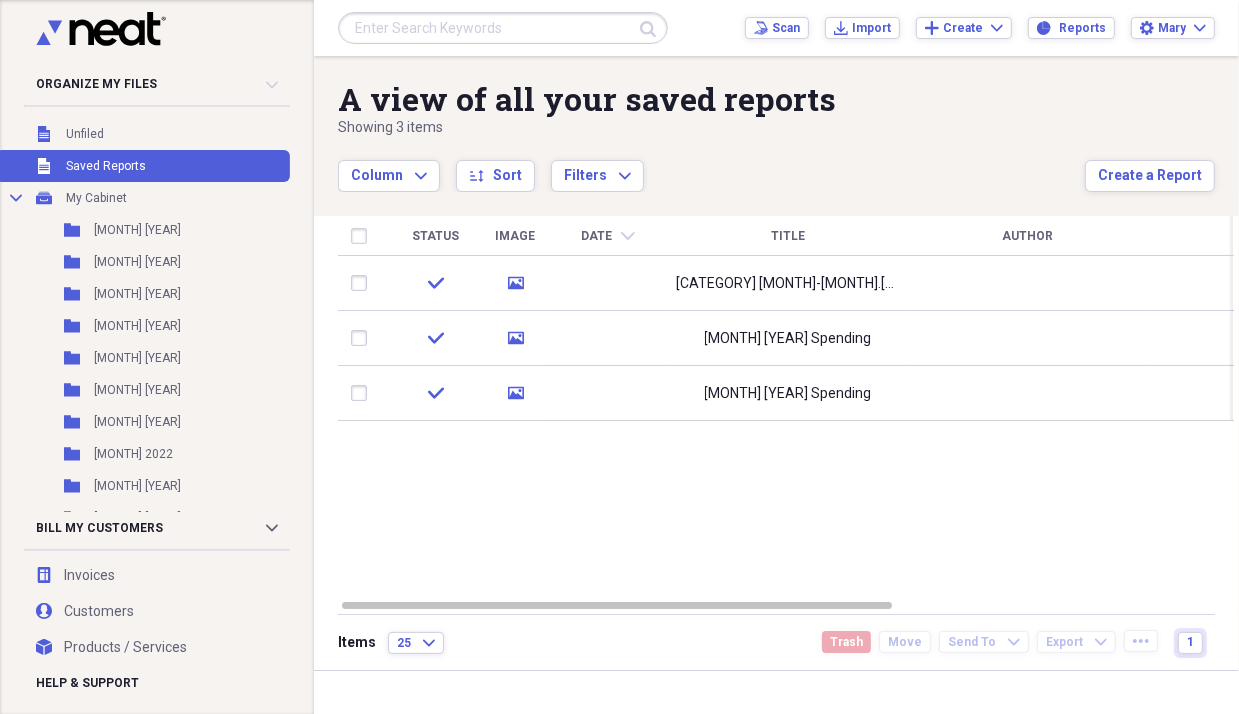scroll, scrollTop: 0, scrollLeft: 0, axis: both 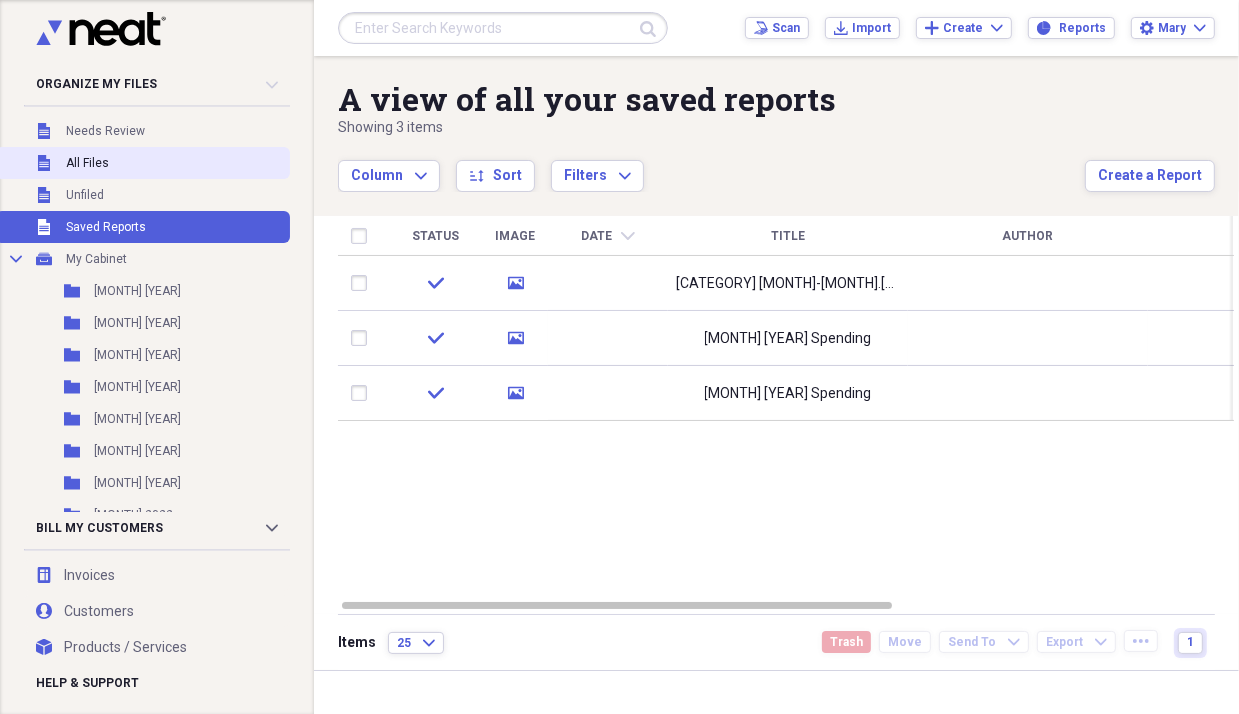 click on "All Files" at bounding box center (87, 163) 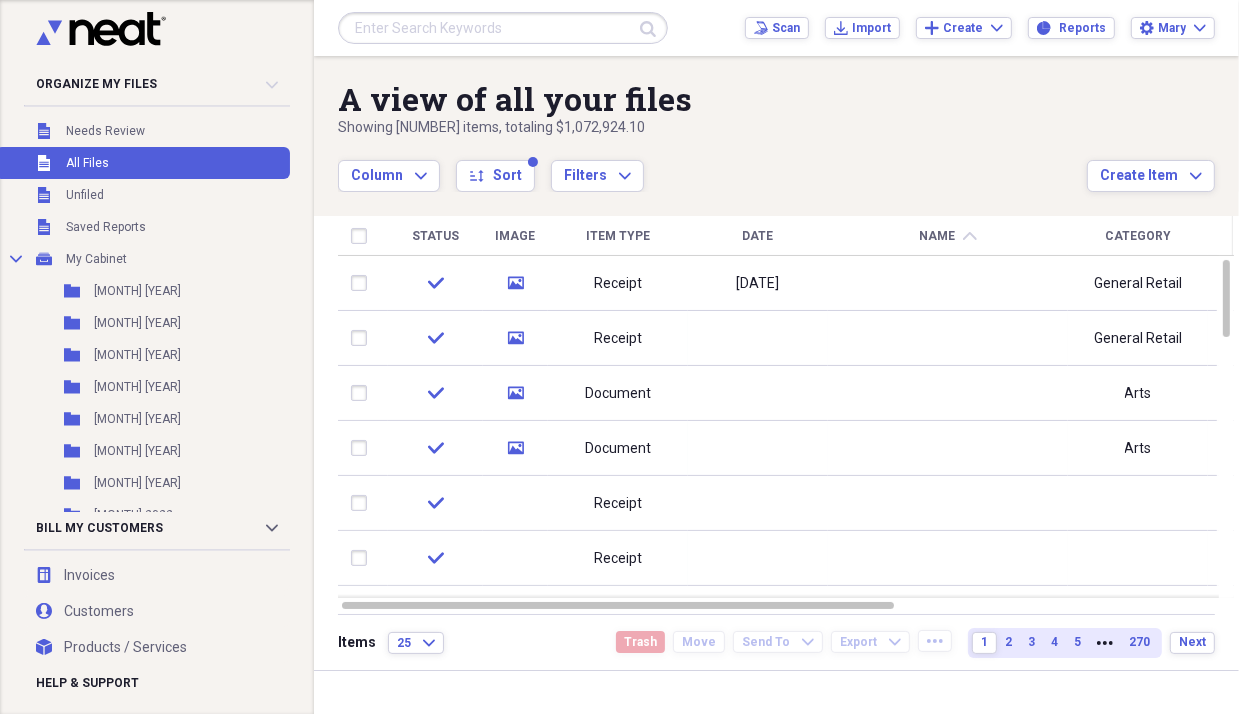 click at bounding box center (503, 28) 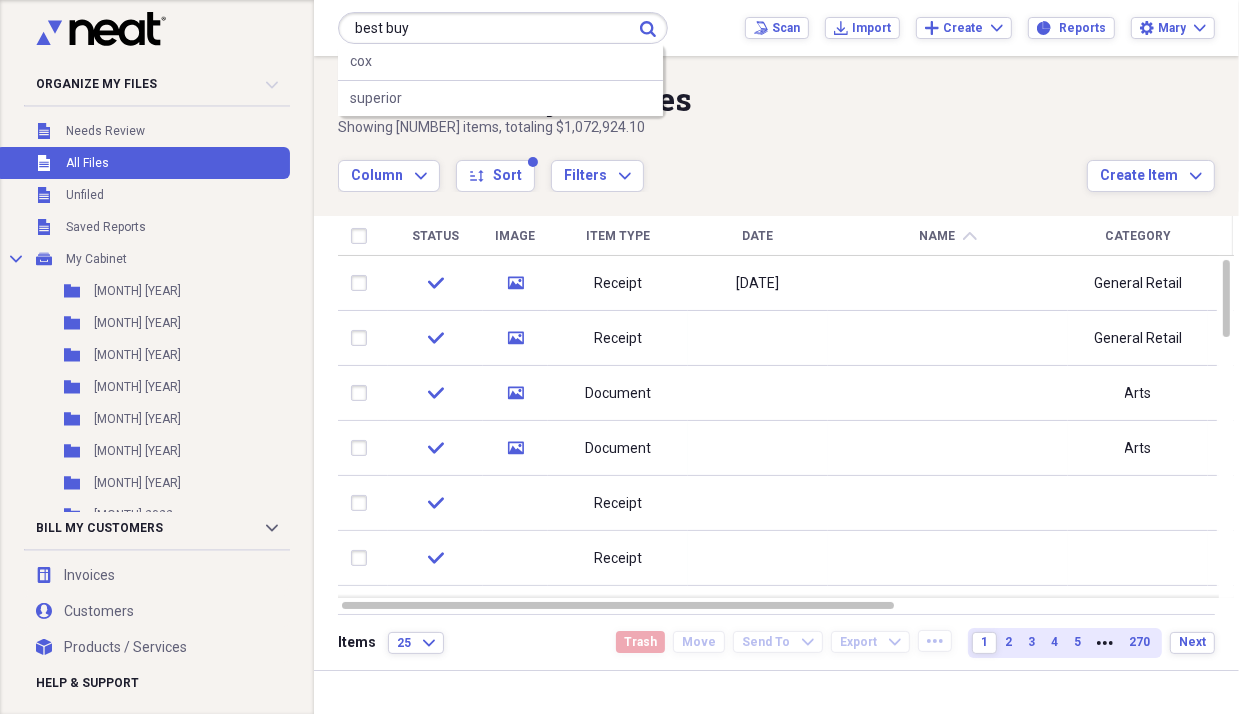 type on "best buy" 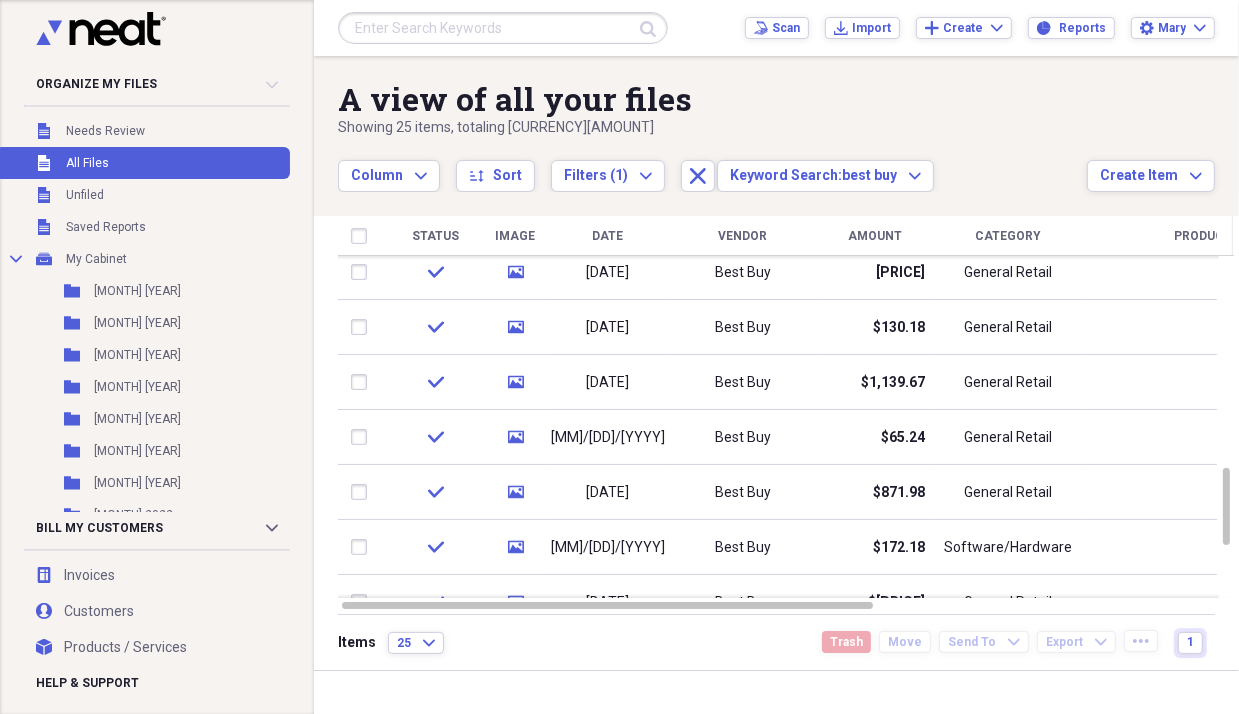 click on "Date" at bounding box center (608, 236) 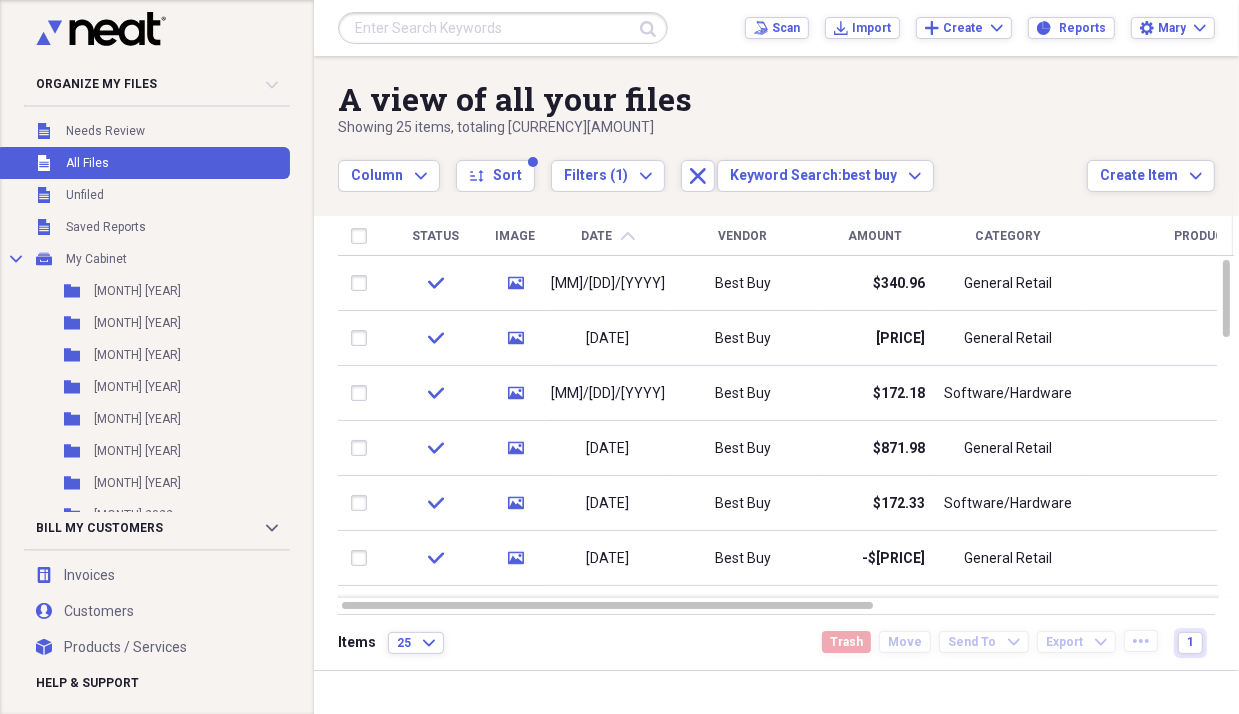 click on "Date chevron-up" at bounding box center (608, 236) 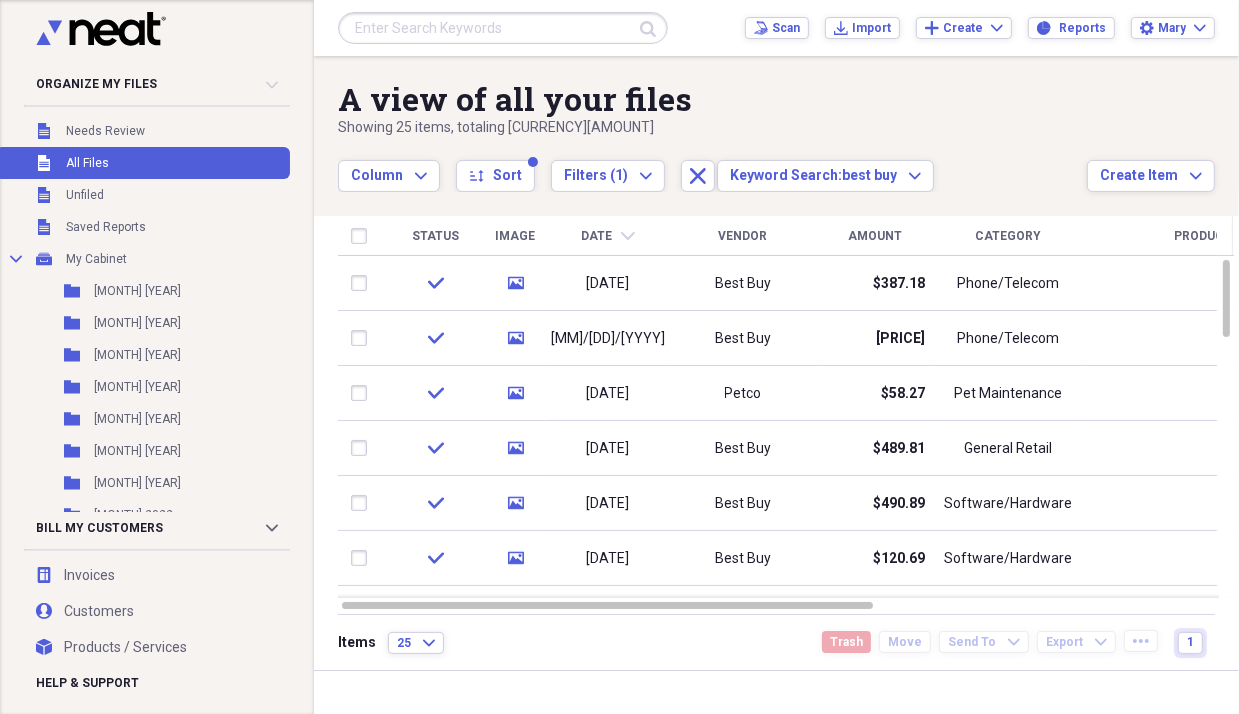 click at bounding box center (503, 28) 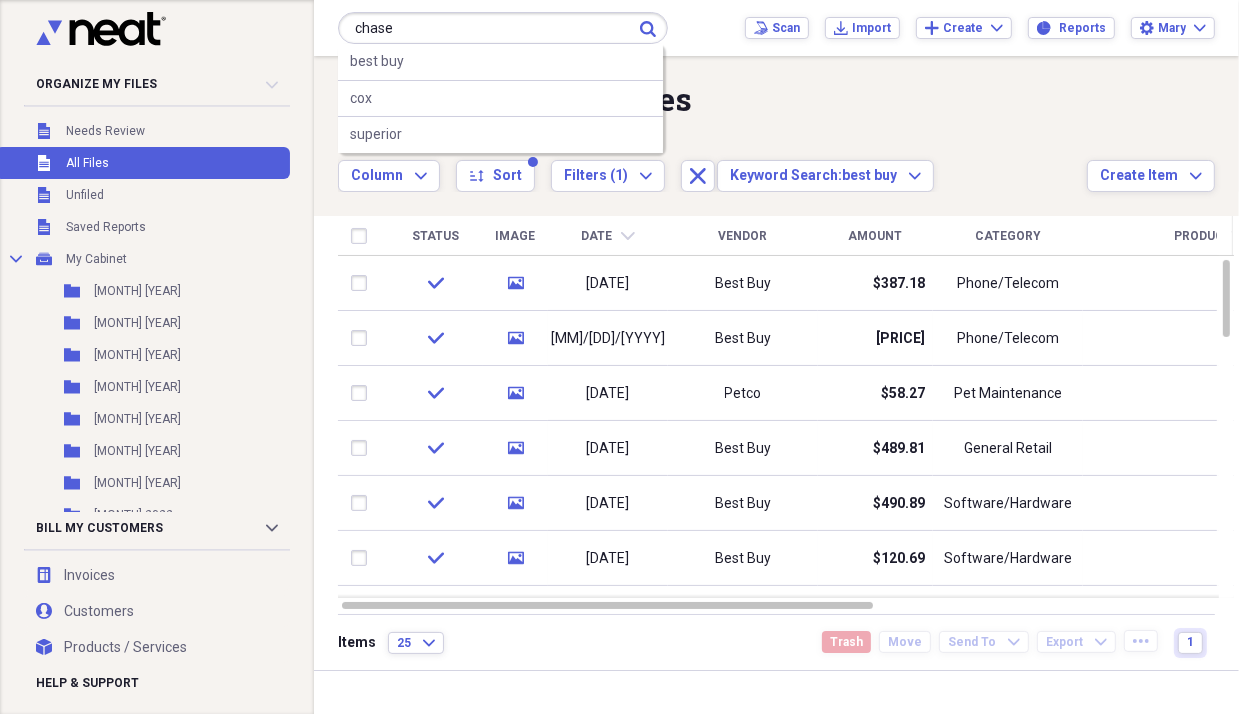 type on "chase" 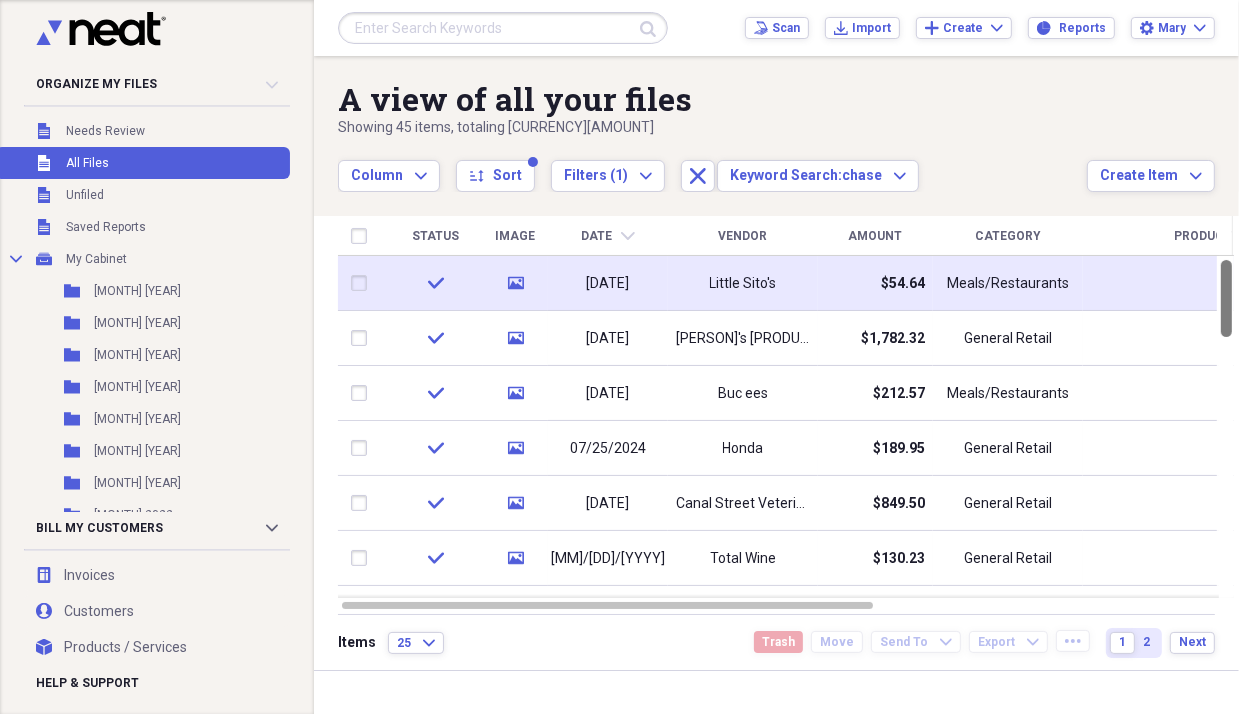 drag, startPoint x: 1228, startPoint y: 290, endPoint x: 1202, endPoint y: 260, distance: 39.698868 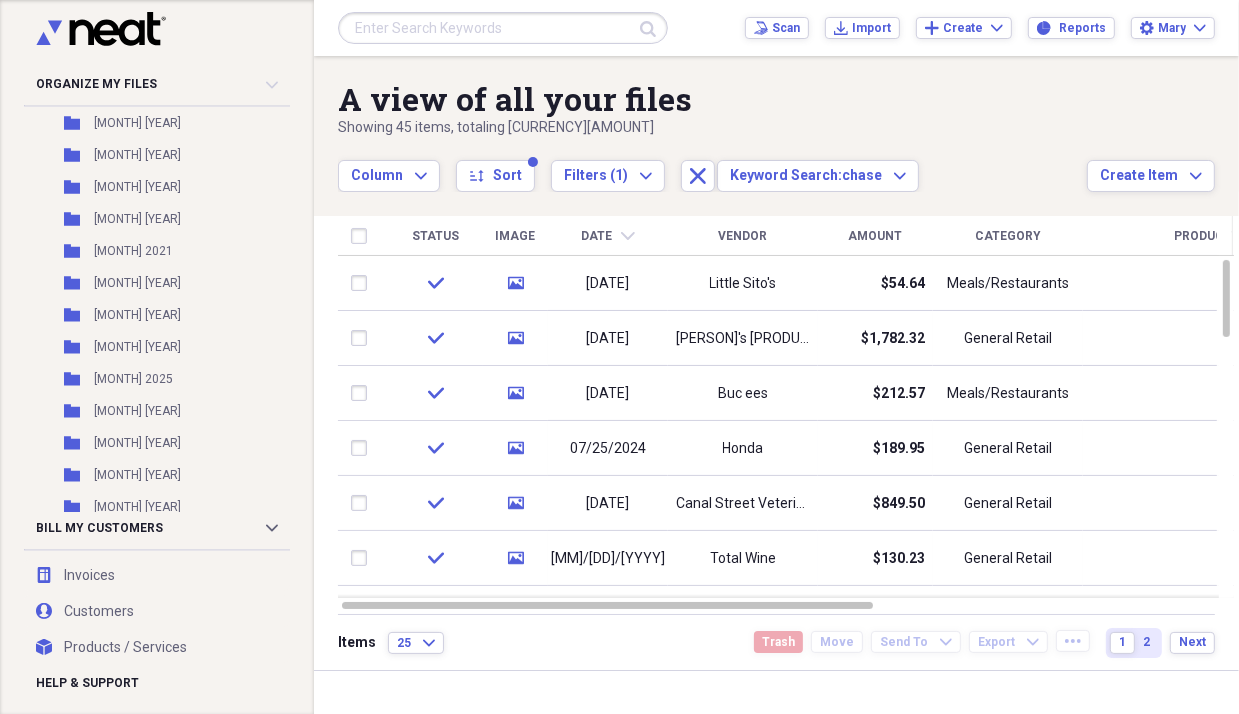 scroll, scrollTop: 1287, scrollLeft: 0, axis: vertical 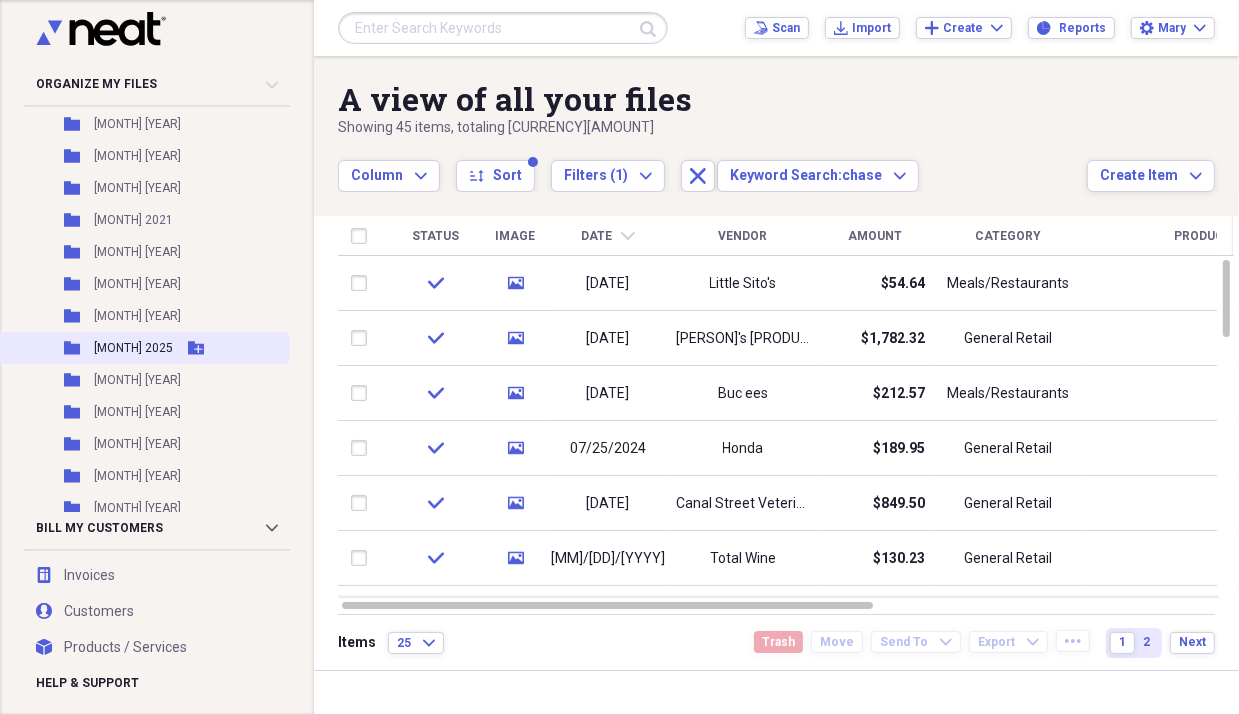 click on "[MONTH] 2025" at bounding box center [133, 348] 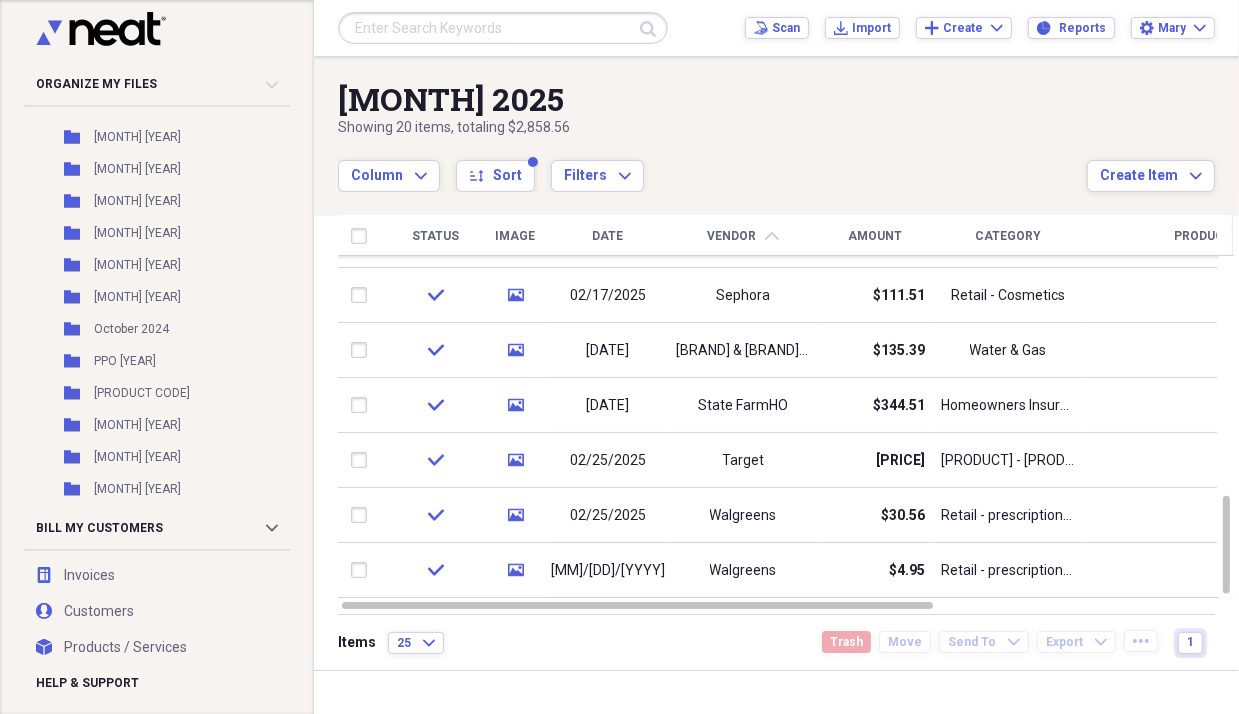 scroll, scrollTop: 4036, scrollLeft: 0, axis: vertical 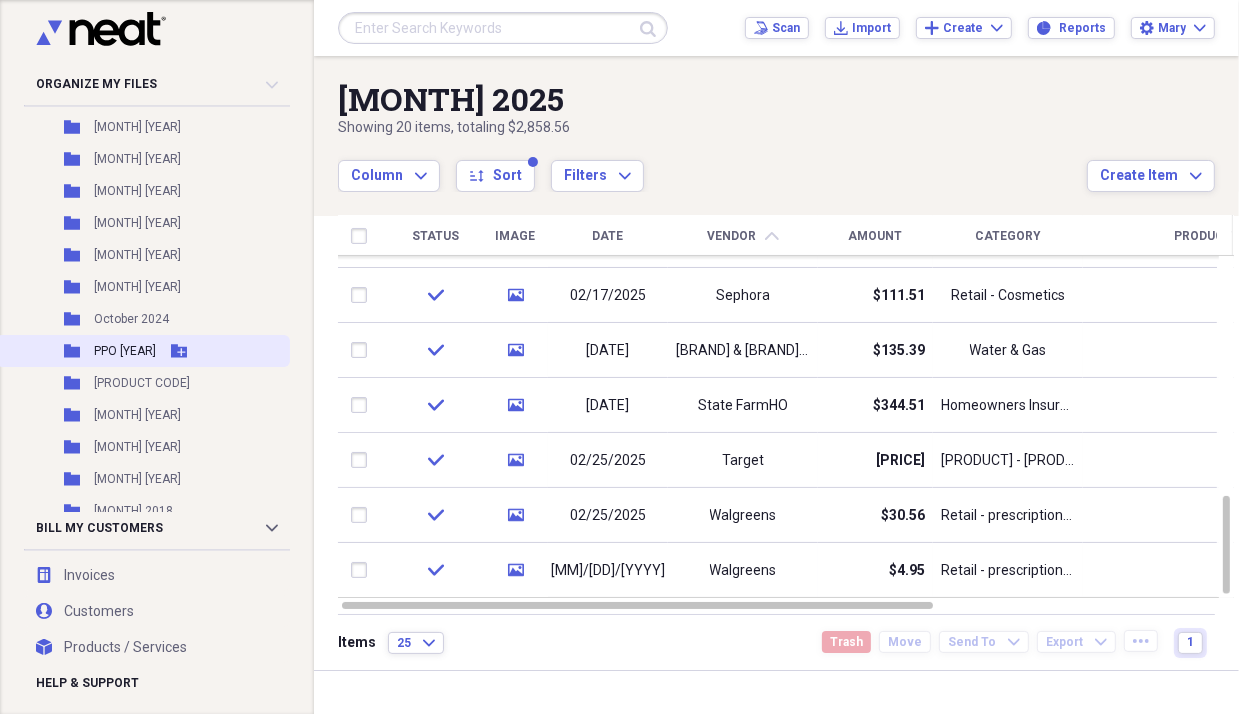 click on "Folder PPO 2023 Add Folder" at bounding box center [143, 351] 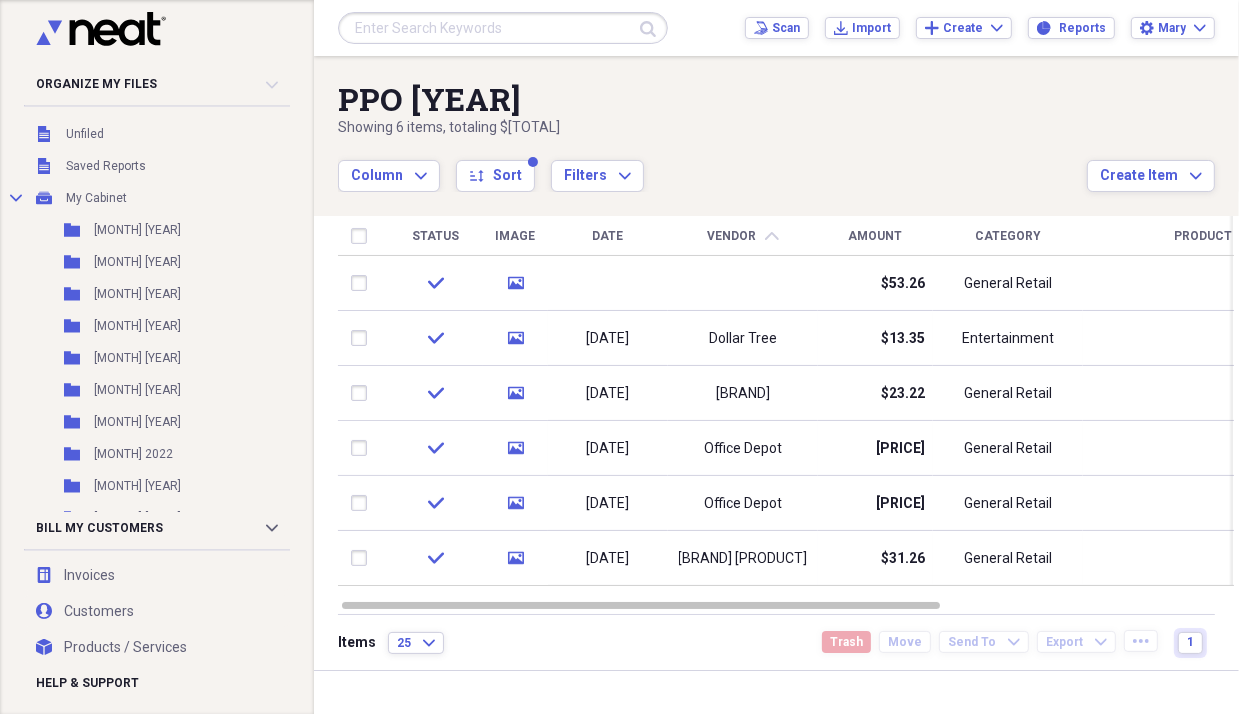 scroll, scrollTop: 0, scrollLeft: 0, axis: both 